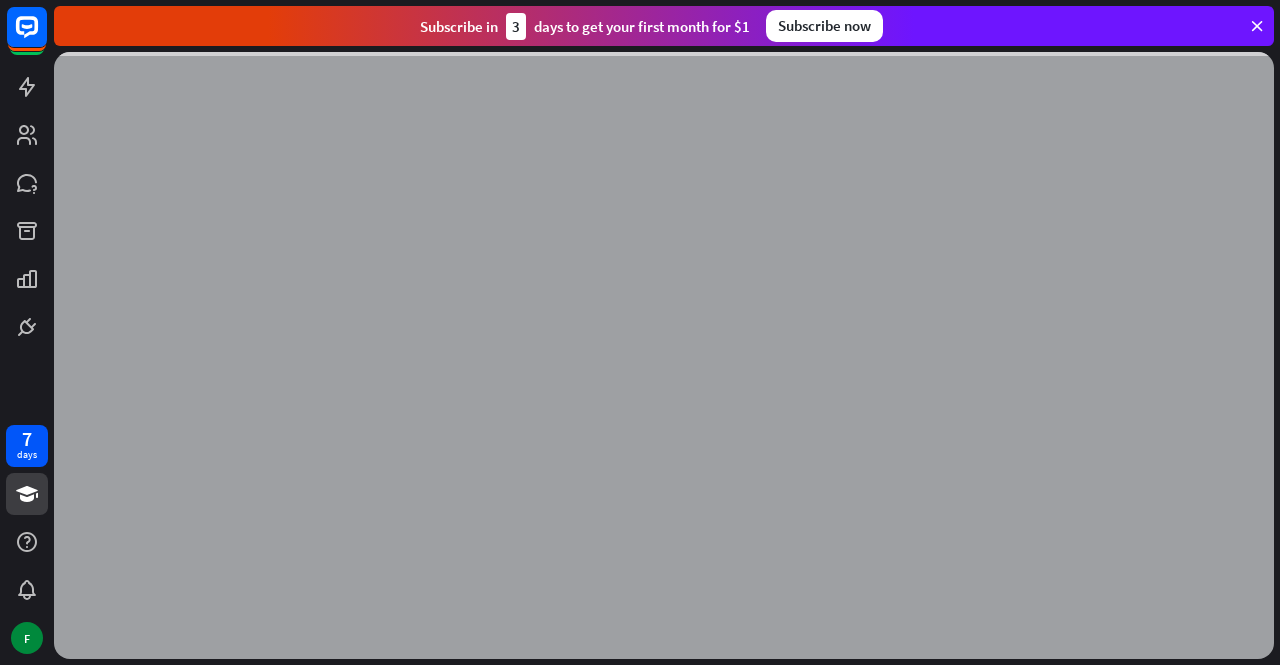 scroll, scrollTop: 0, scrollLeft: 0, axis: both 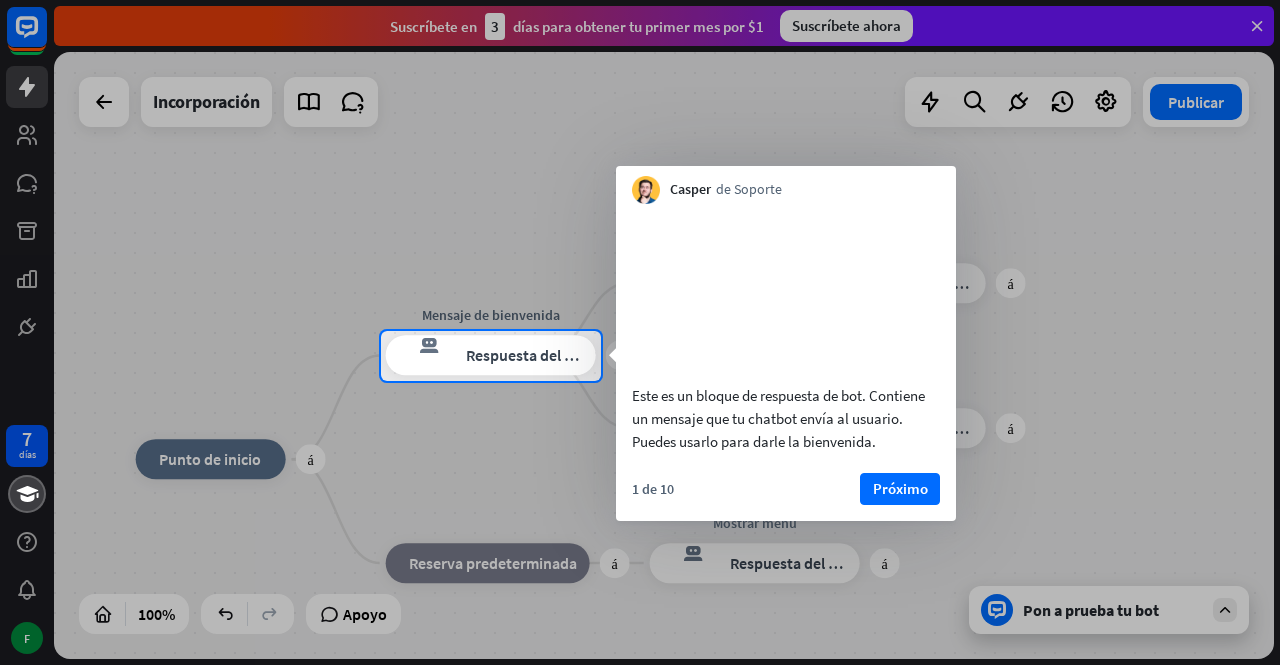 click at bounding box center (640, 165) 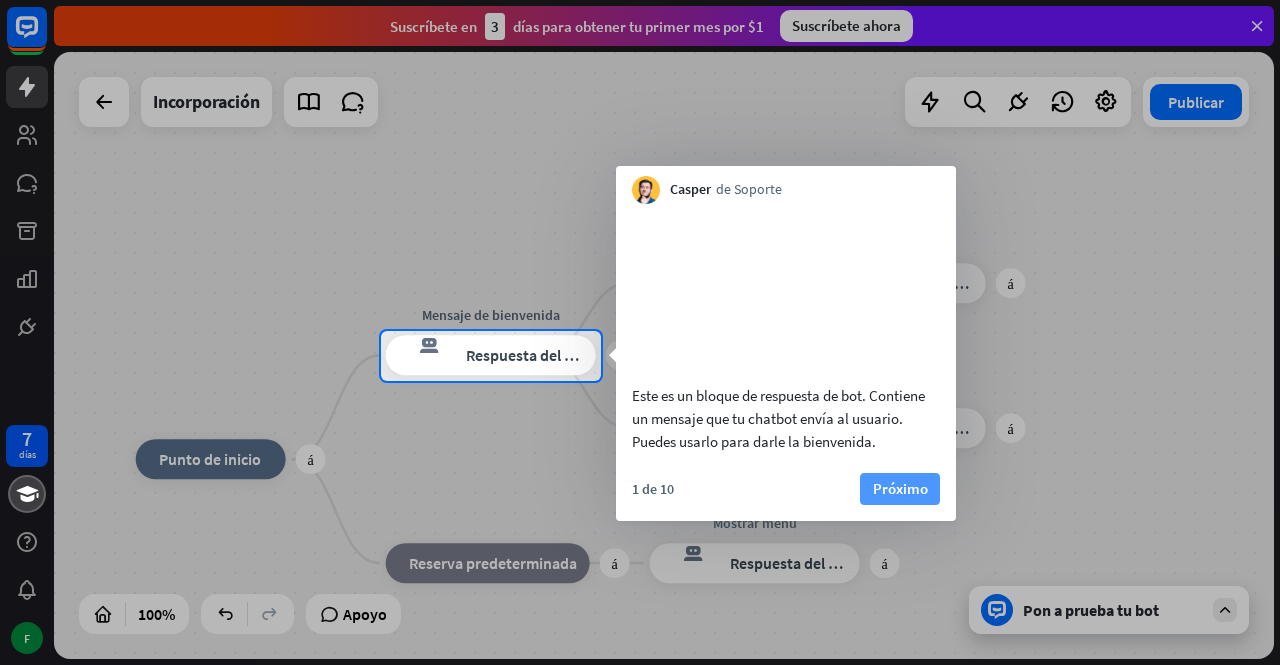 click on "Próximo" at bounding box center (900, 488) 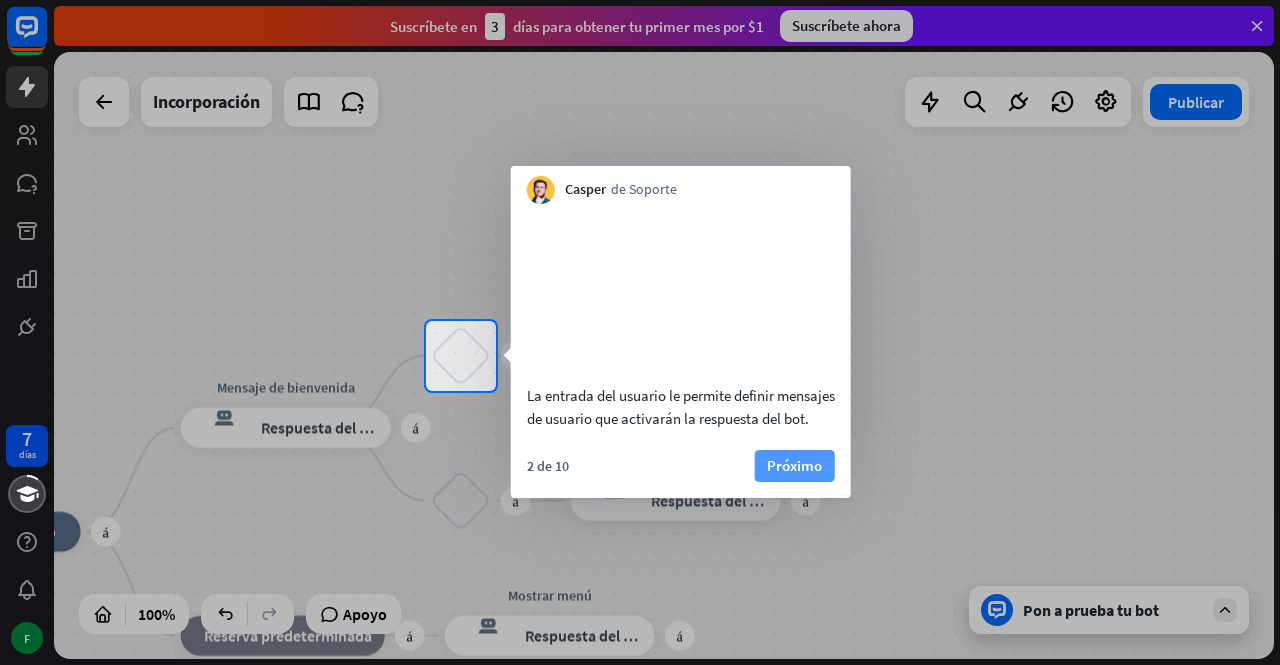 click on "Próximo" at bounding box center [794, 465] 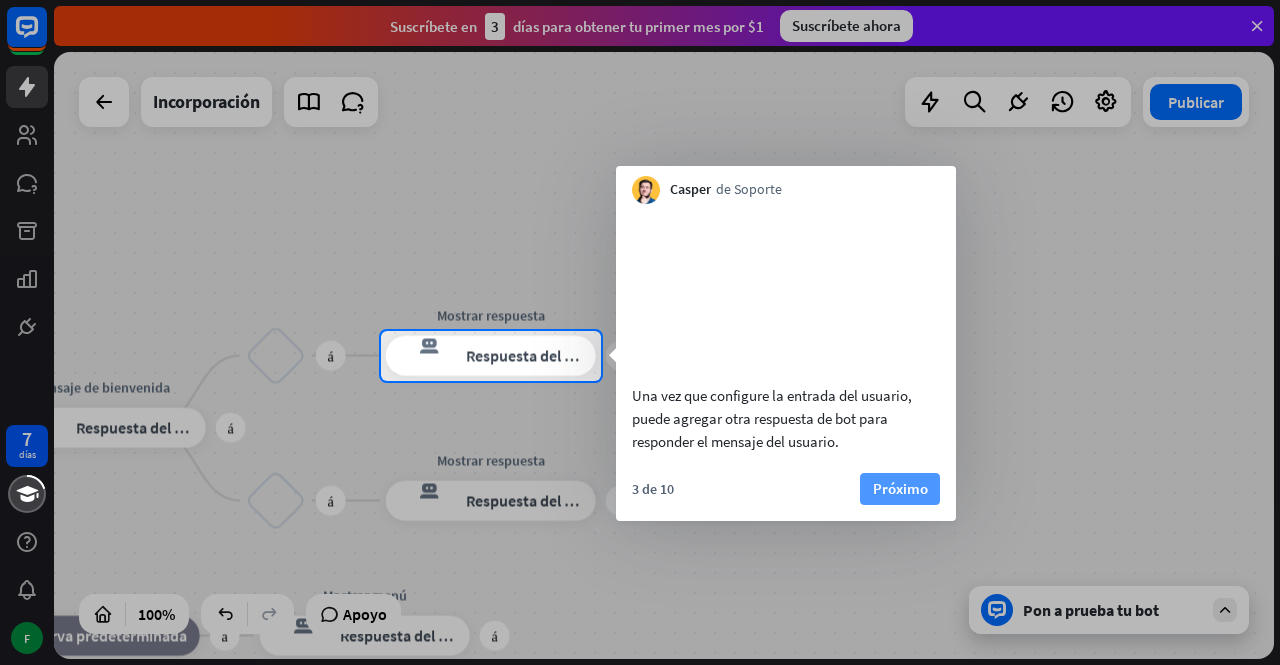click on "Próximo" at bounding box center (900, 488) 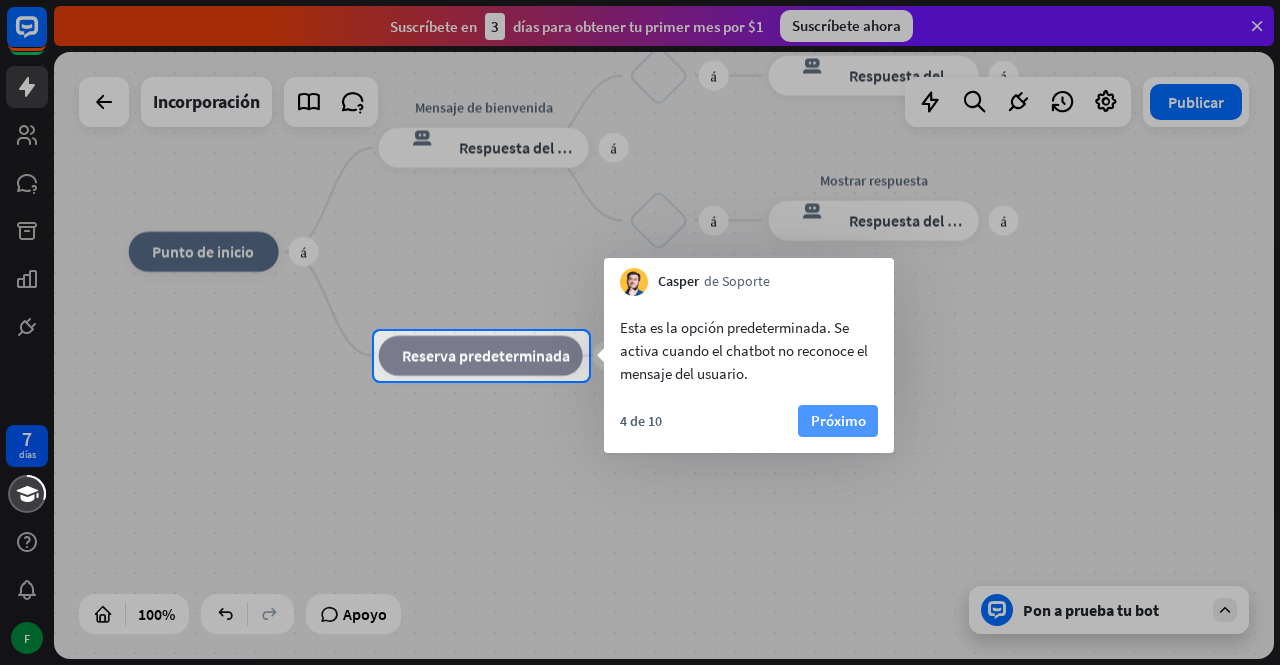 click on "Próximo" at bounding box center (838, 420) 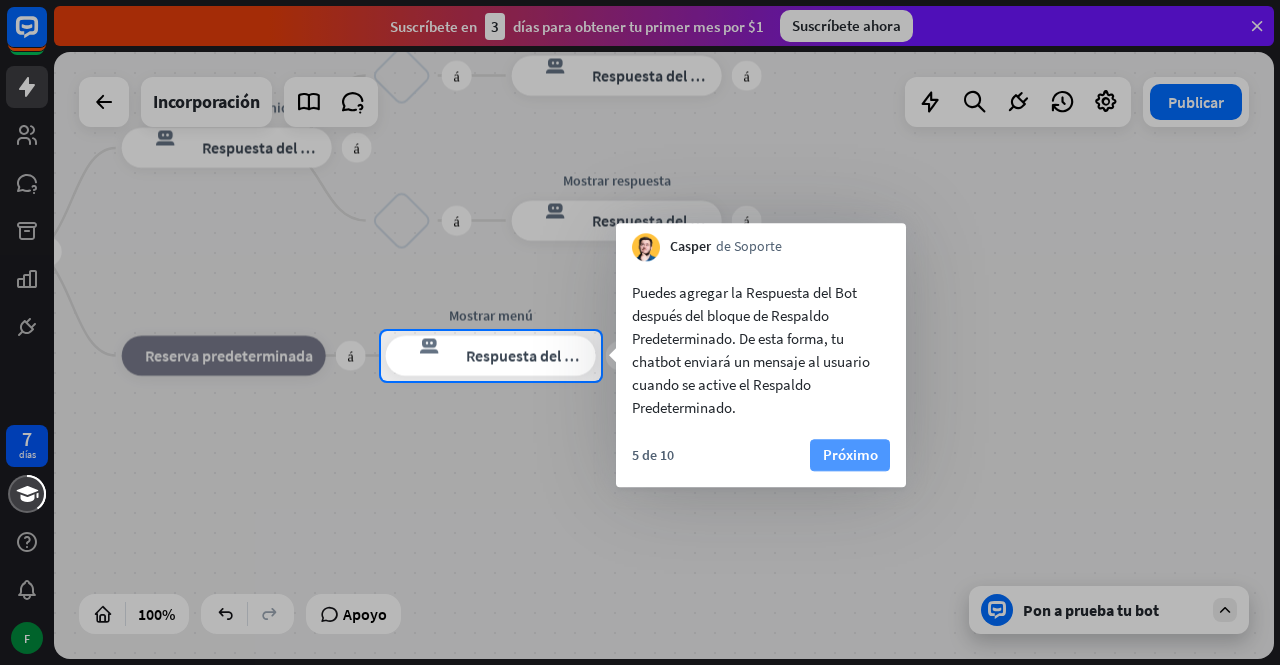 click on "Próximo" at bounding box center (850, 454) 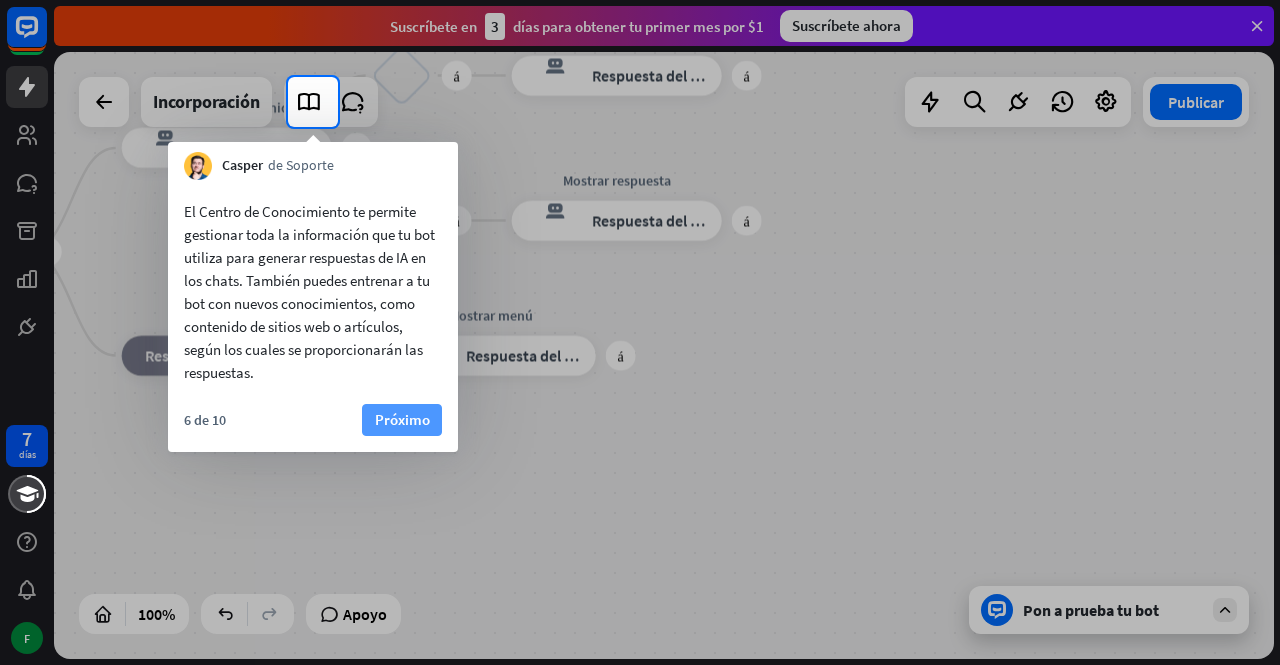 click on "Próximo" at bounding box center (402, 419) 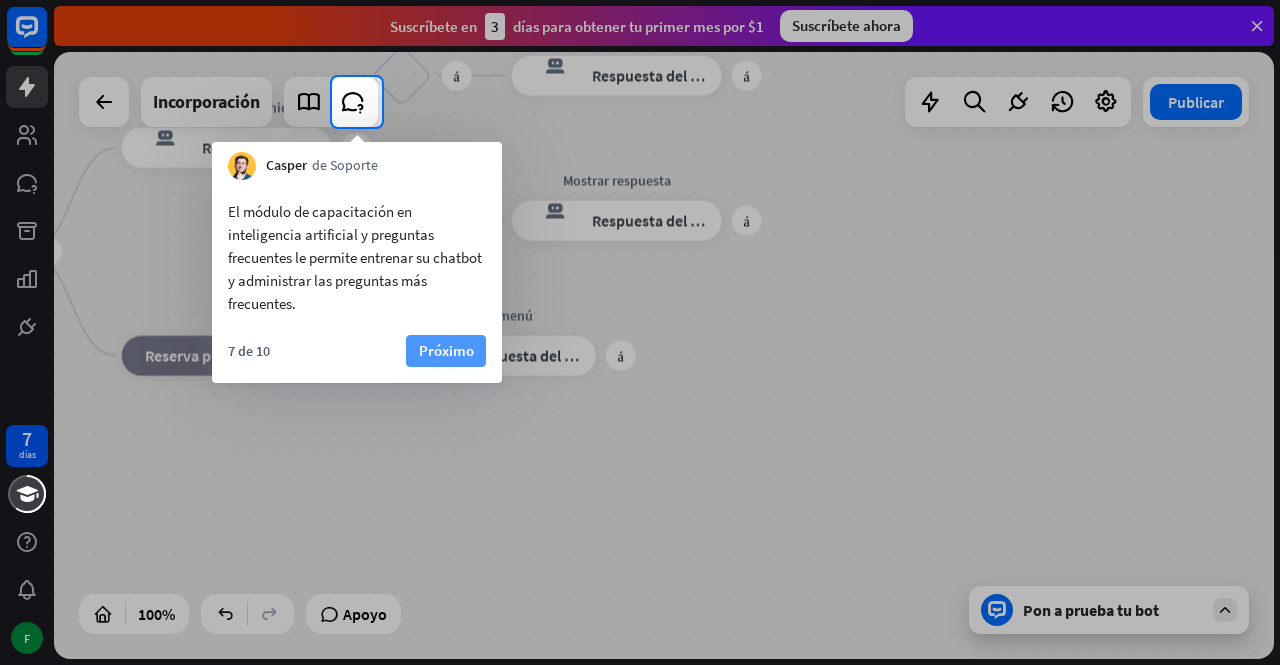 click on "Próximo" at bounding box center [446, 350] 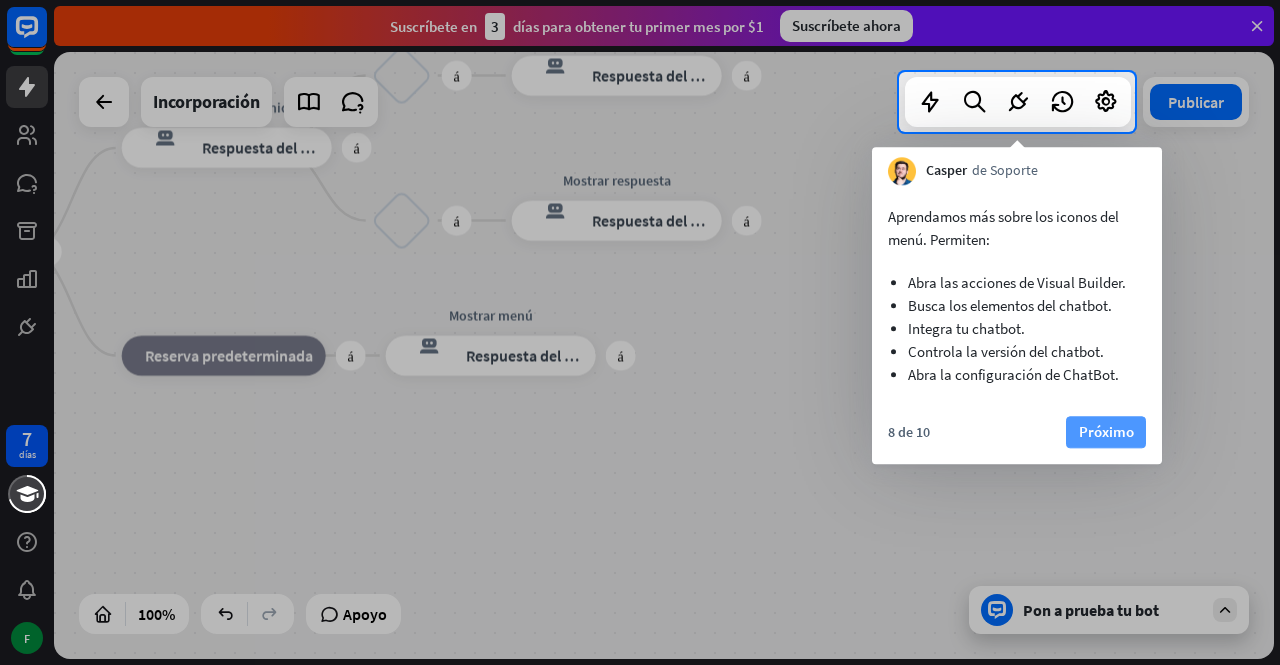 click on "Próximo" at bounding box center [1106, 431] 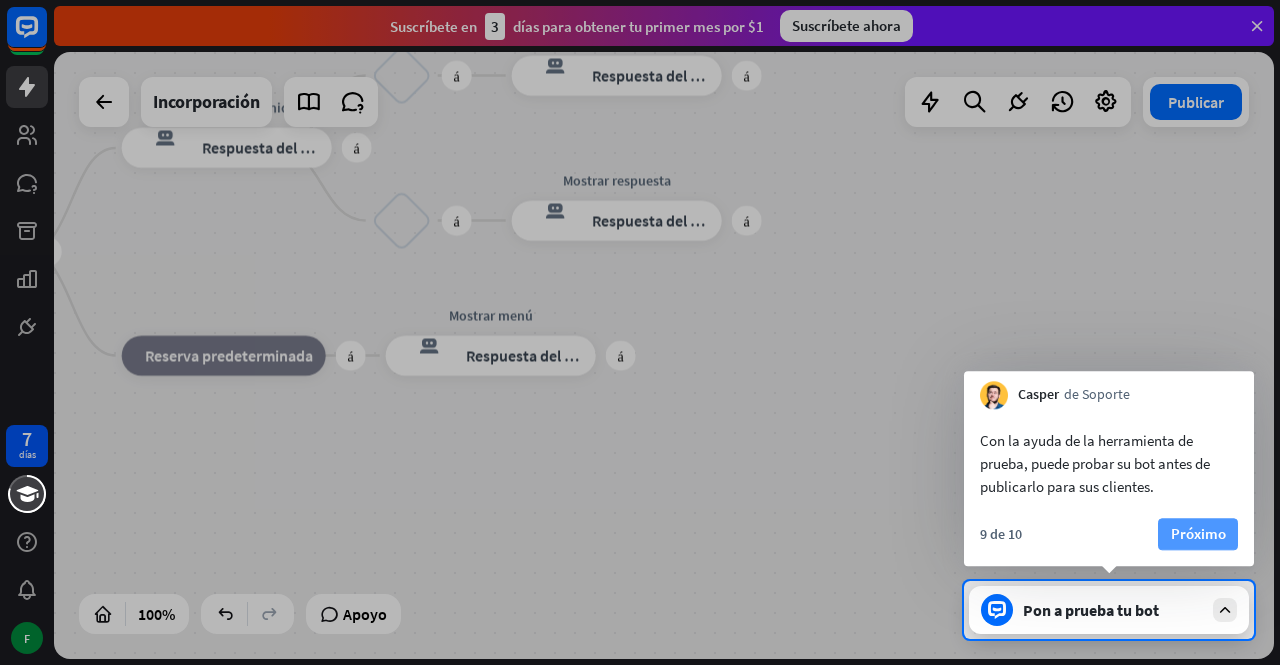 click on "Próximo" at bounding box center [1198, 533] 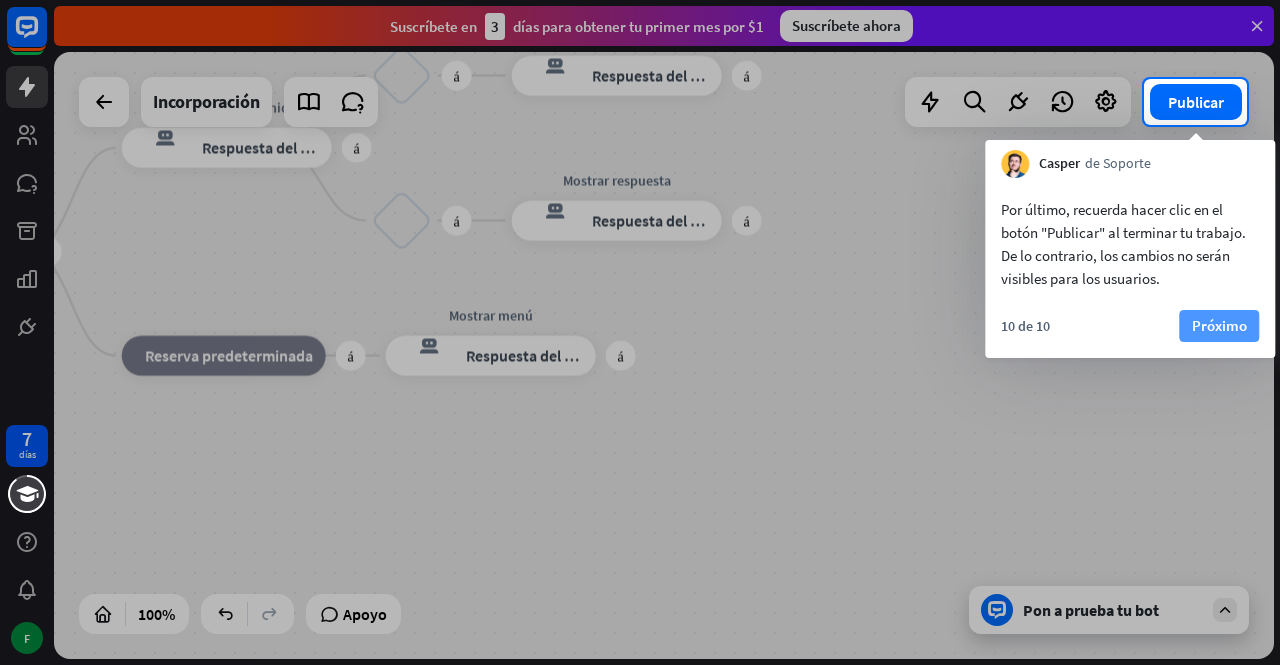 click on "Próximo" at bounding box center [1219, 325] 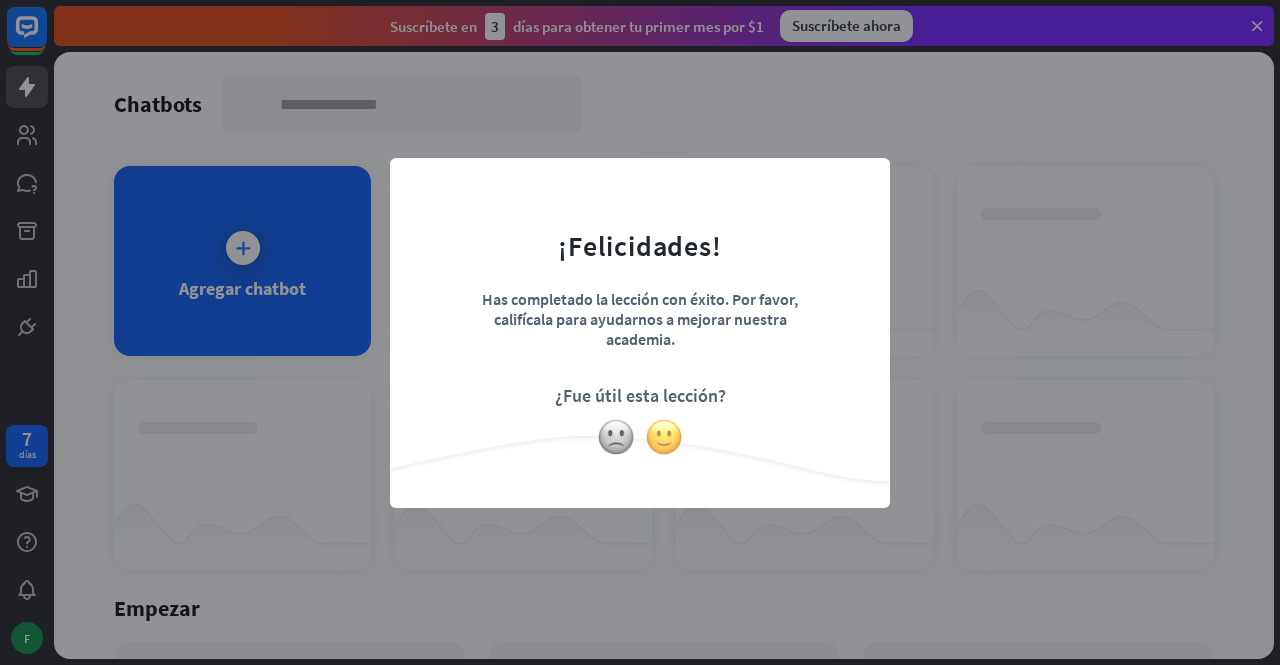 click at bounding box center [664, 437] 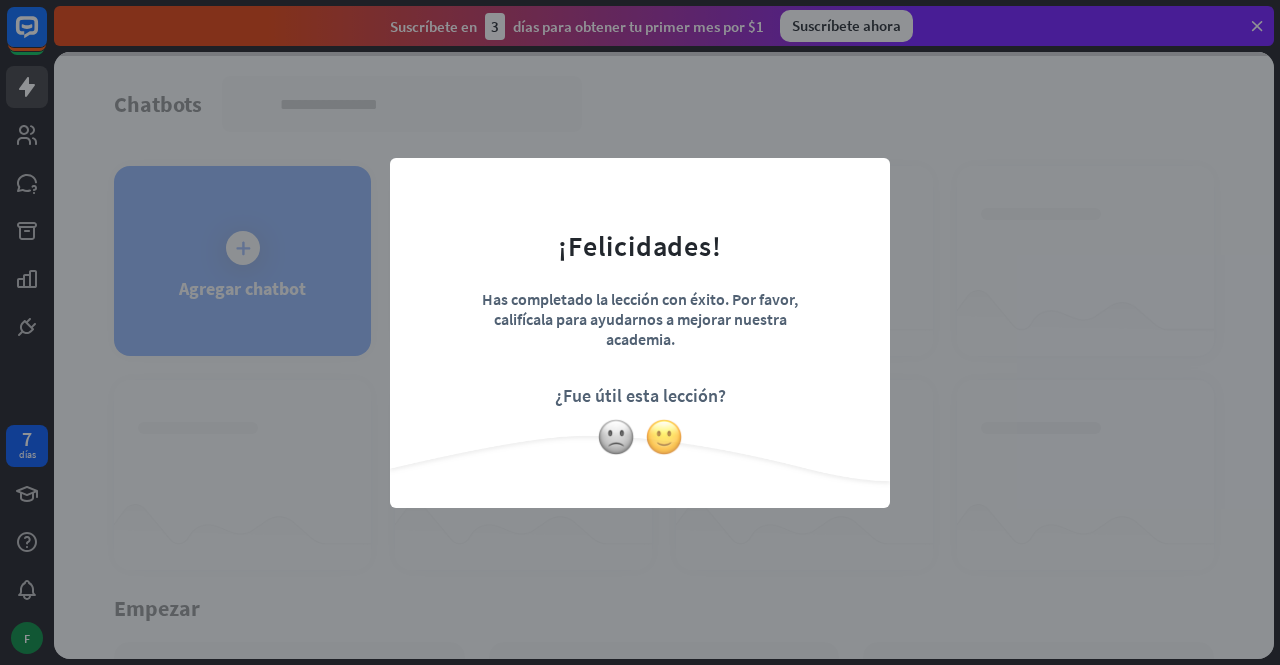 click at bounding box center (664, 437) 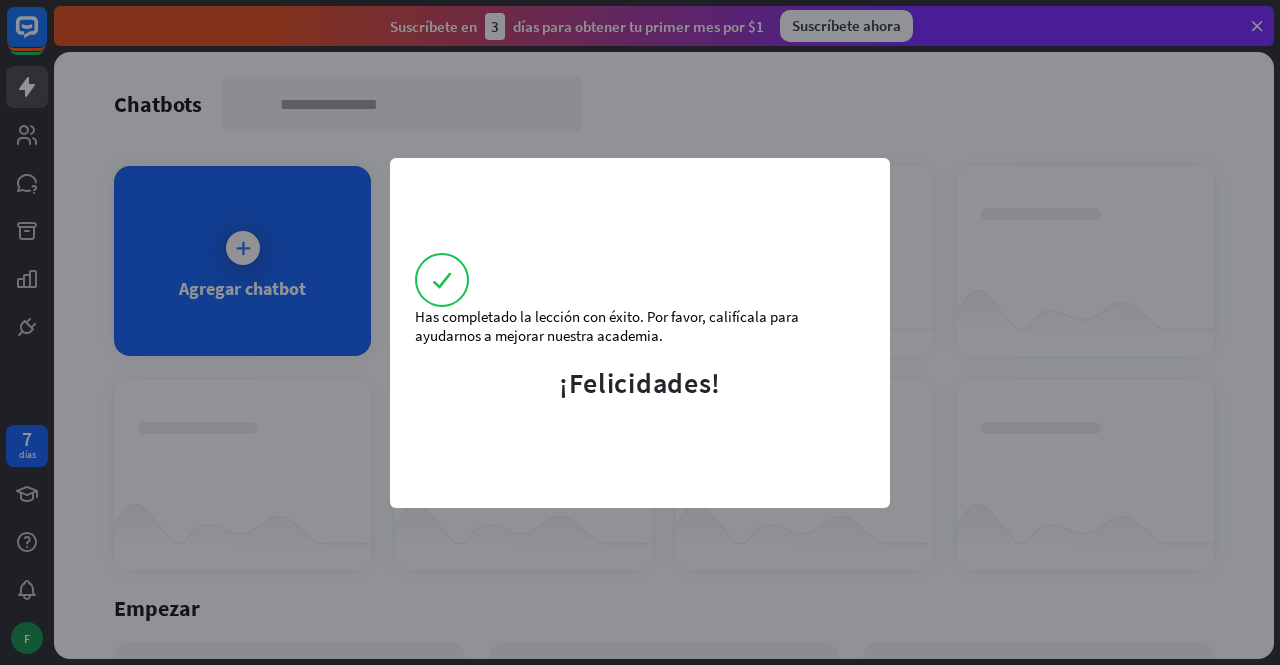 click on "Has completado la lección con éxito. Por favor, califícala para ayudarnos a mejorar nuestra academia.
¡Felicidades!" at bounding box center (640, 332) 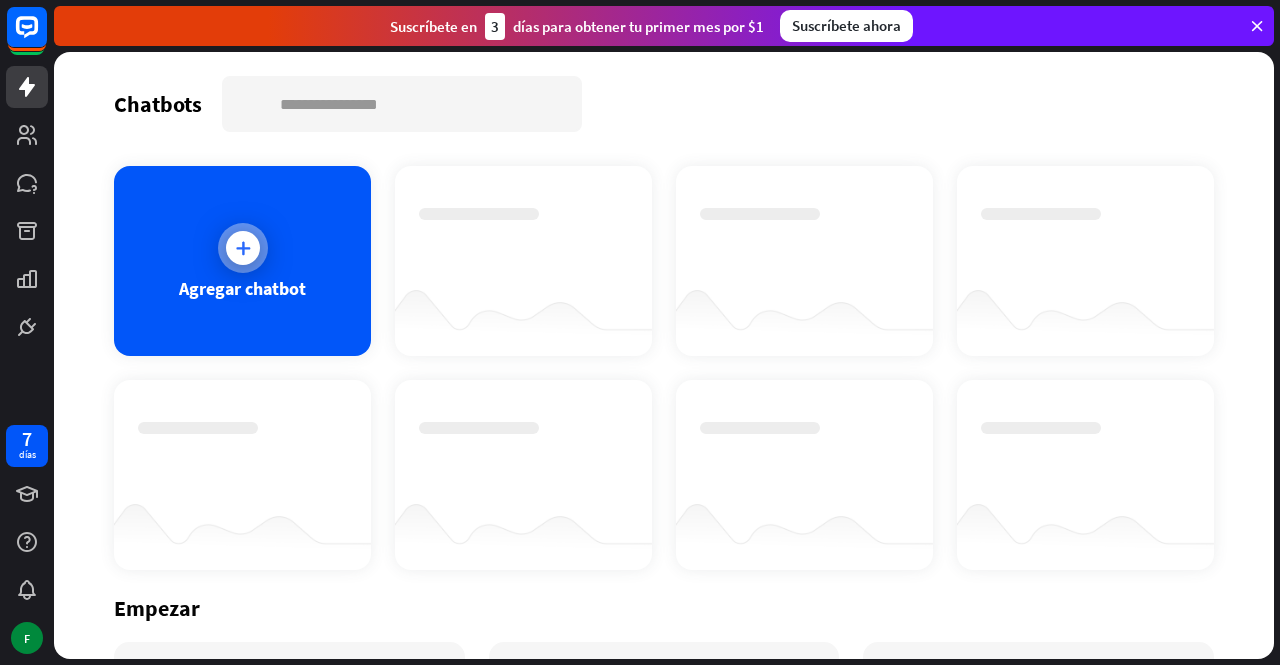 click at bounding box center (243, 248) 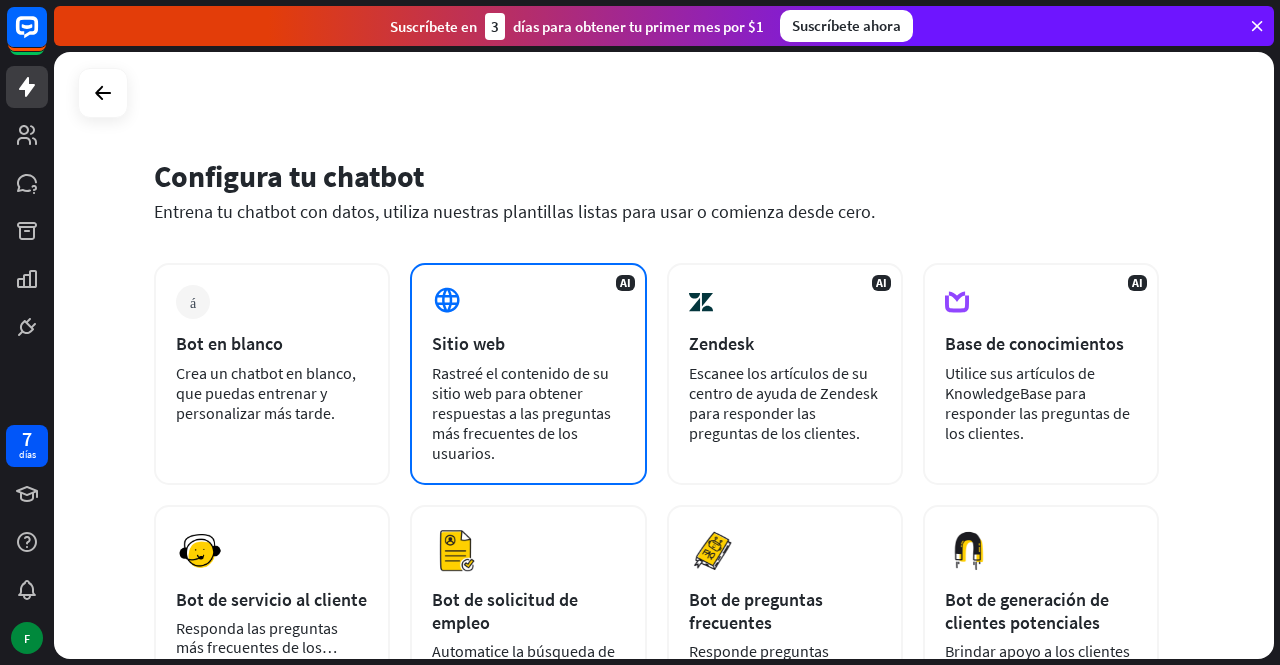click on "AI     Sitio web
Rastreé el contenido de su sitio web para obtener respuestas a las preguntas más frecuentes de los usuarios." at bounding box center [528, 374] 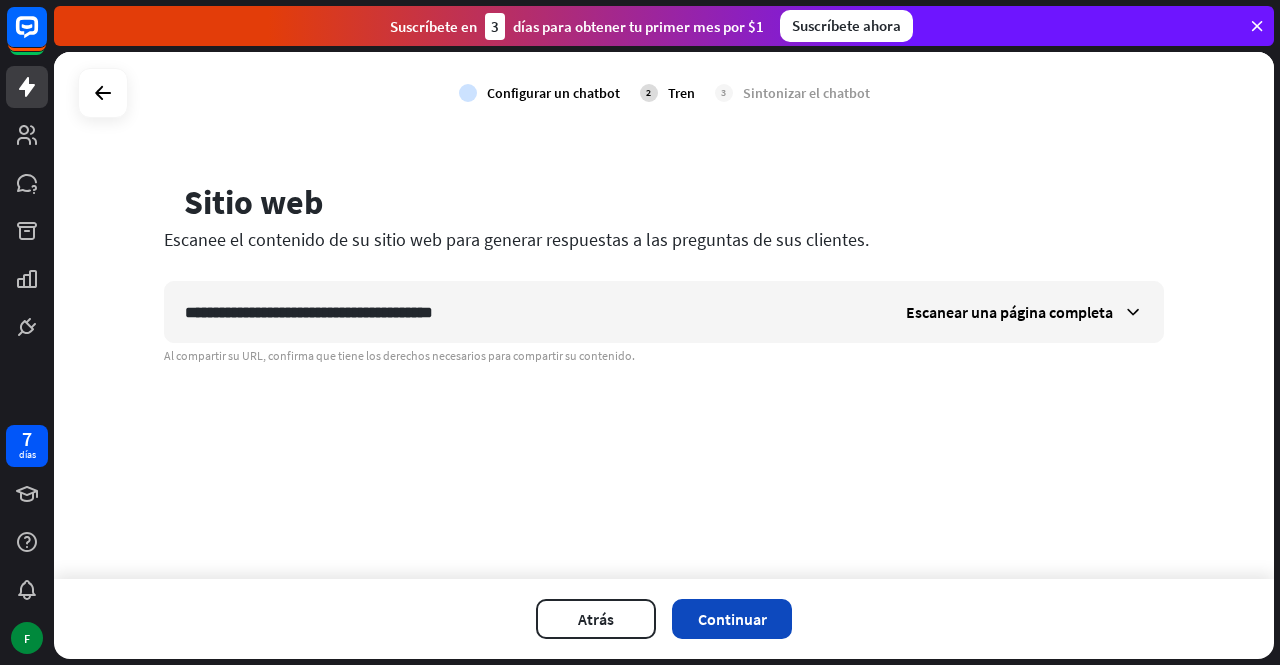 type on "**********" 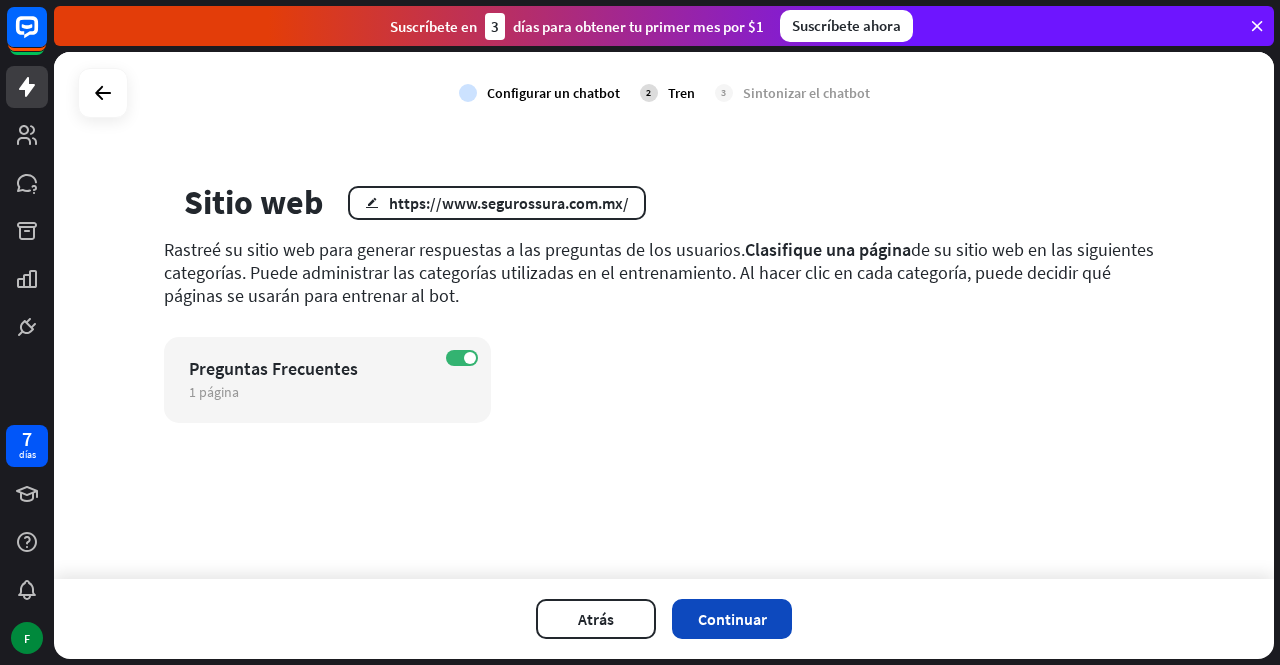 click on "Continuar" at bounding box center [732, 619] 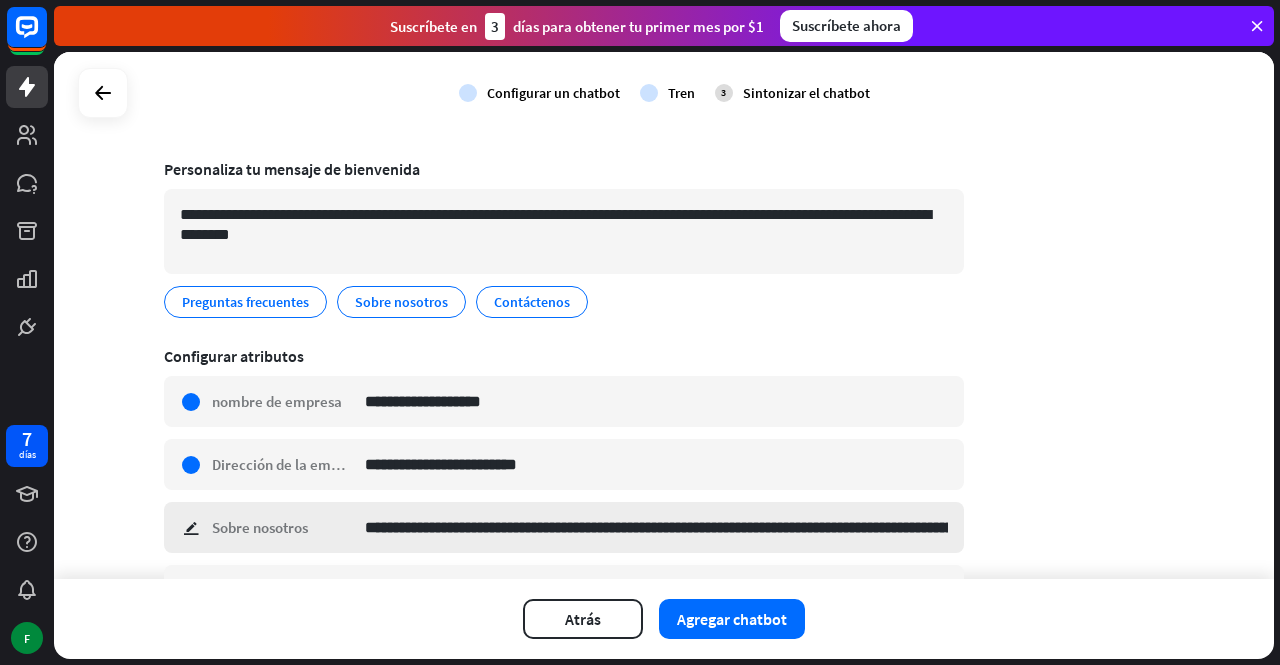 scroll, scrollTop: 0, scrollLeft: 0, axis: both 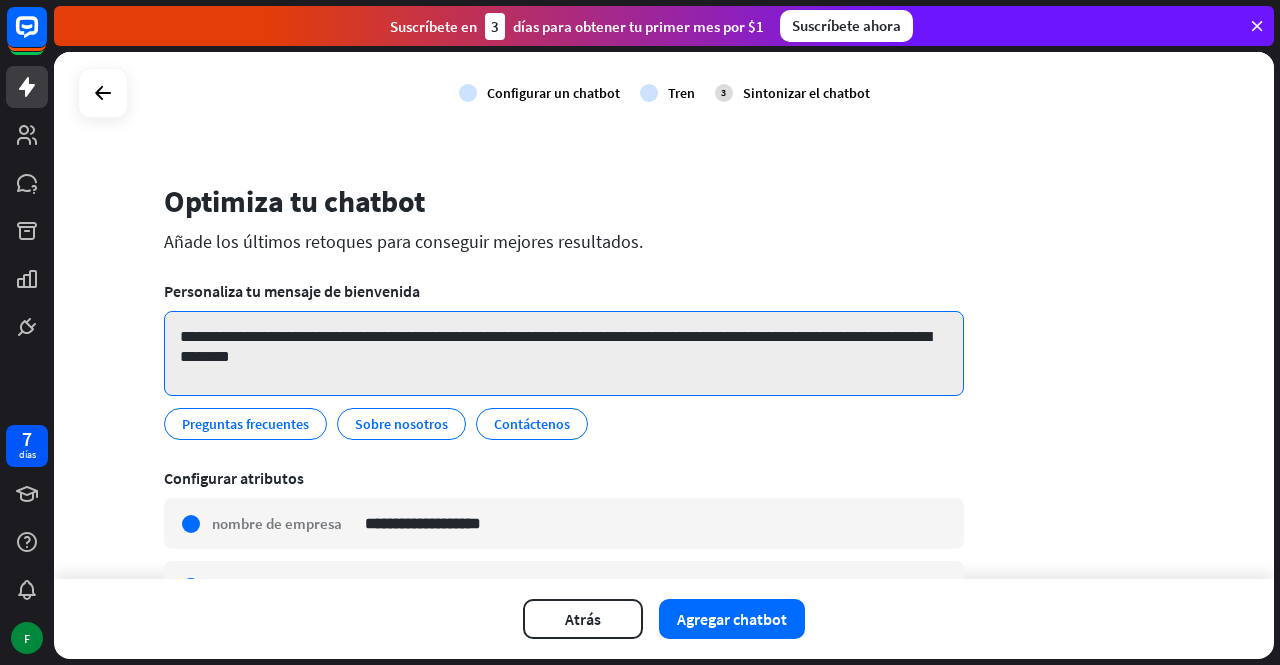 click on "**********" at bounding box center (564, 353) 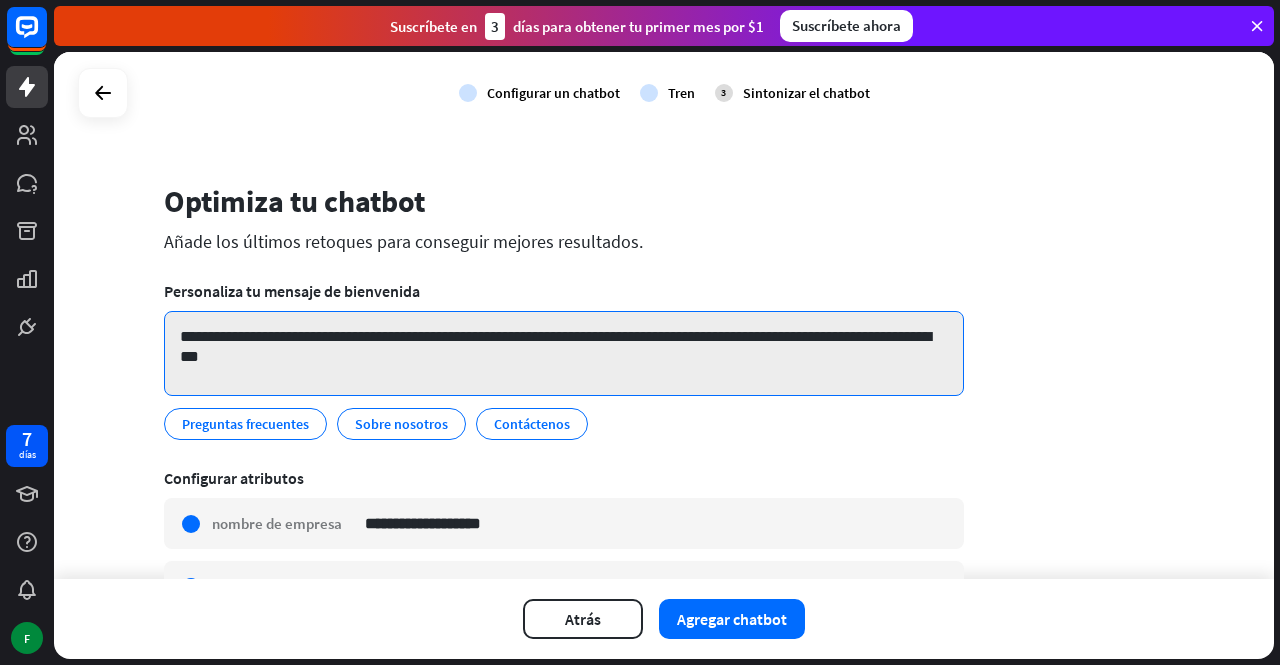 click on "**********" at bounding box center (564, 353) 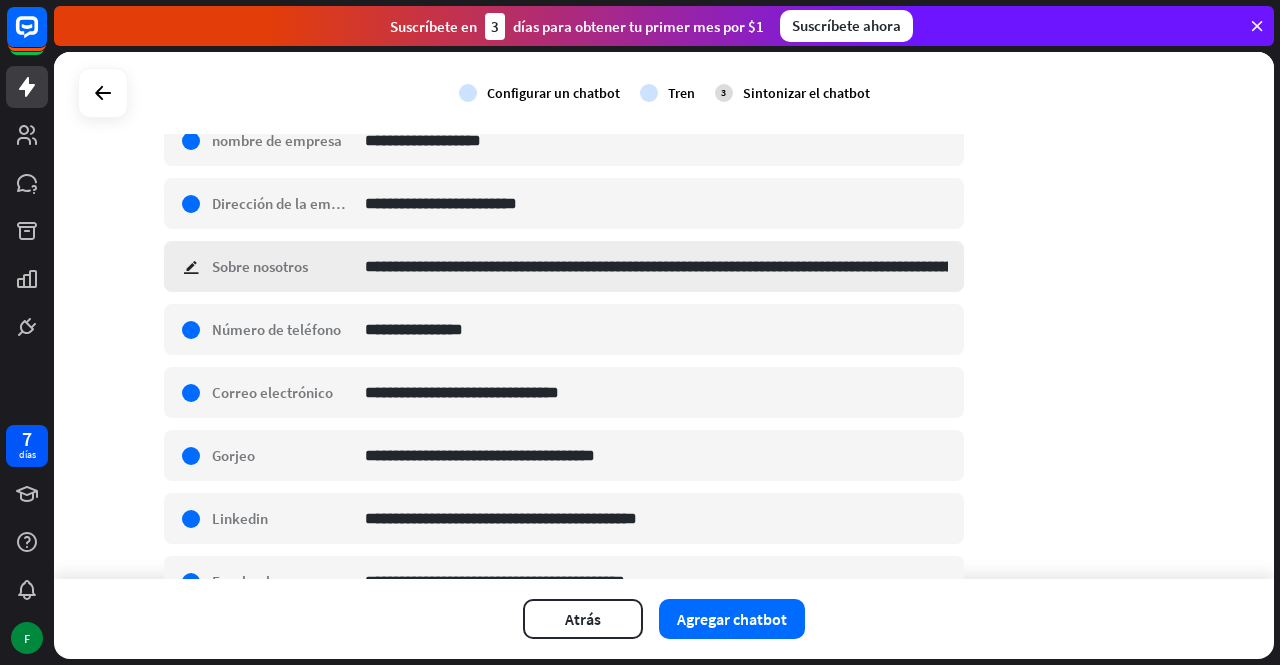 scroll, scrollTop: 554, scrollLeft: 0, axis: vertical 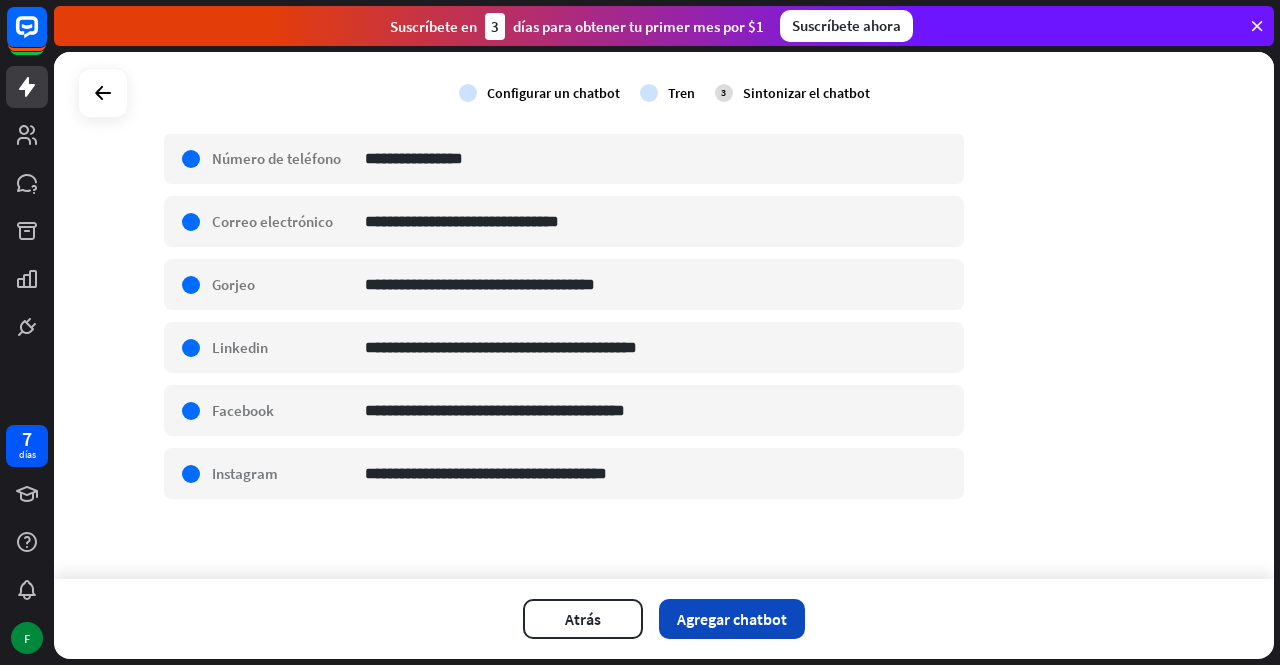 type on "**********" 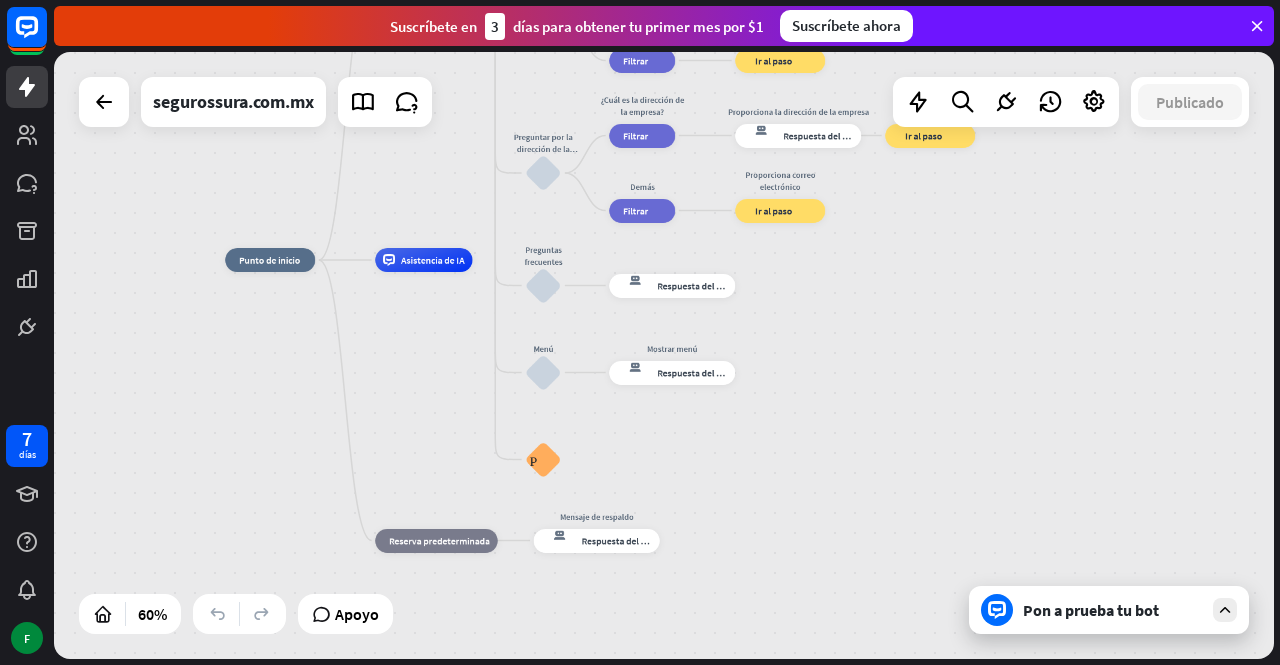 drag, startPoint x: 791, startPoint y: 481, endPoint x: 492, endPoint y: 354, distance: 324.85382 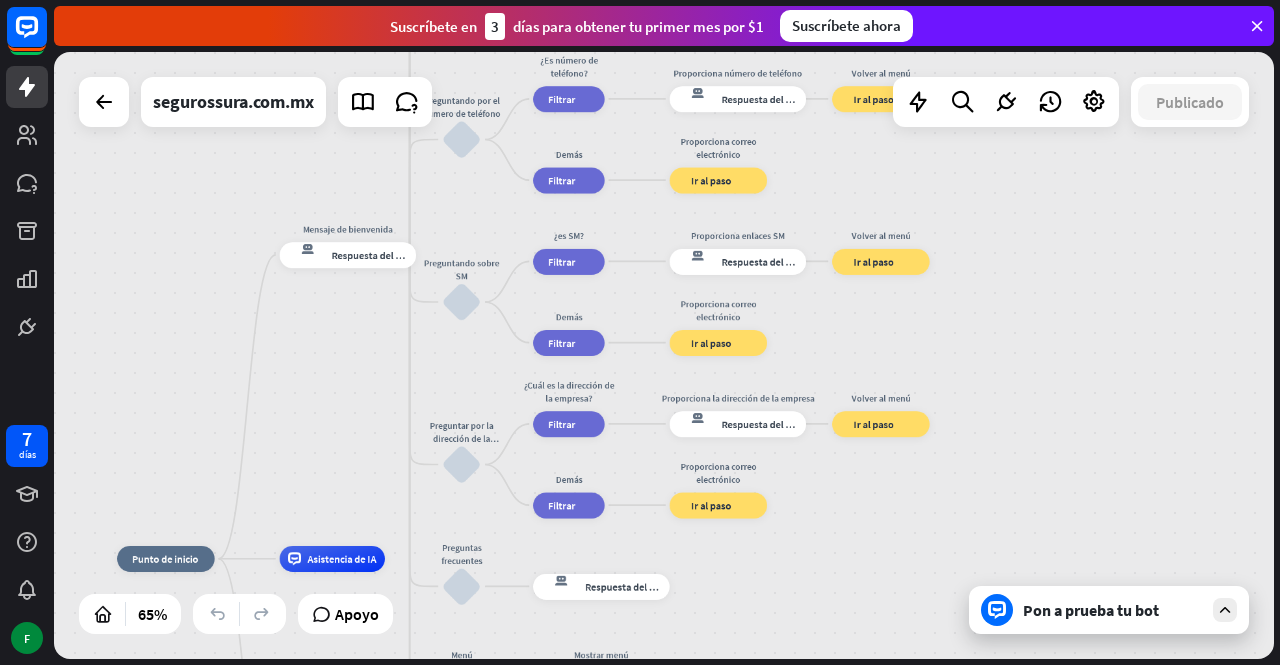drag, startPoint x: 846, startPoint y: 327, endPoint x: 761, endPoint y: 680, distance: 363.0895 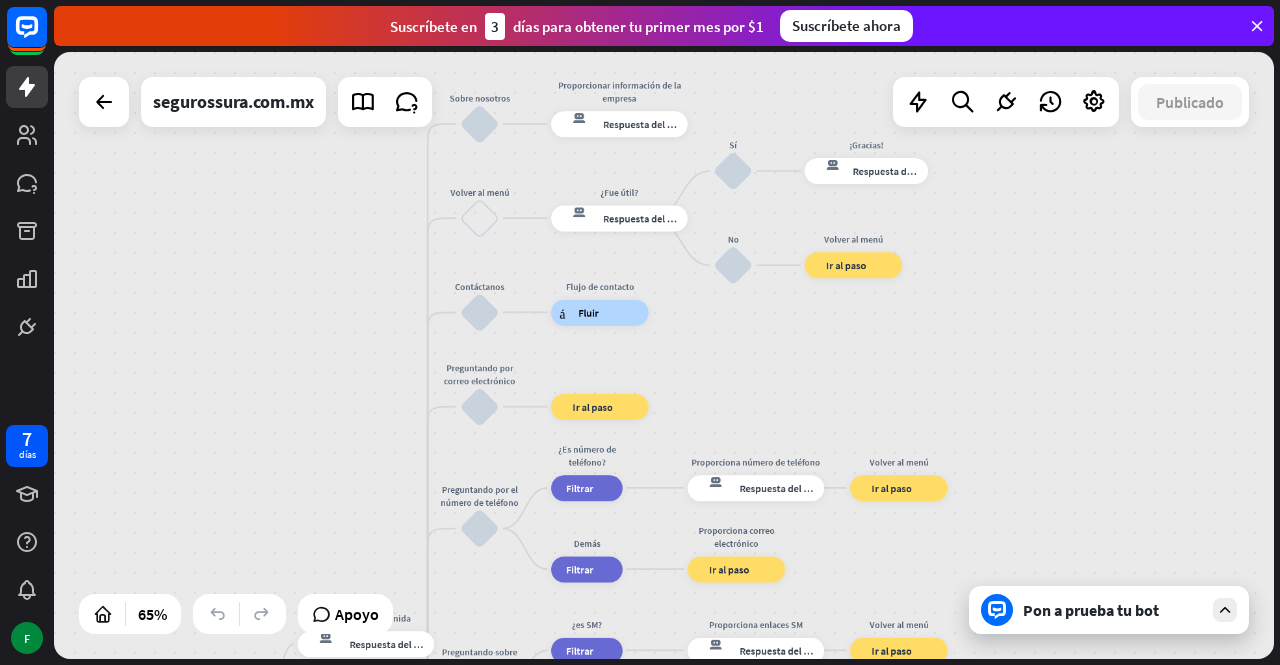 drag, startPoint x: 943, startPoint y: 349, endPoint x: 973, endPoint y: 707, distance: 359.2548 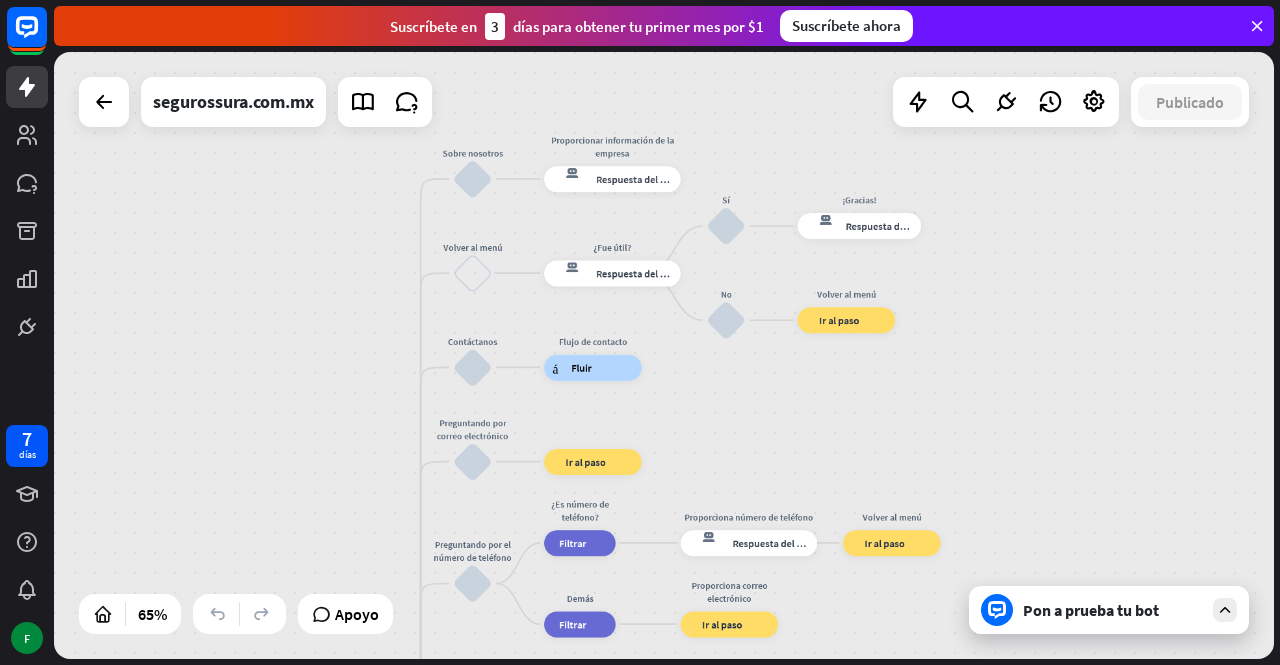 drag, startPoint x: 783, startPoint y: 353, endPoint x: 776, endPoint y: 404, distance: 51.47815 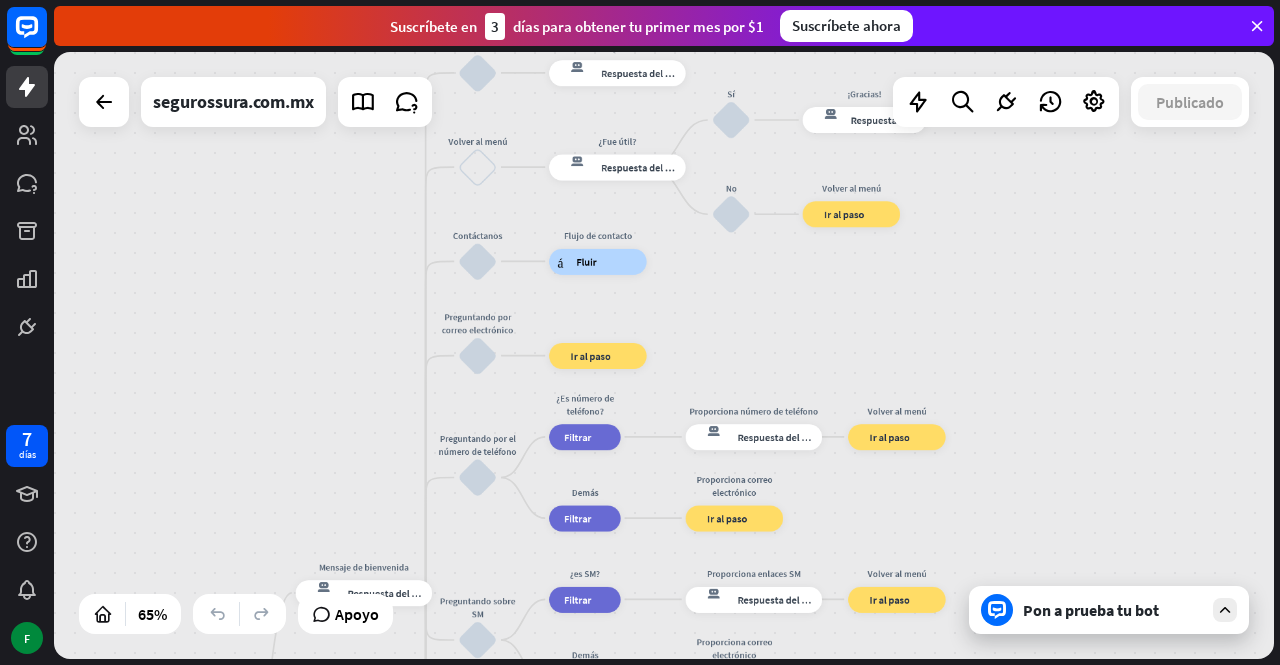 drag, startPoint x: 966, startPoint y: 457, endPoint x: 974, endPoint y: 345, distance: 112.28535 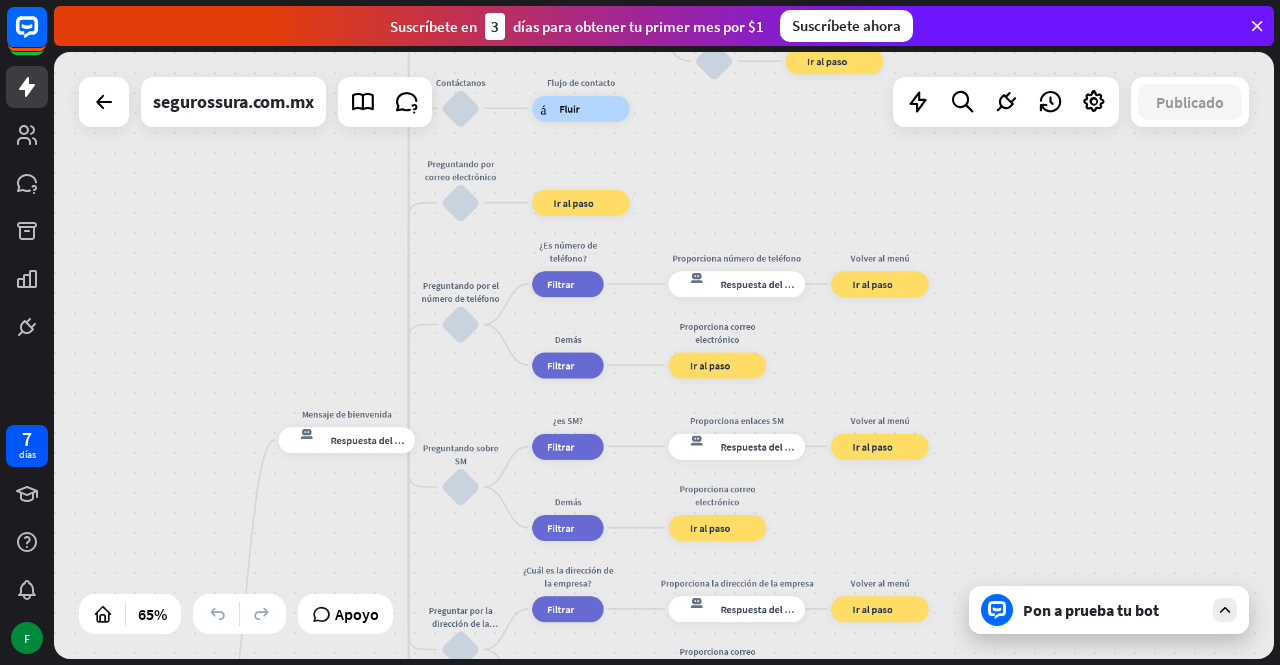 drag, startPoint x: 1029, startPoint y: 507, endPoint x: 1012, endPoint y: 371, distance: 137.05838 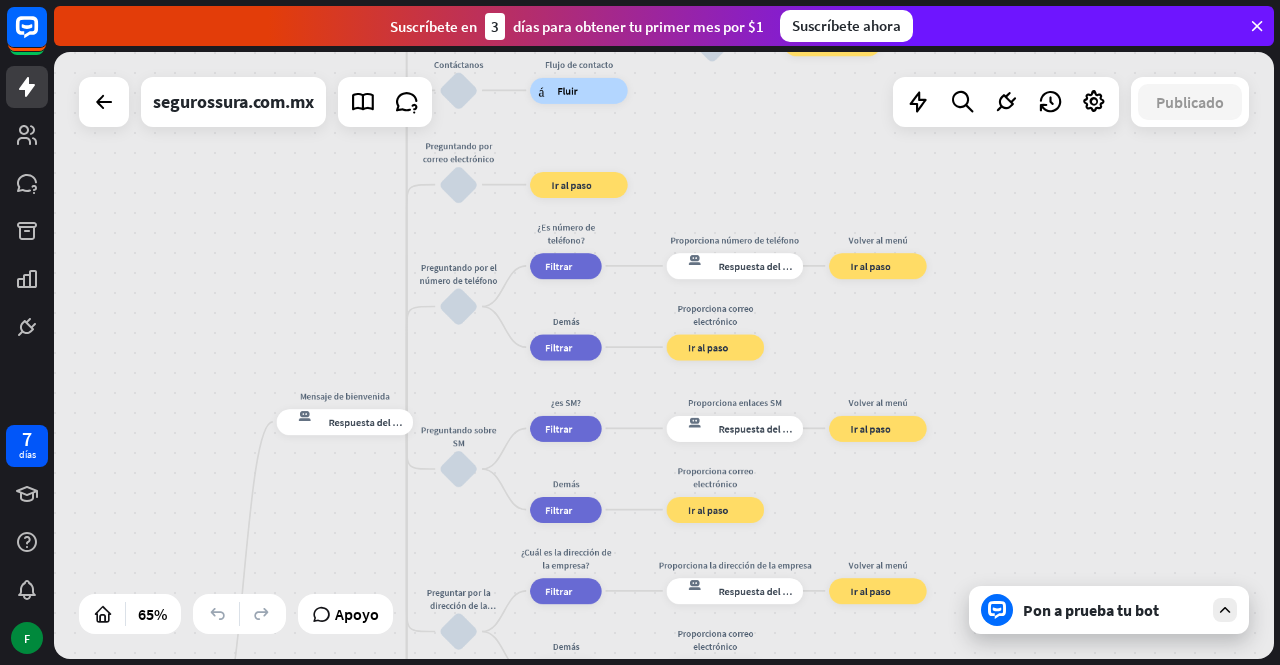 drag, startPoint x: 1071, startPoint y: 478, endPoint x: 1062, endPoint y: 304, distance: 174.2326 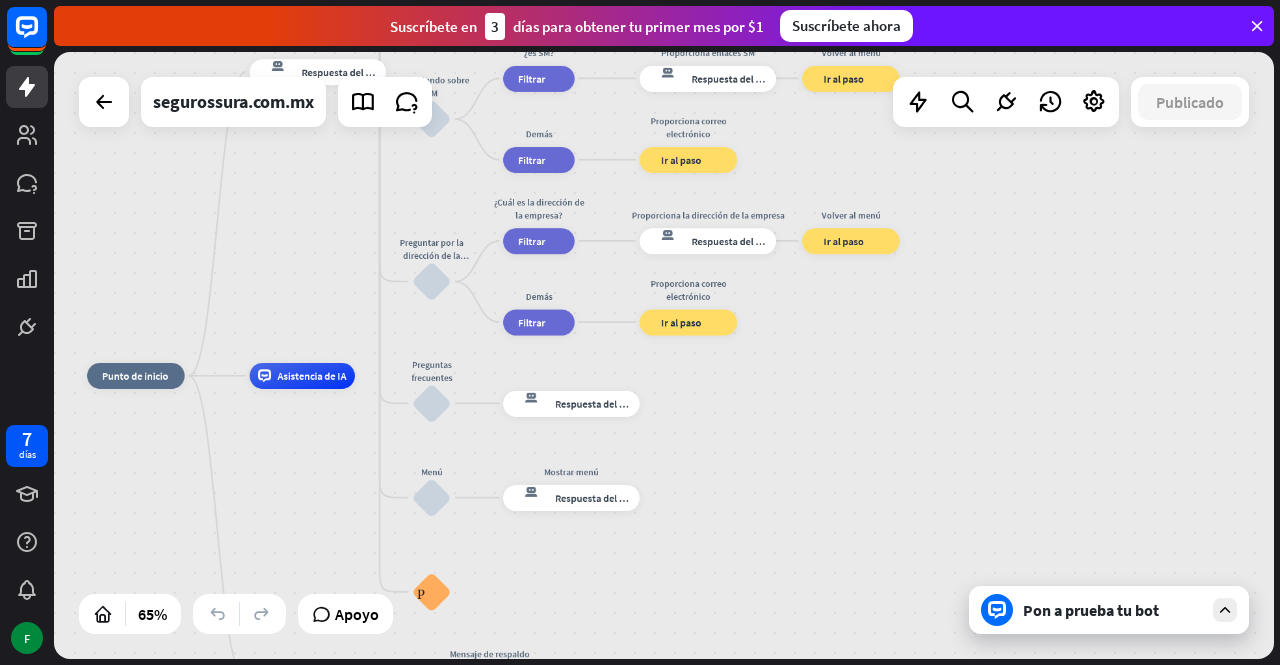 drag, startPoint x: 1026, startPoint y: 414, endPoint x: 1011, endPoint y: 264, distance: 150.74814 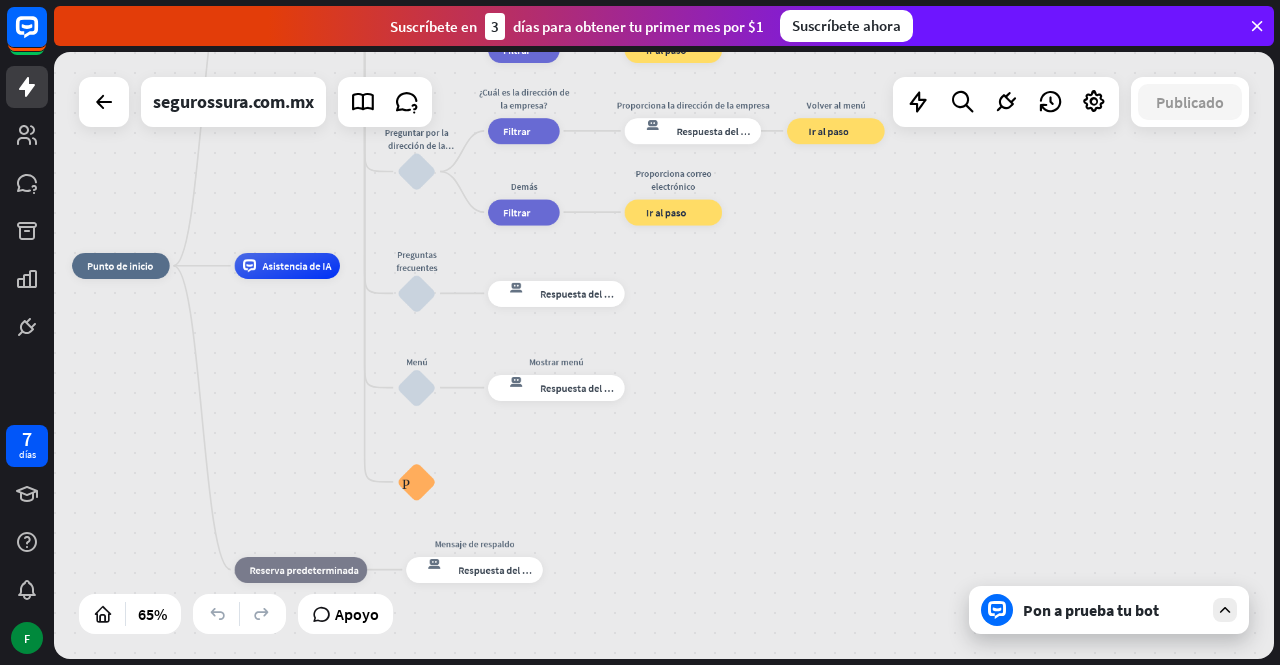 drag, startPoint x: 957, startPoint y: 432, endPoint x: 945, endPoint y: 356, distance: 76.941536 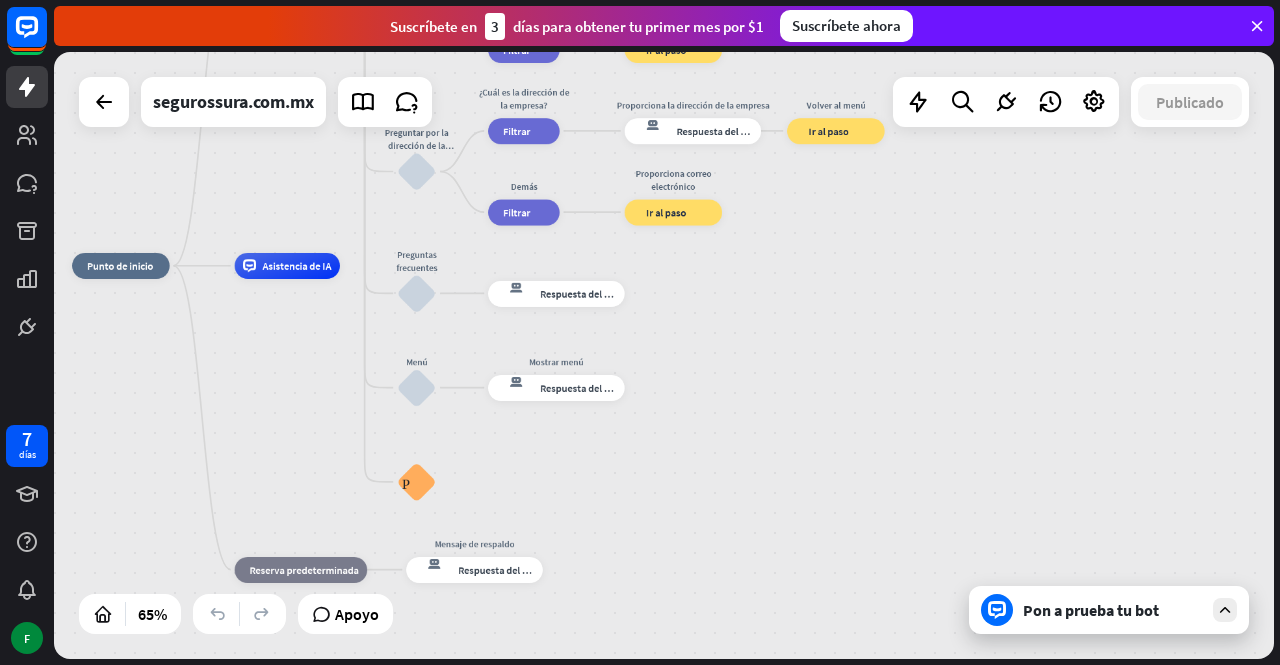 click at bounding box center [1225, 610] 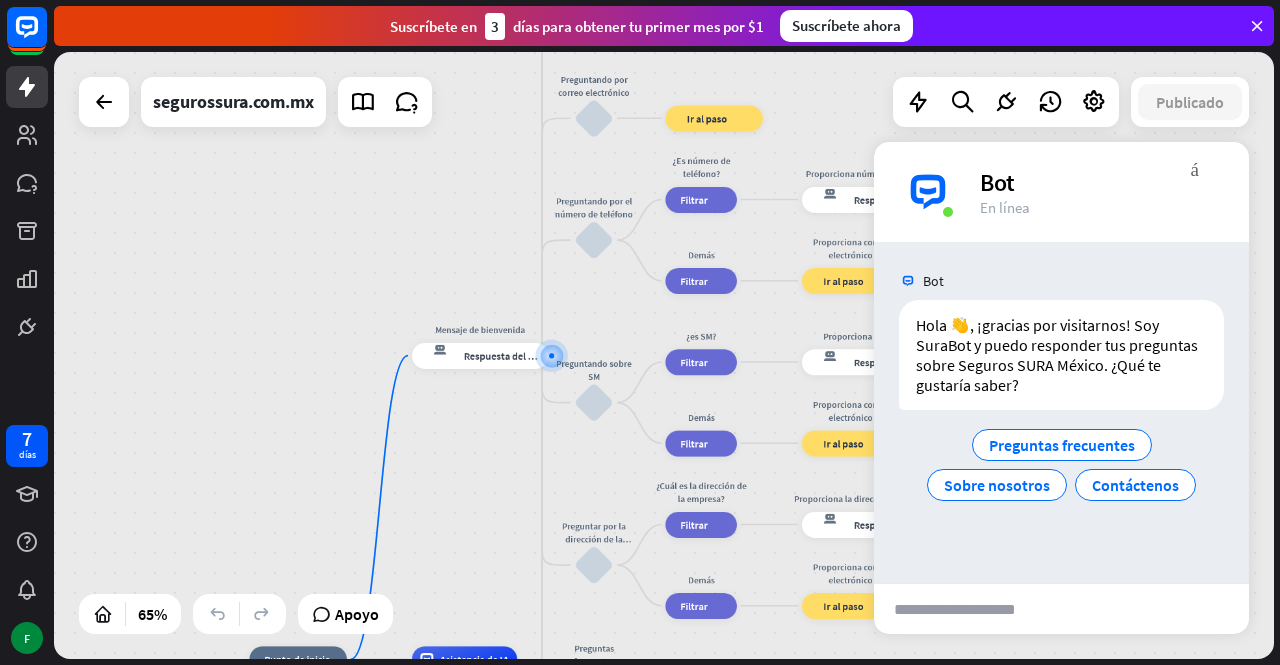 click at bounding box center (972, 609) 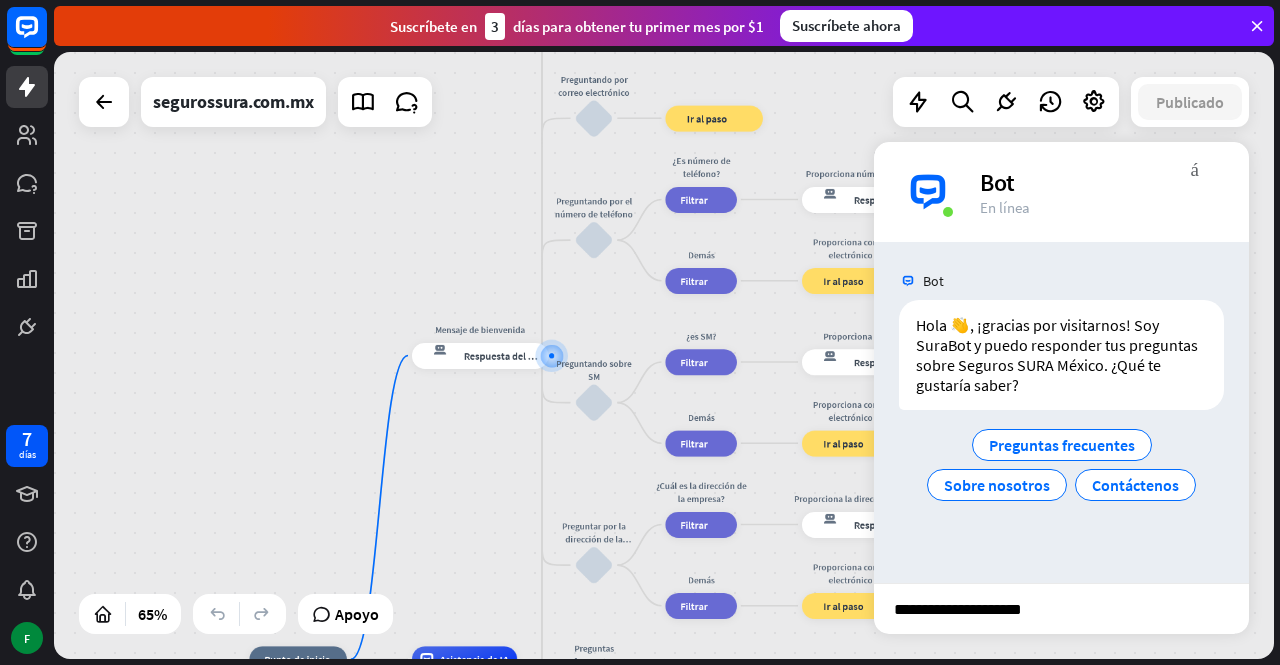 type on "**********" 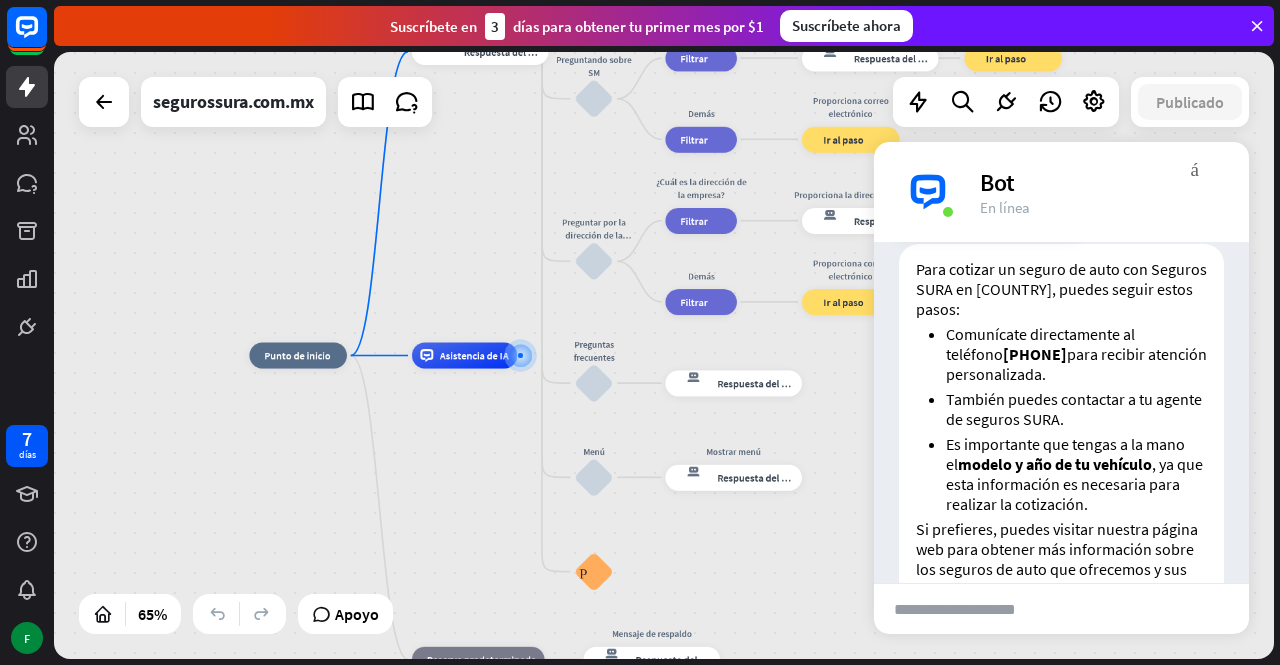 scroll, scrollTop: 412, scrollLeft: 0, axis: vertical 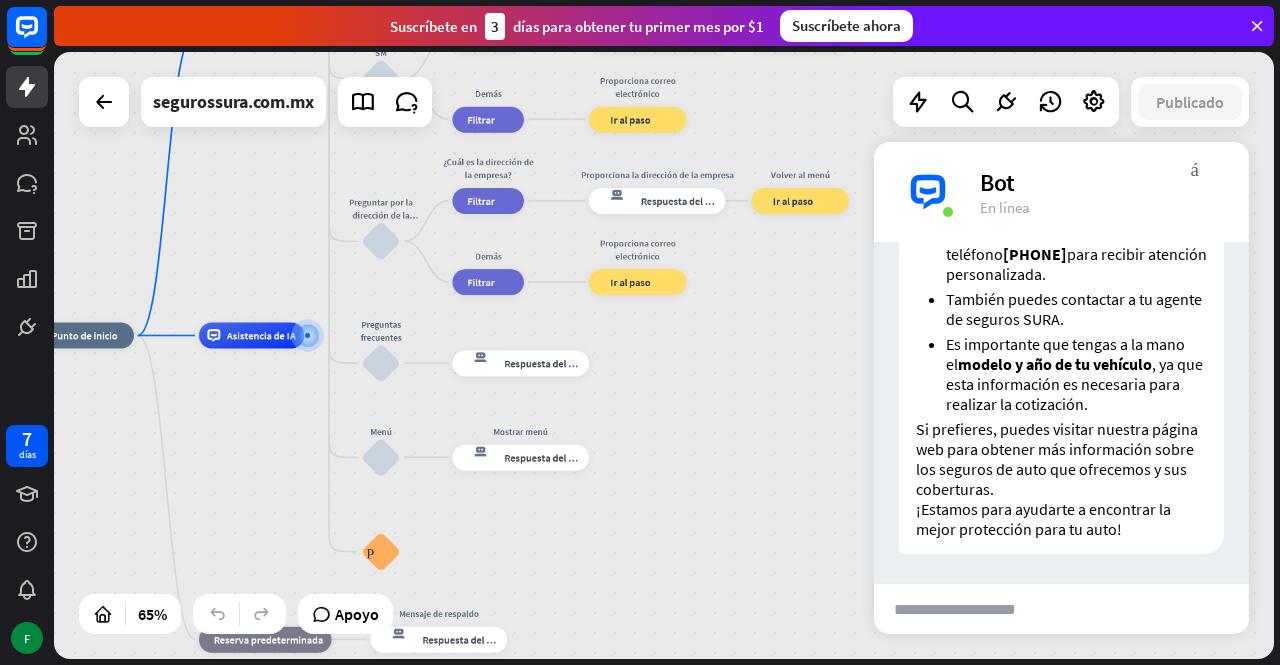 drag, startPoint x: 788, startPoint y: 561, endPoint x: 575, endPoint y: 541, distance: 213.9369 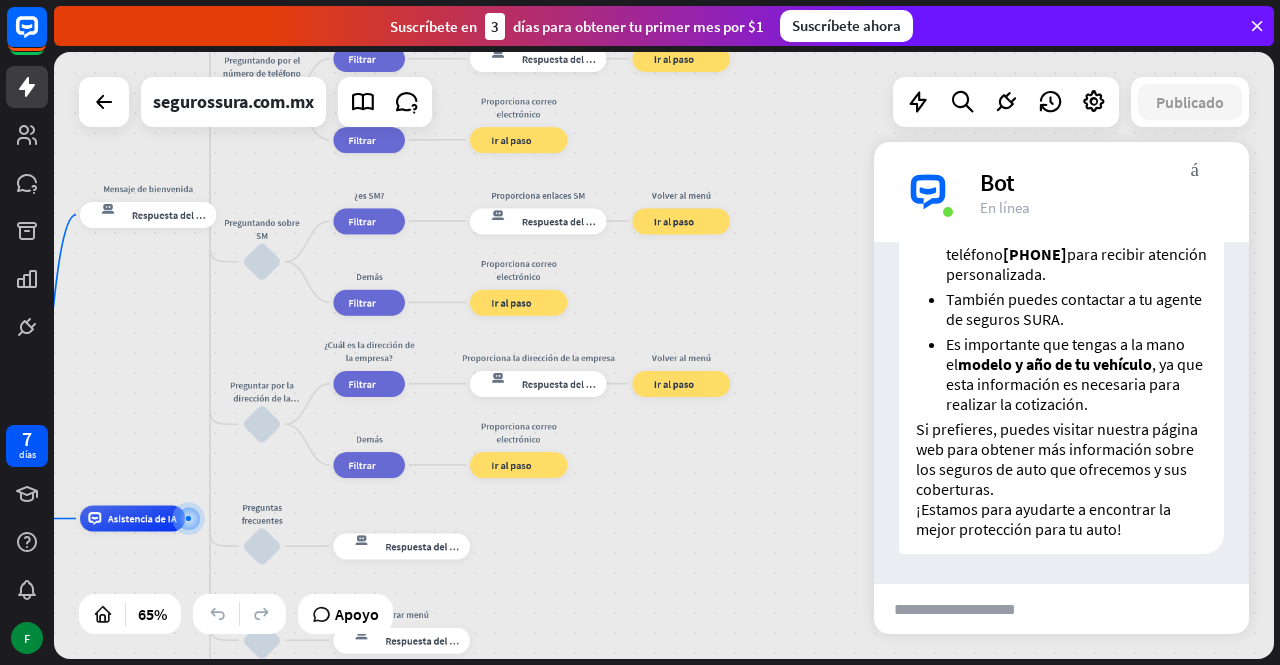 drag, startPoint x: 782, startPoint y: 467, endPoint x: 663, endPoint y: 650, distance: 218.2888 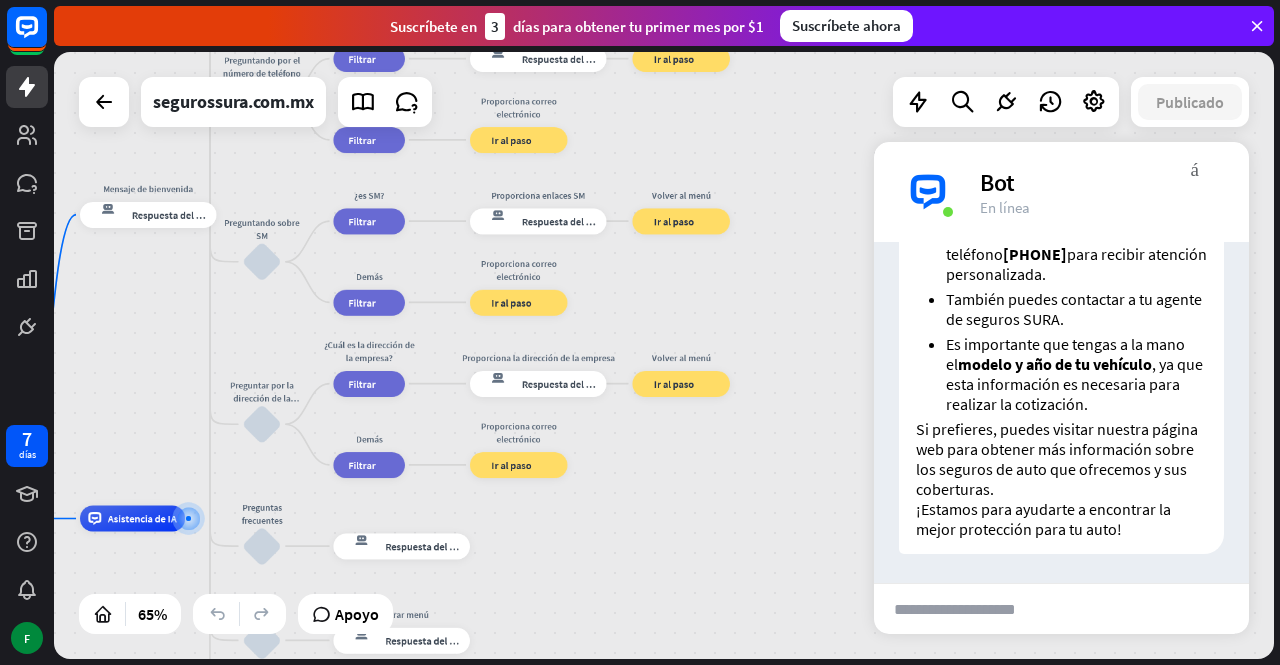 click on "inicio_2   Punto de inicio                 Mensaje de bienvenida   respuesta del bot de bloqueo   Respuesta del bot                 Sobre nosotros   bloquear_entrada_de_usuario                 Proporcionar información de la empresa   respuesta del bot de bloqueo   Respuesta del bot                 Volver al menú   bloquear_entrada_de_usuario                 ¿Fue útil?   respuesta del bot de bloqueo   Respuesta del bot                 Sí   bloquear_entrada_de_usuario                 ¡Gracias!   respuesta del bot de bloqueo   Respuesta del bot                 No   bloquear_entrada_de_usuario                 Volver al menú   bloque_ir a   Ir al paso                 Contáctanos   bloquear_entrada_de_usuario                 Flujo de contacto   árbol constructor   Fluir                 Preguntando por correo electrónico   bloquear_entrada_de_usuario                   bloque_ir a   Ir al paso                 Preguntando por el número de teléfono   bloquear_entrada_de_usuario" at bounding box center [313, 716] 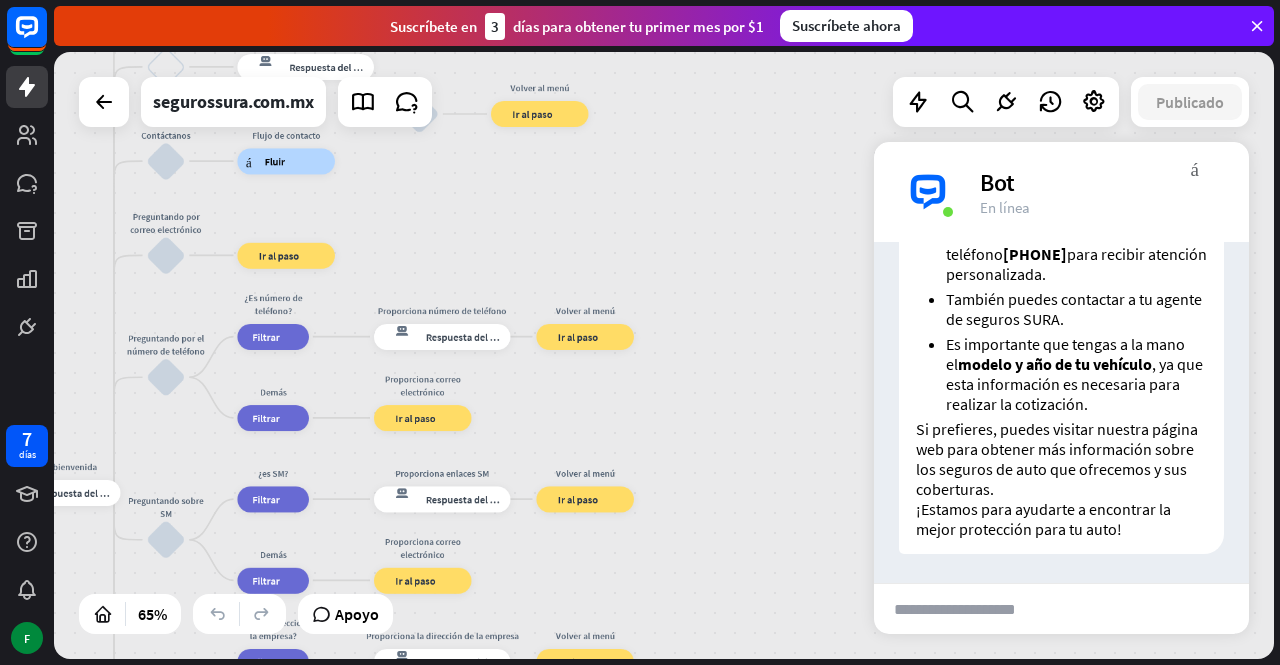 drag, startPoint x: 793, startPoint y: 413, endPoint x: 690, endPoint y: 679, distance: 285.2455 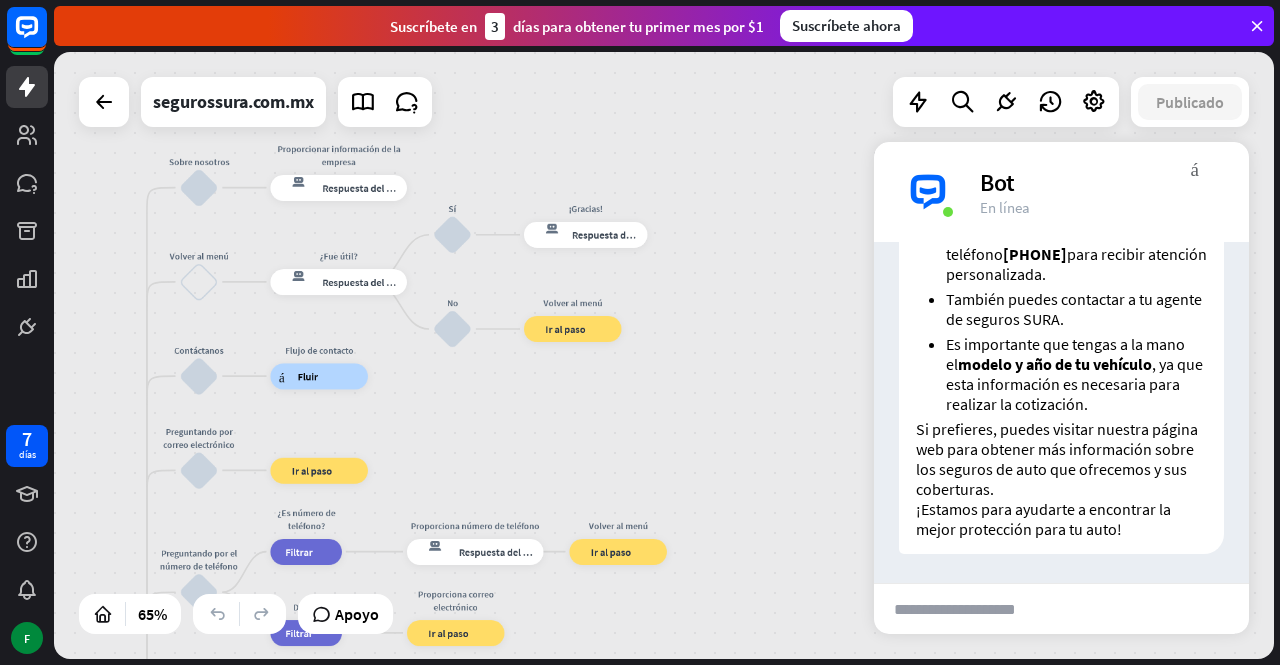 drag, startPoint x: 756, startPoint y: 413, endPoint x: 760, endPoint y: 517, distance: 104.0769 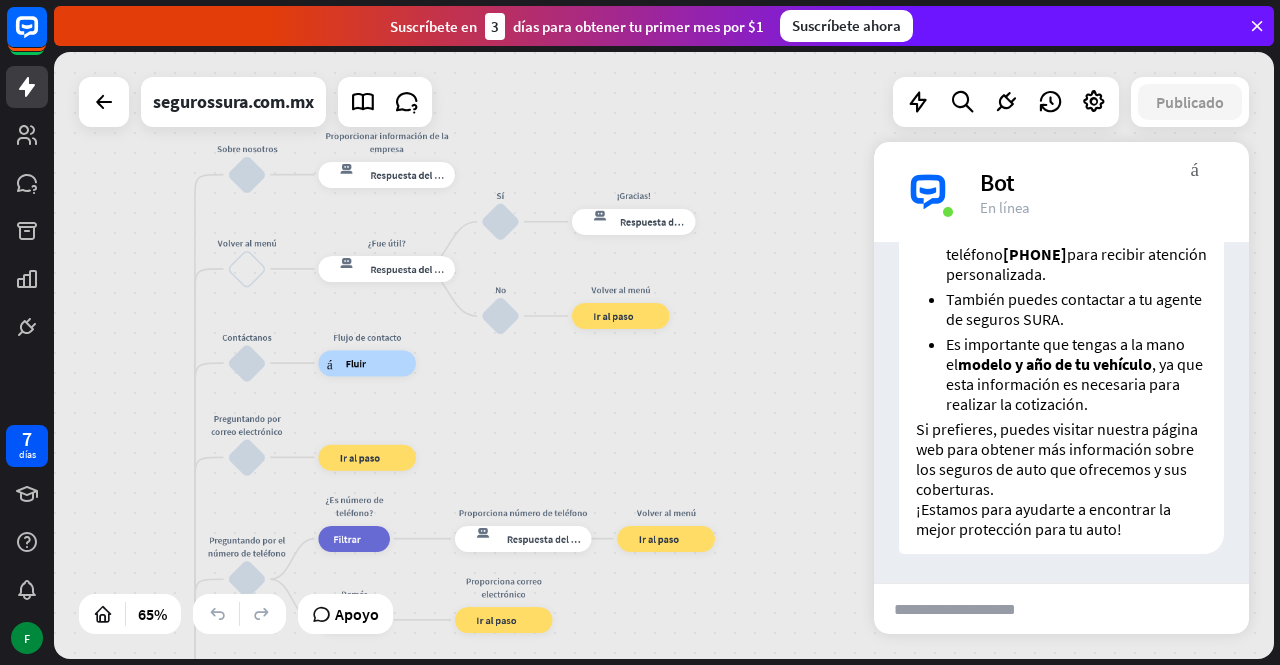 drag, startPoint x: 694, startPoint y: 352, endPoint x: 744, endPoint y: 331, distance: 54.230988 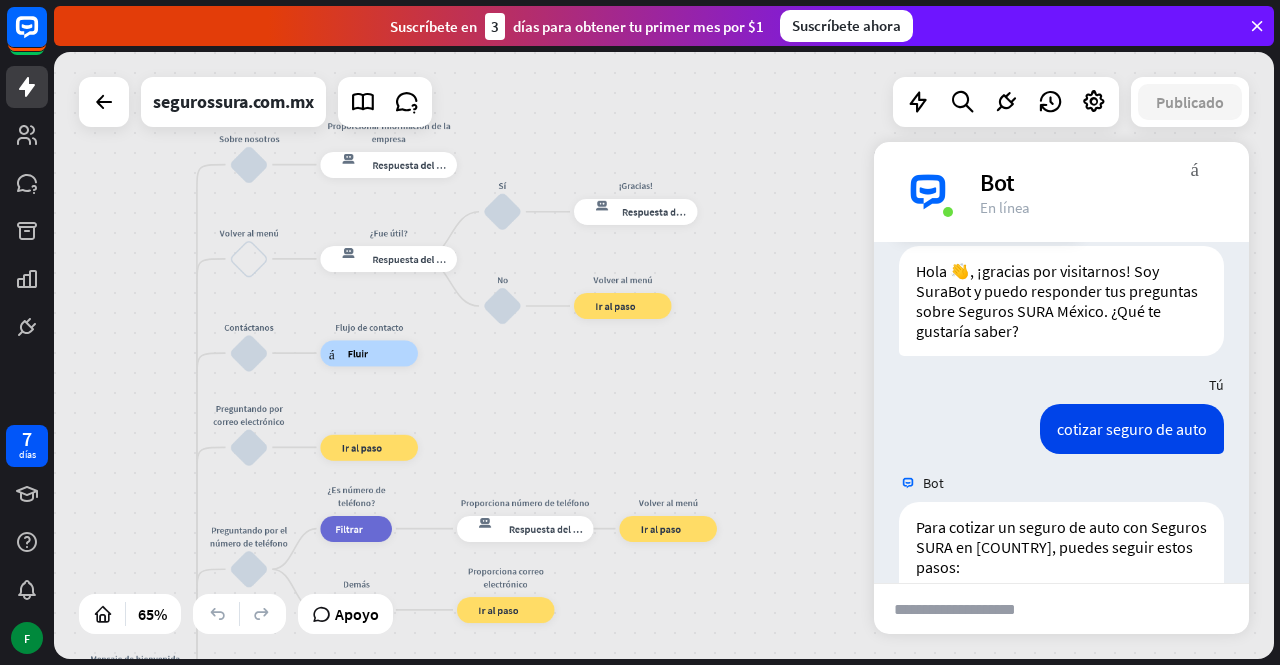 scroll, scrollTop: 12, scrollLeft: 0, axis: vertical 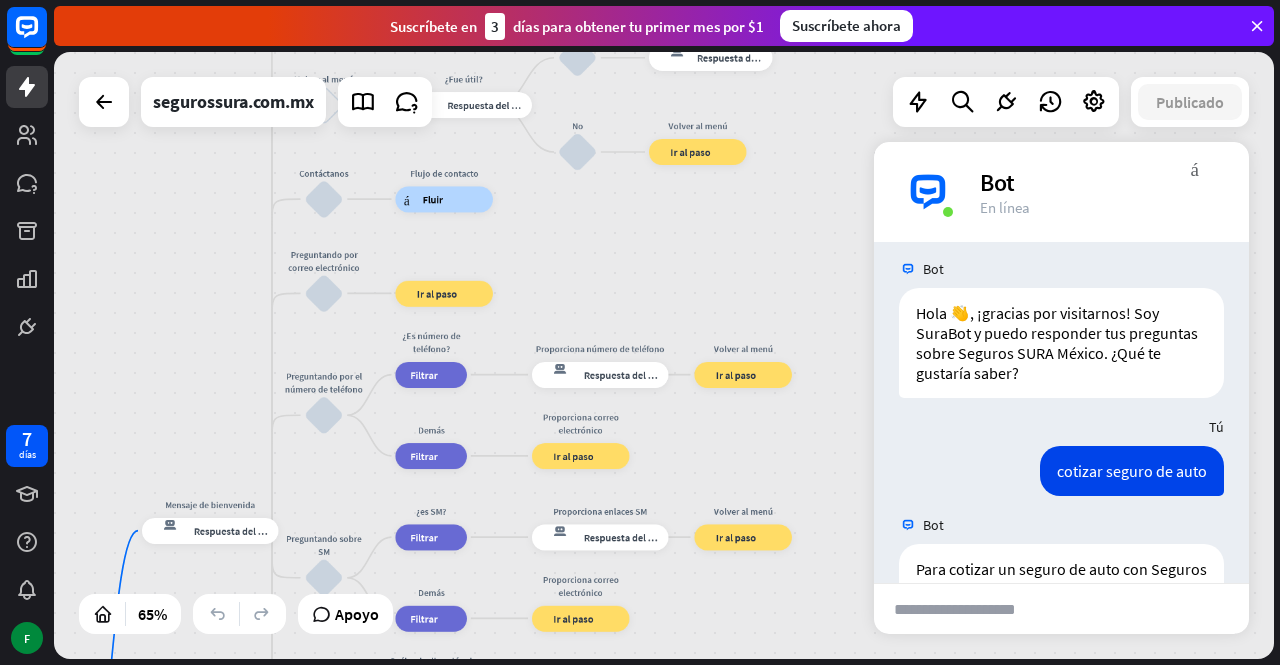 drag, startPoint x: 745, startPoint y: 403, endPoint x: 817, endPoint y: 271, distance: 150.35957 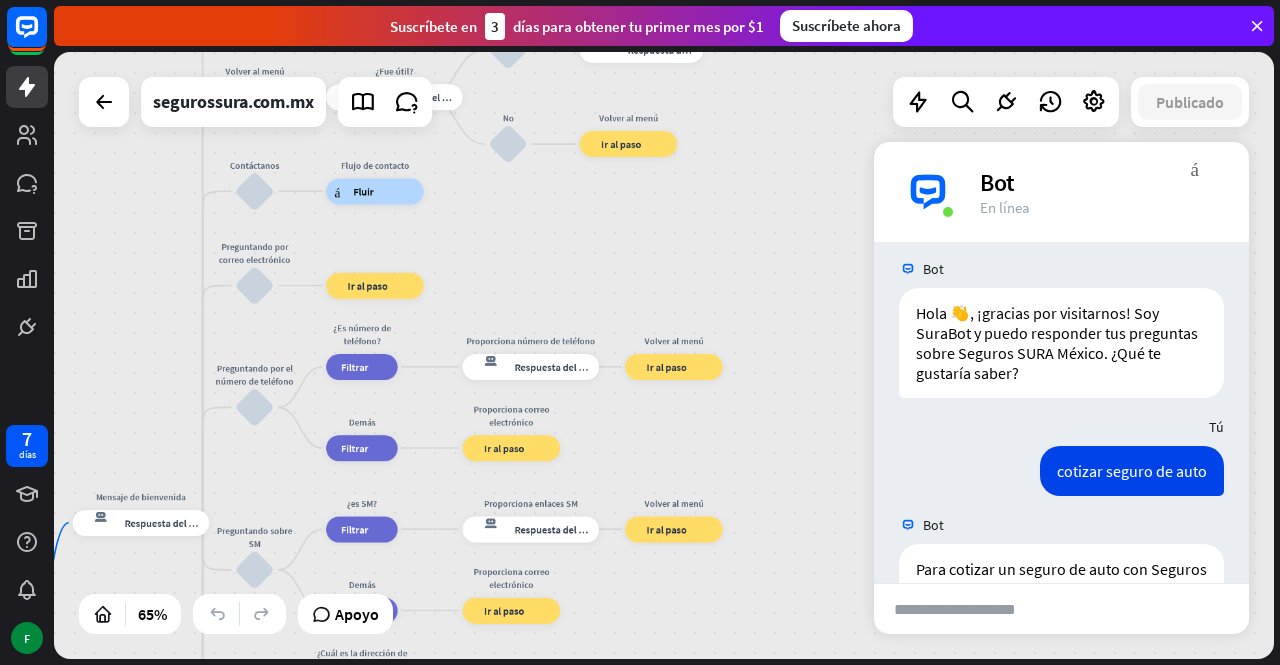 click at bounding box center [972, 609] 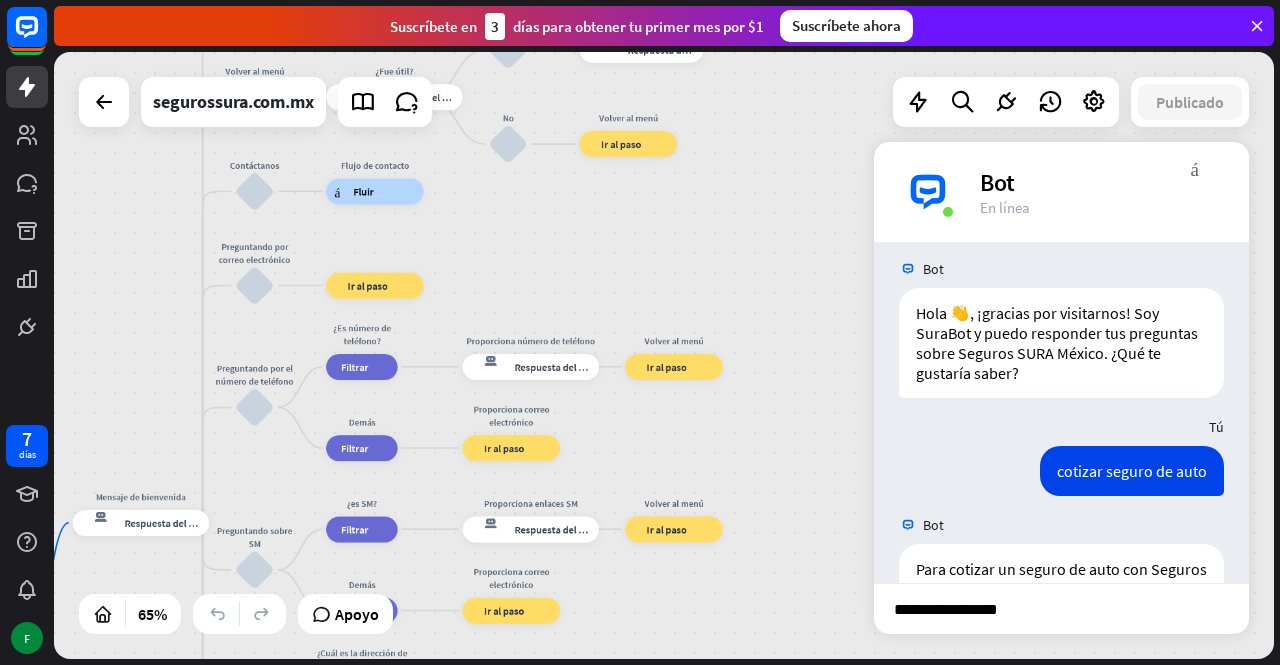 type on "**********" 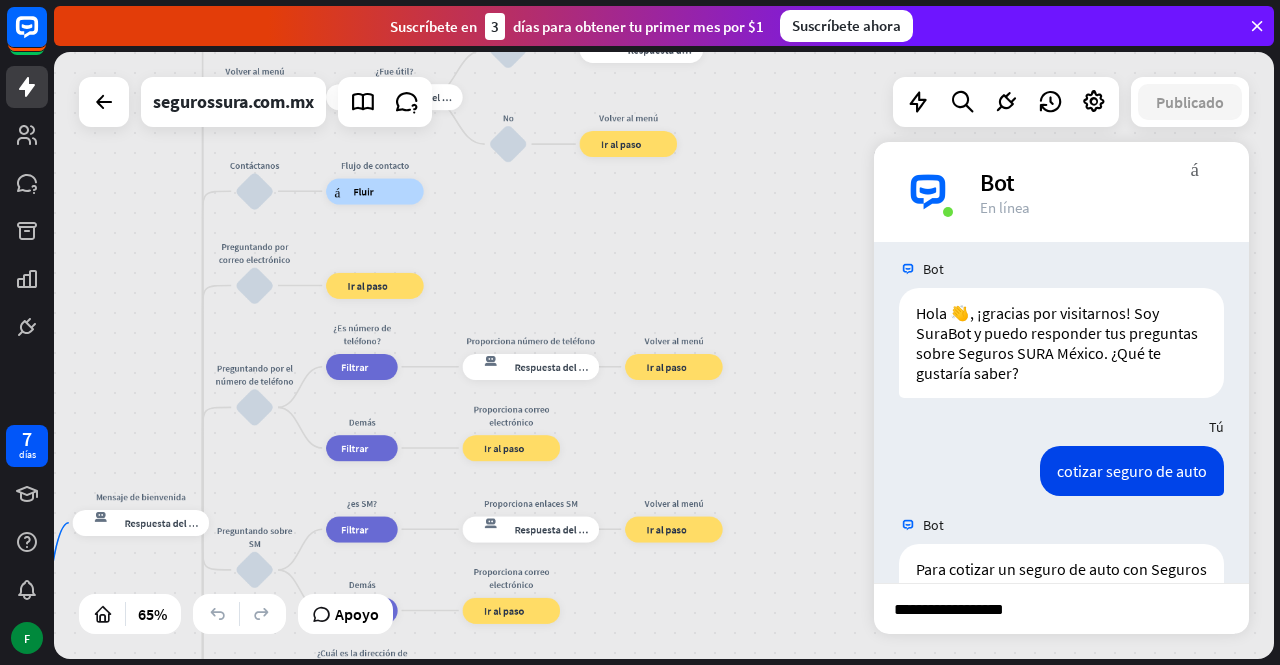 type 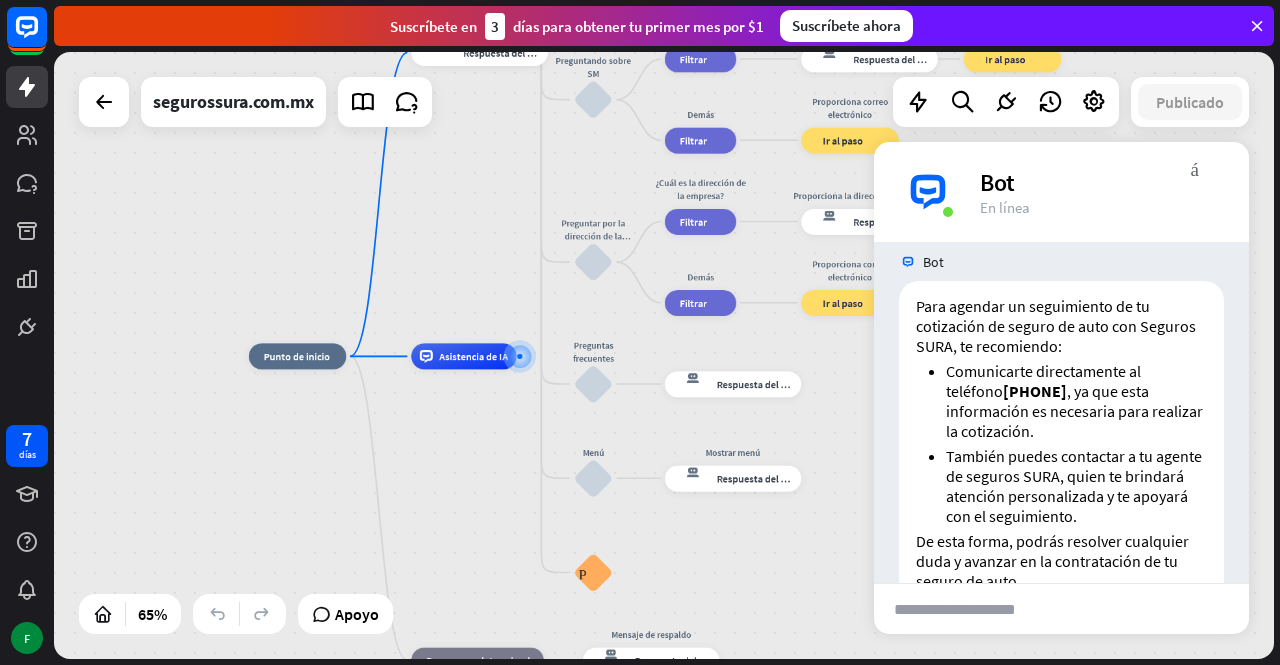 scroll, scrollTop: 883, scrollLeft: 0, axis: vertical 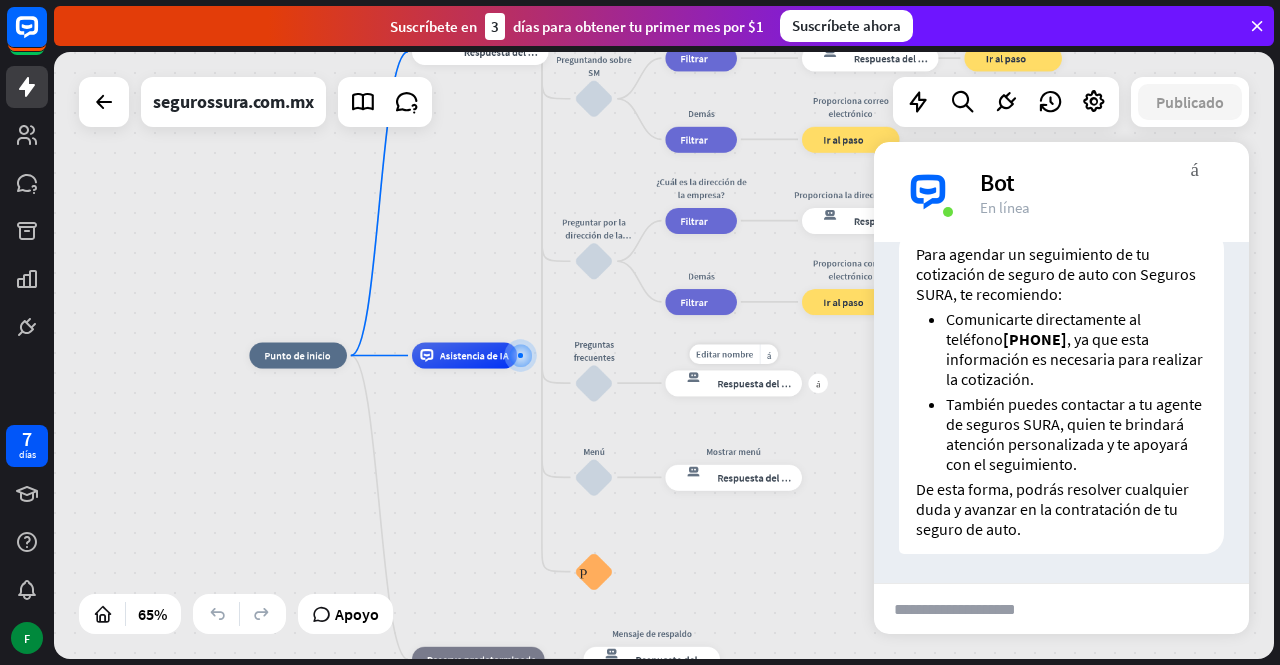 click on "Respuesta del bot" at bounding box center (757, 383) 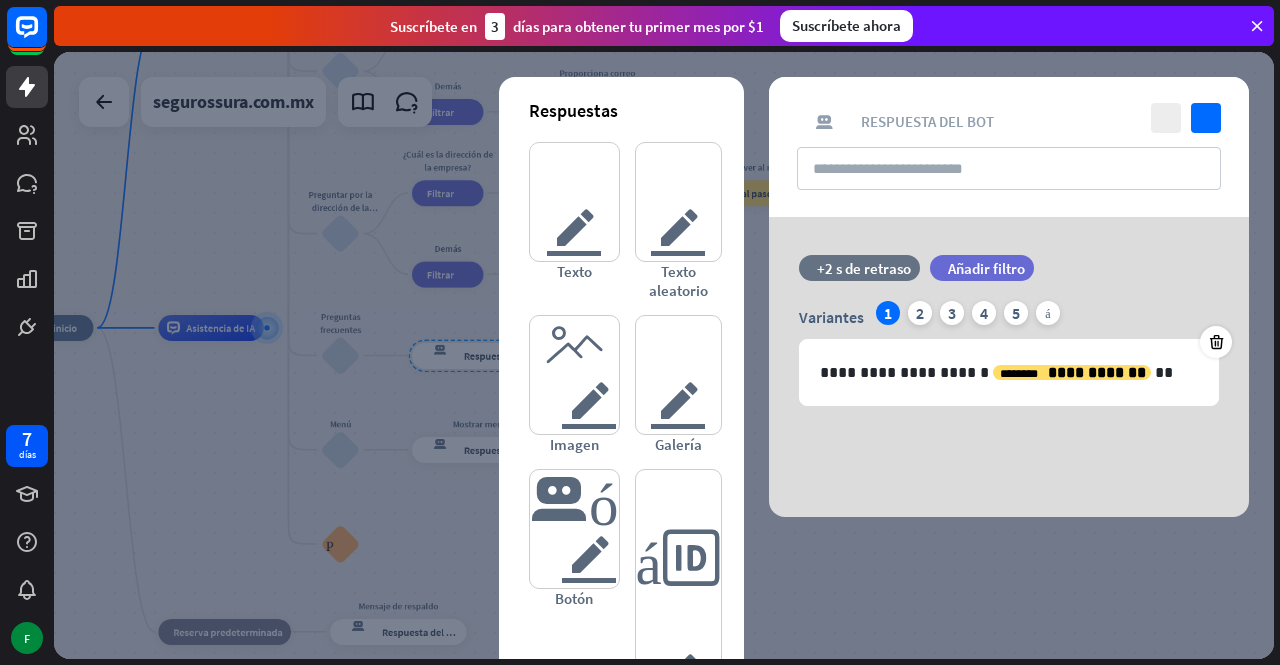 click at bounding box center [664, 355] 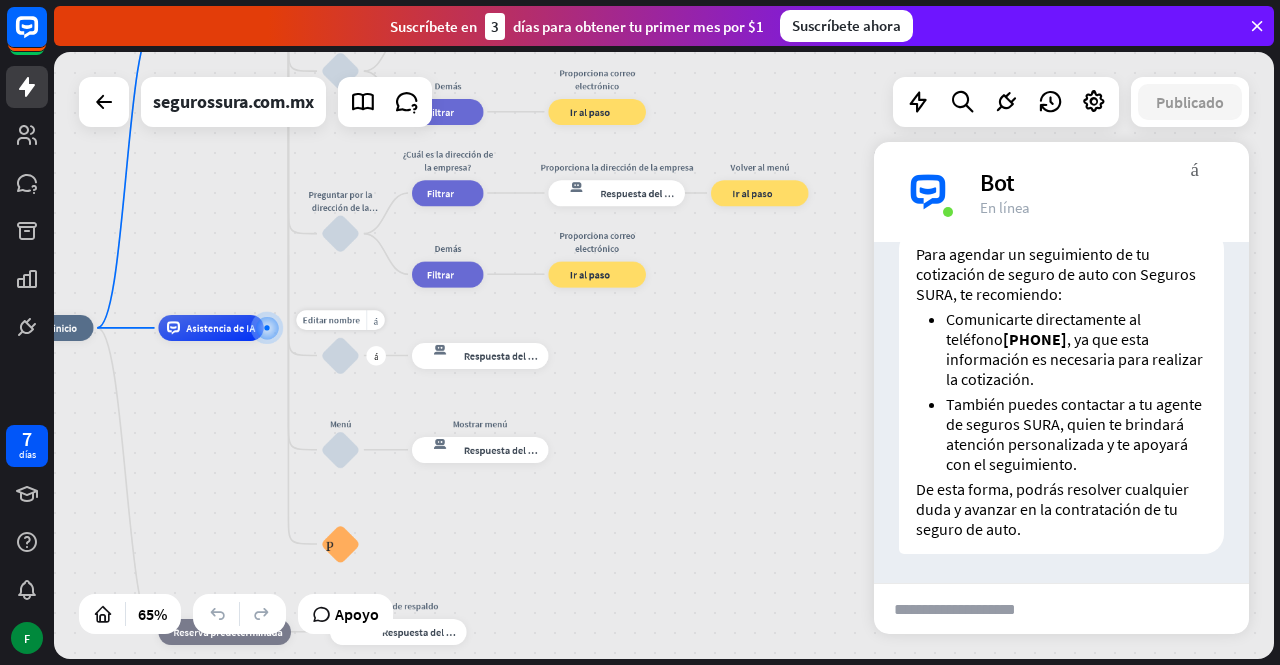 click on "bloquear_entrada_de_usuario" at bounding box center (340, 355) 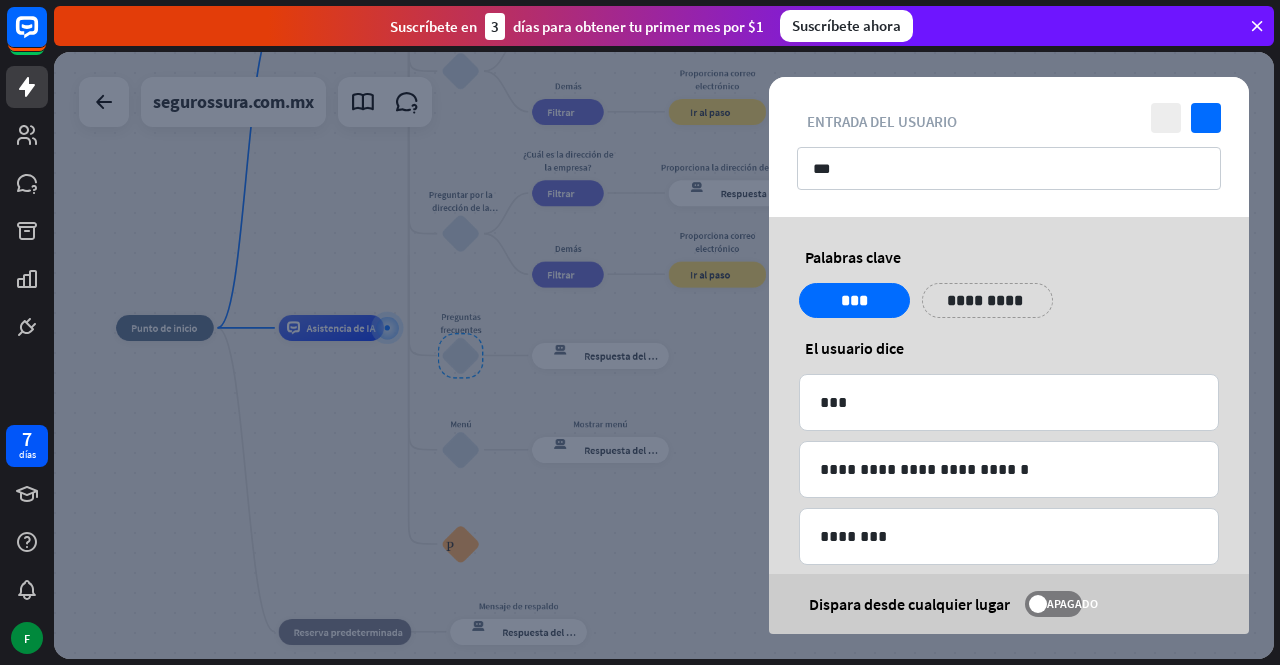 click at bounding box center (664, 355) 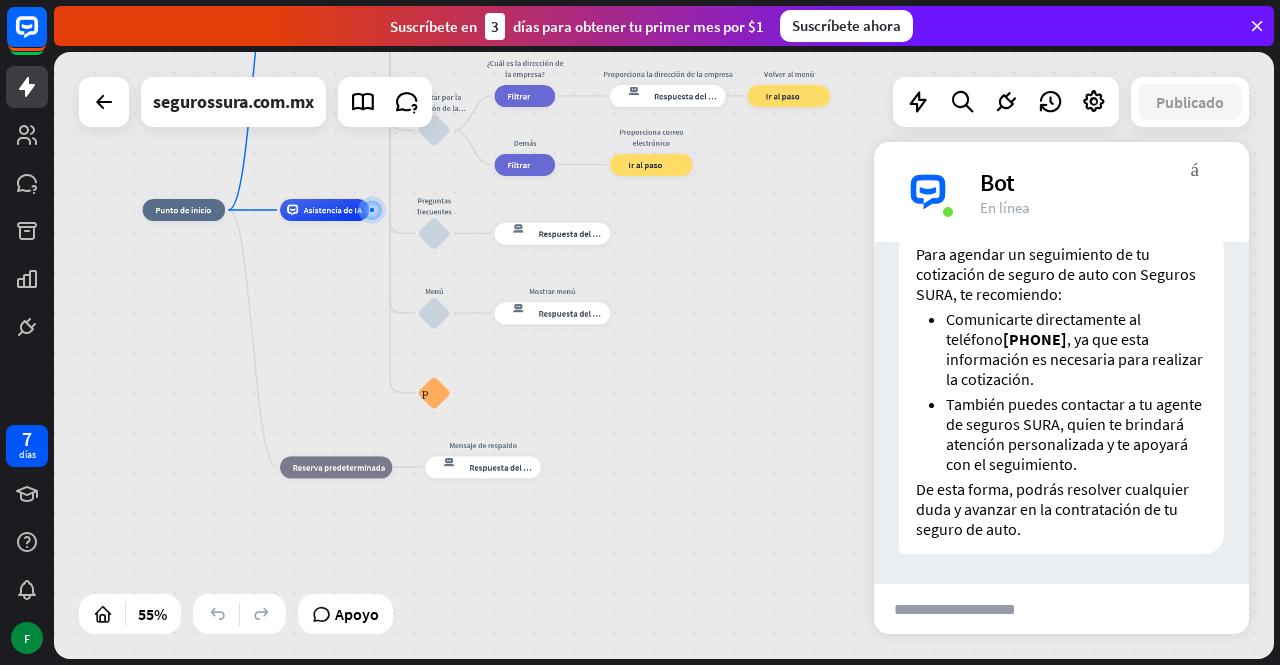 drag, startPoint x: 636, startPoint y: 541, endPoint x: 606, endPoint y: 412, distance: 132.44244 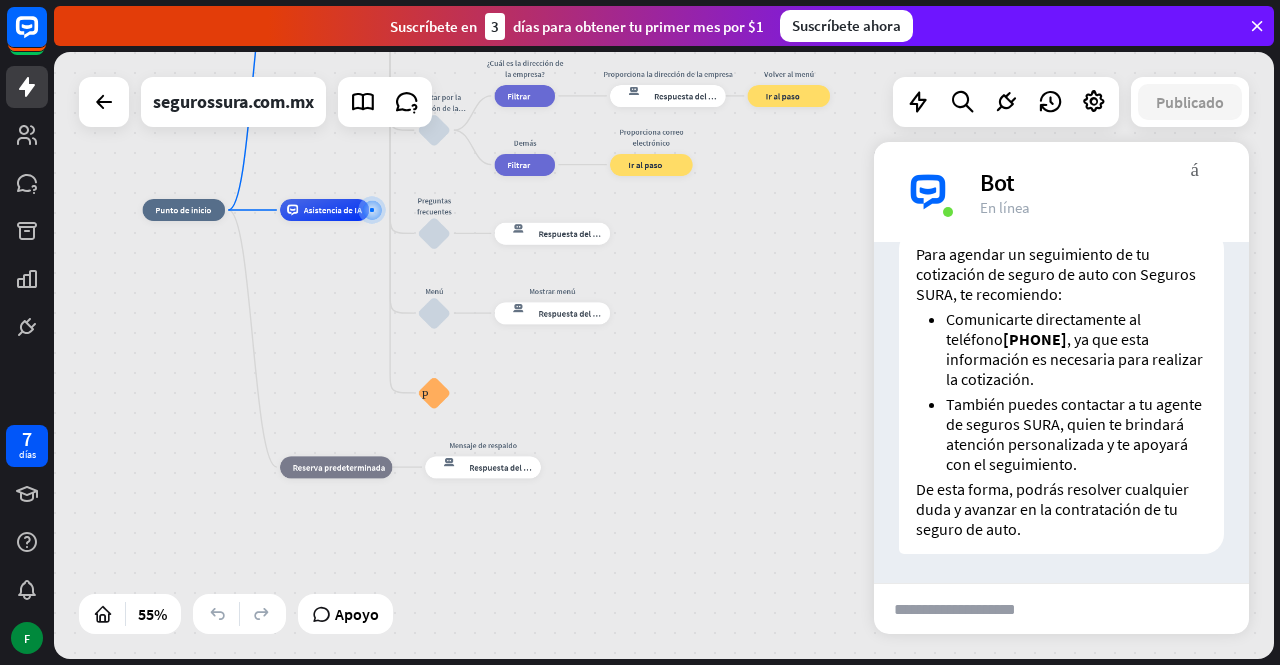 click on "inicio_2   Punto de inicio                 Mensaje de bienvenida   respuesta del bot de bloqueo   Respuesta del bot                 Sobre nosotros   bloquear_entrada_de_usuario                 Proporcionar información de la empresa   respuesta del bot de bloqueo   Respuesta del bot                 Volver al menú   bloquear_entrada_de_usuario                 ¿Fue útil?   respuesta del bot de bloqueo   Respuesta del bot                 Sí   bloquear_entrada_de_usuario                 ¡Gracias!   respuesta del bot de bloqueo   Respuesta del bot                 No   bloquear_entrada_de_usuario                 Volver al menú   bloque_ir a   Ir al paso                 Contáctanos   bloquear_entrada_de_usuario                 Flujo de contacto   árbol constructor   Fluir                 Preguntando por correo electrónico   bloquear_entrada_de_usuario                   bloque_ir a   Ir al paso                 Preguntando por el número de teléfono   bloquear_entrada_de_usuario" at bounding box center (478, 377) 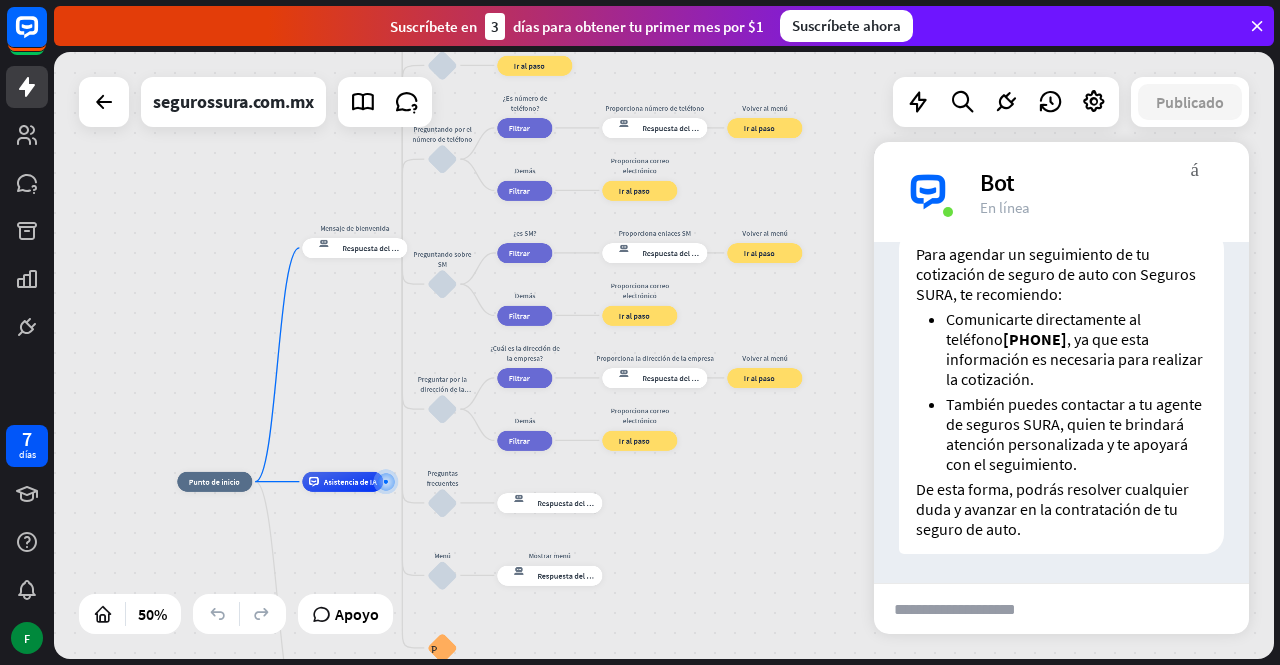 drag, startPoint x: 670, startPoint y: 235, endPoint x: 654, endPoint y: 551, distance: 316.40482 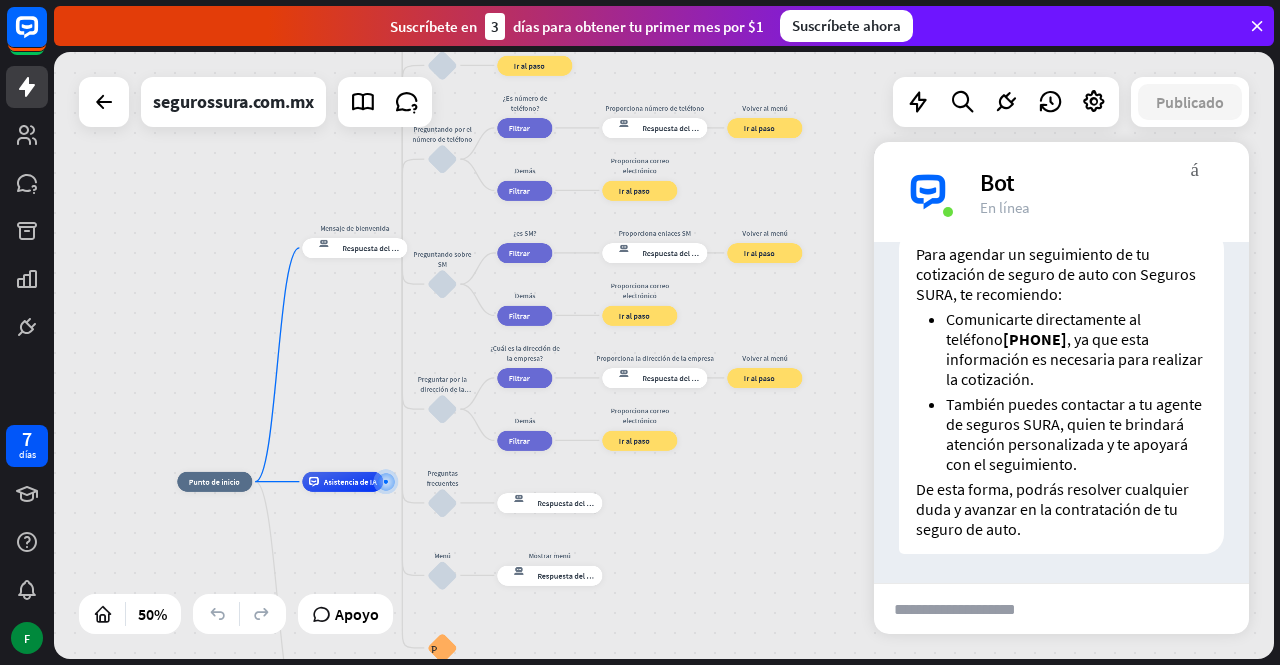 click on "inicio_2   Punto de inicio                 Mensaje de bienvenida   respuesta del bot de bloqueo   Respuesta del bot                 Sobre nosotros   bloquear_entrada_de_usuario                 Proporcionar información de la empresa   respuesta del bot de bloqueo   Respuesta del bot                 Volver al menú   bloquear_entrada_de_usuario                 ¿Fue útil?   respuesta del bot de bloqueo   Respuesta del bot                 Sí   bloquear_entrada_de_usuario                 ¡Gracias!   respuesta del bot de bloqueo   Respuesta del bot                 No   bloquear_entrada_de_usuario                 Volver al menú   bloque_ir a   Ir al paso                 Contáctanos   bloquear_entrada_de_usuario                 Flujo de contacto   árbol constructor   Fluir                 Preguntando por correo electrónico   bloquear_entrada_de_usuario                   bloque_ir a   Ir al paso                 Preguntando por el número de teléfono   bloquear_entrada_de_usuario" at bounding box center [482, 633] 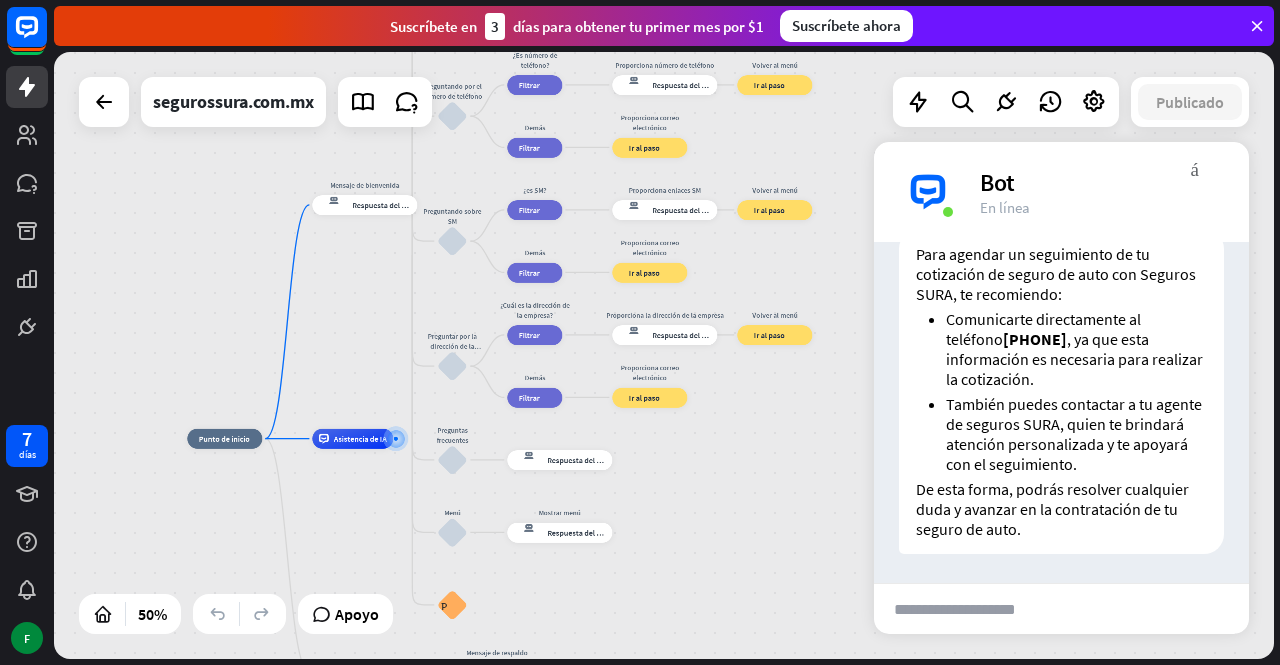 drag, startPoint x: 746, startPoint y: 365, endPoint x: 768, endPoint y: 253, distance: 114.14027 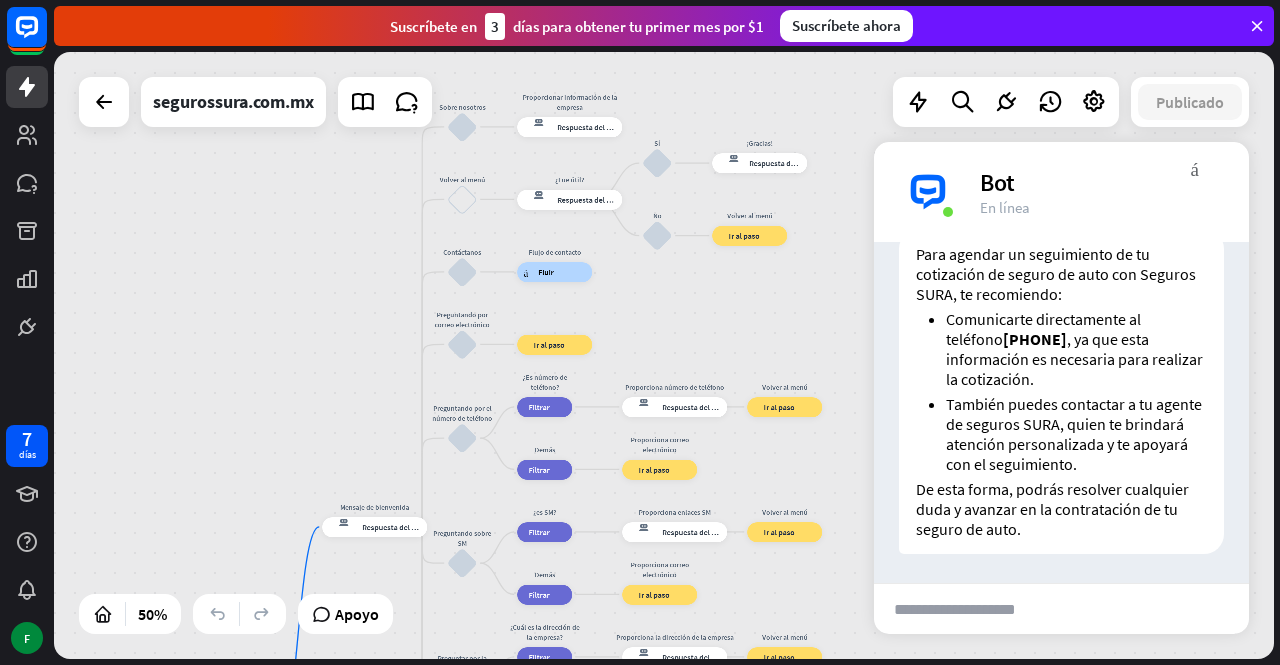 drag, startPoint x: 791, startPoint y: 168, endPoint x: 800, endPoint y: 477, distance: 309.13104 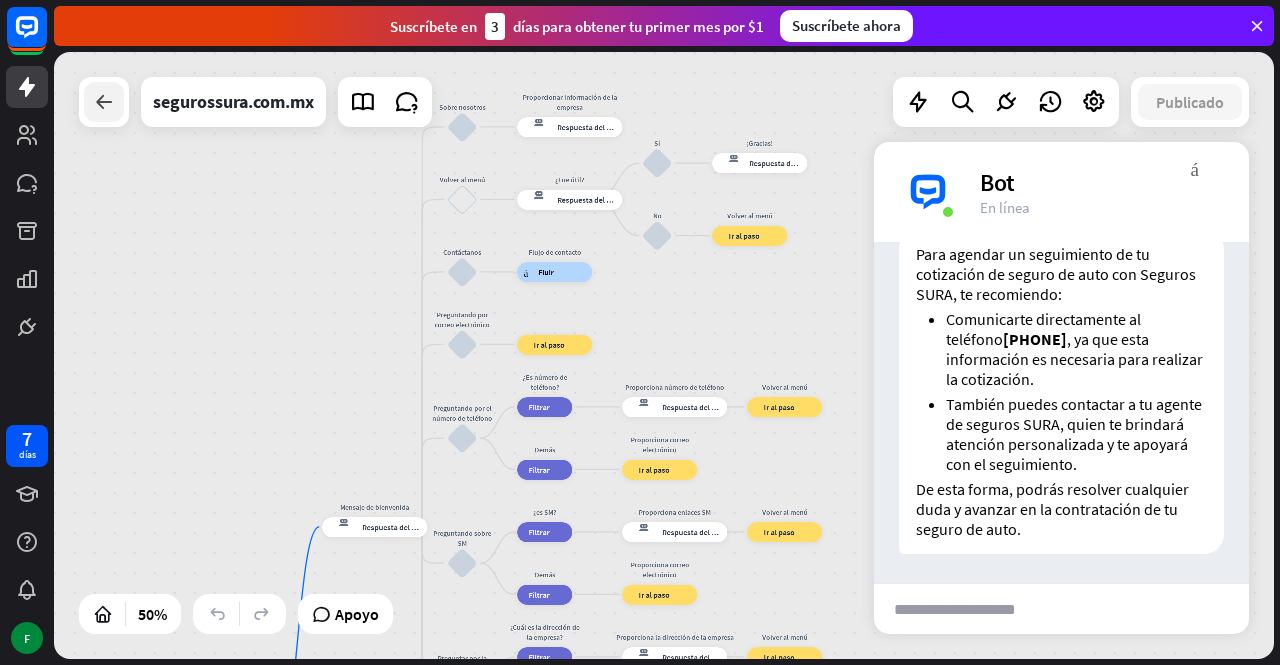 click at bounding box center (104, 102) 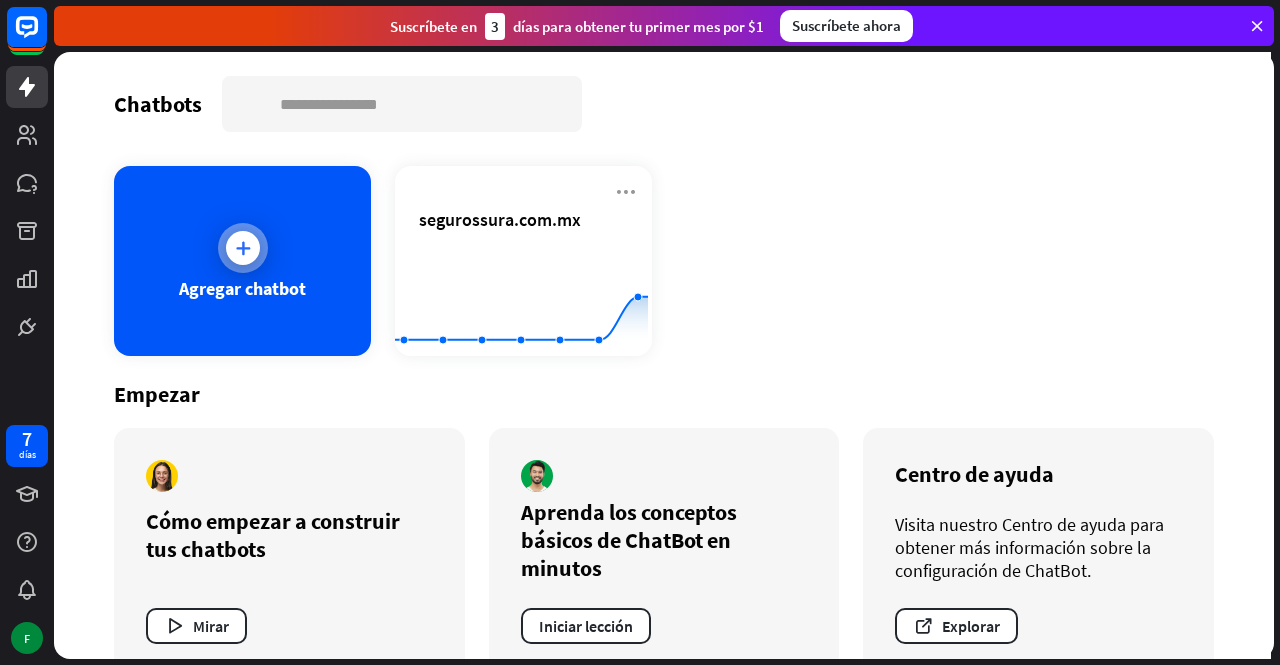 click on "Agregar chatbot" at bounding box center [242, 288] 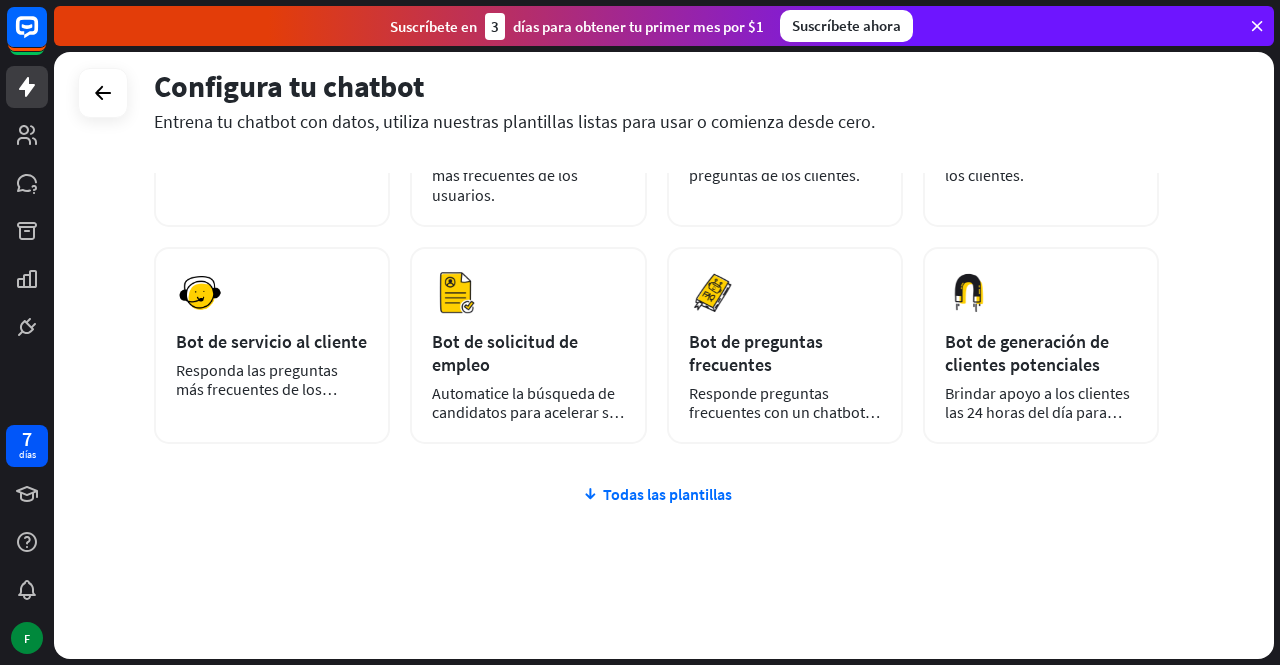 scroll, scrollTop: 282, scrollLeft: 0, axis: vertical 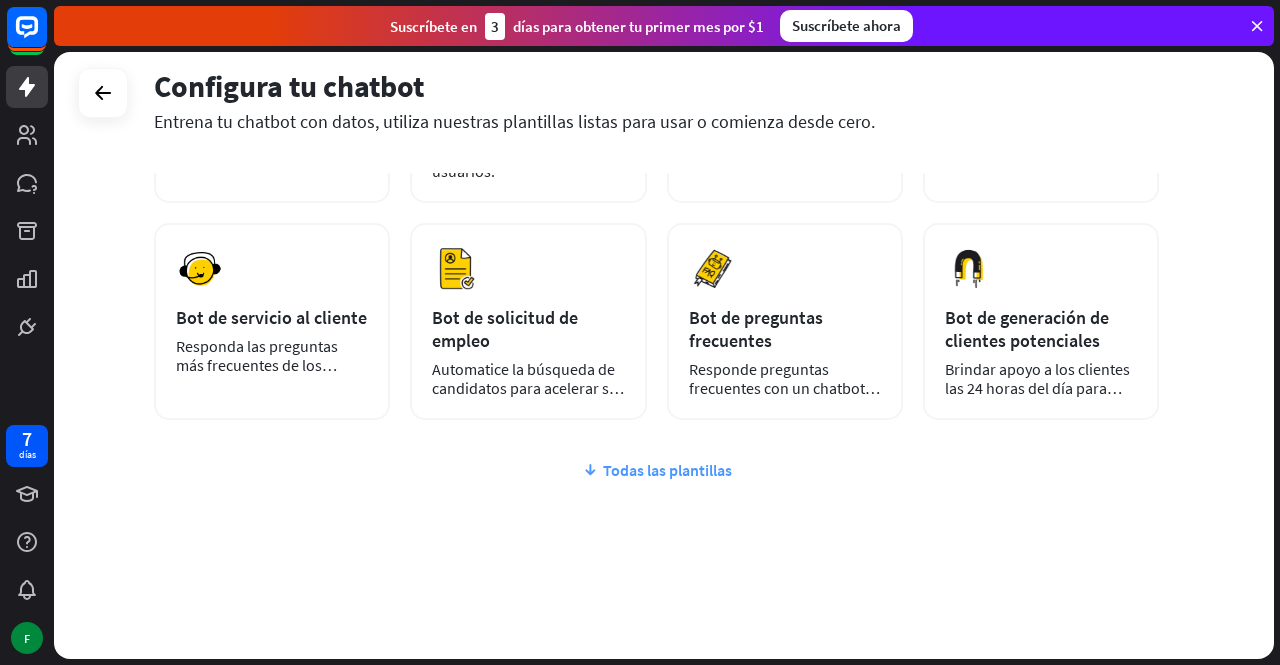 click on "Todas las plantillas" at bounding box center (667, 470) 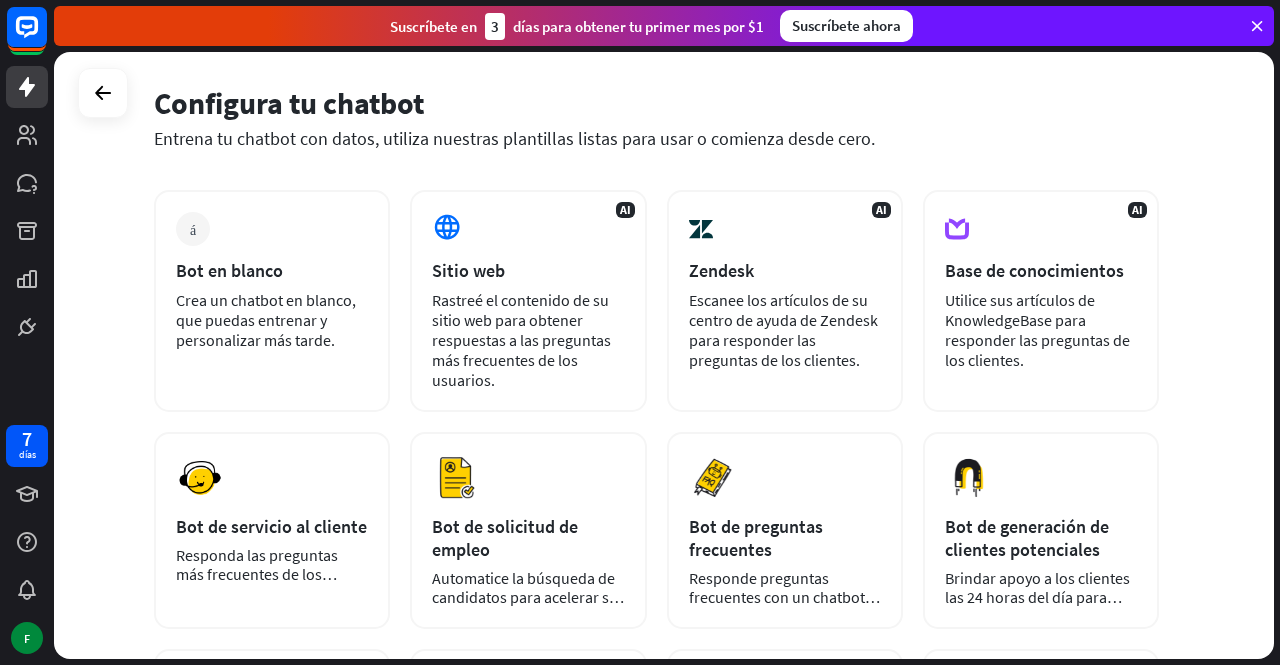 scroll, scrollTop: 0, scrollLeft: 0, axis: both 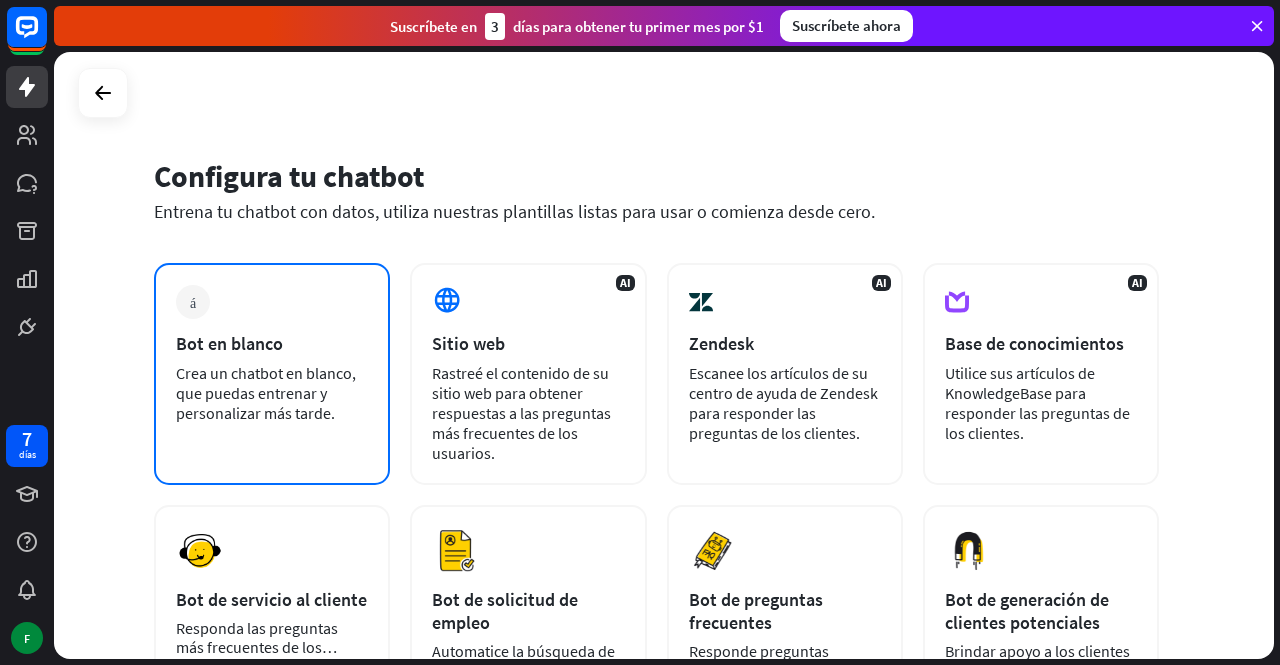 click on "Crea un chatbot en blanco, que puedas entrenar y personalizar más tarde." at bounding box center [266, 393] 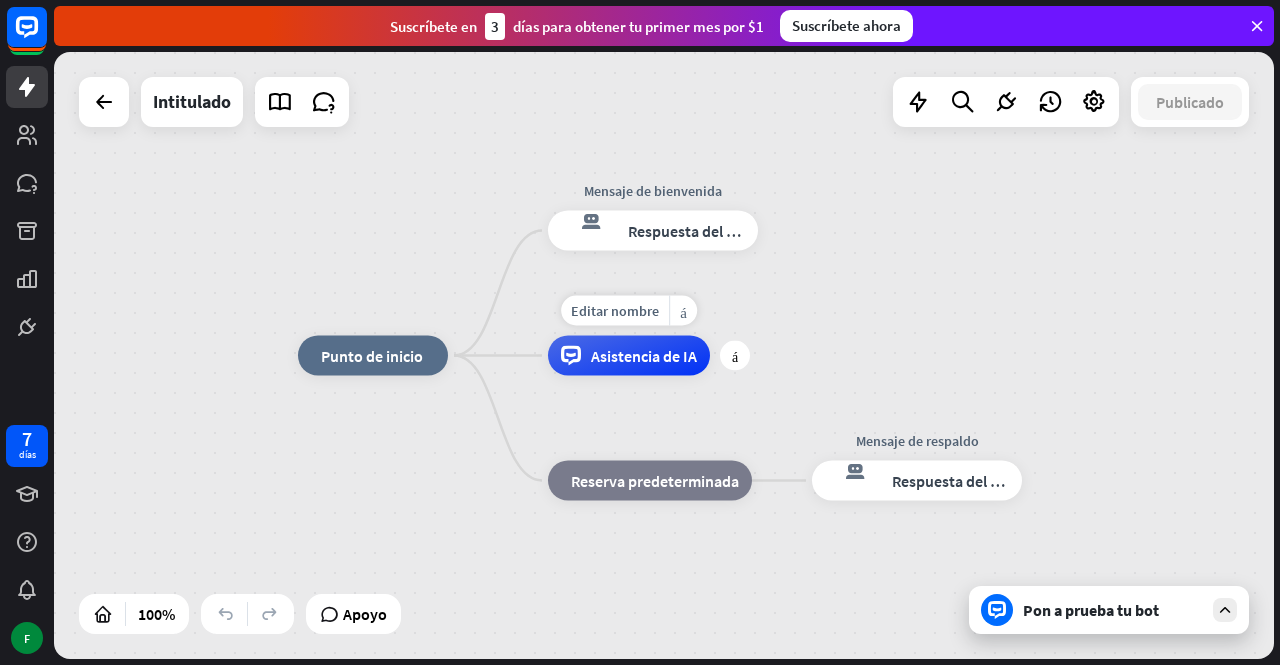 click on "Asistencia de IA" at bounding box center (644, 356) 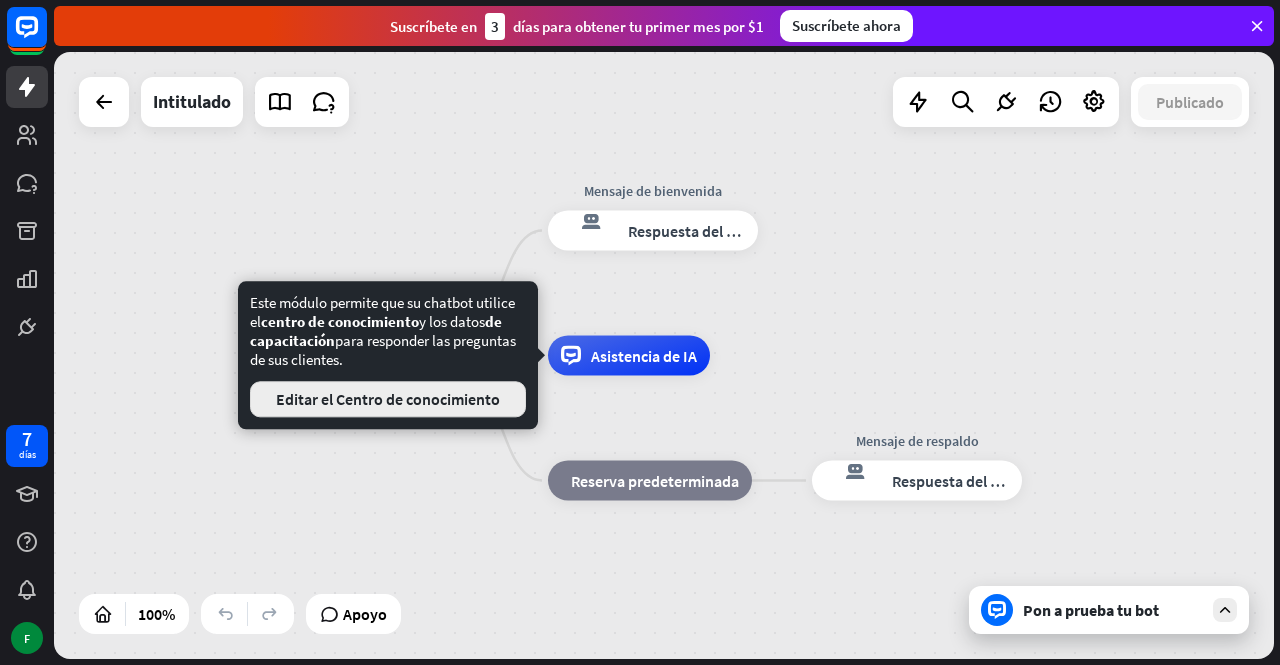 click on "Editar el Centro de conocimiento" at bounding box center (388, 399) 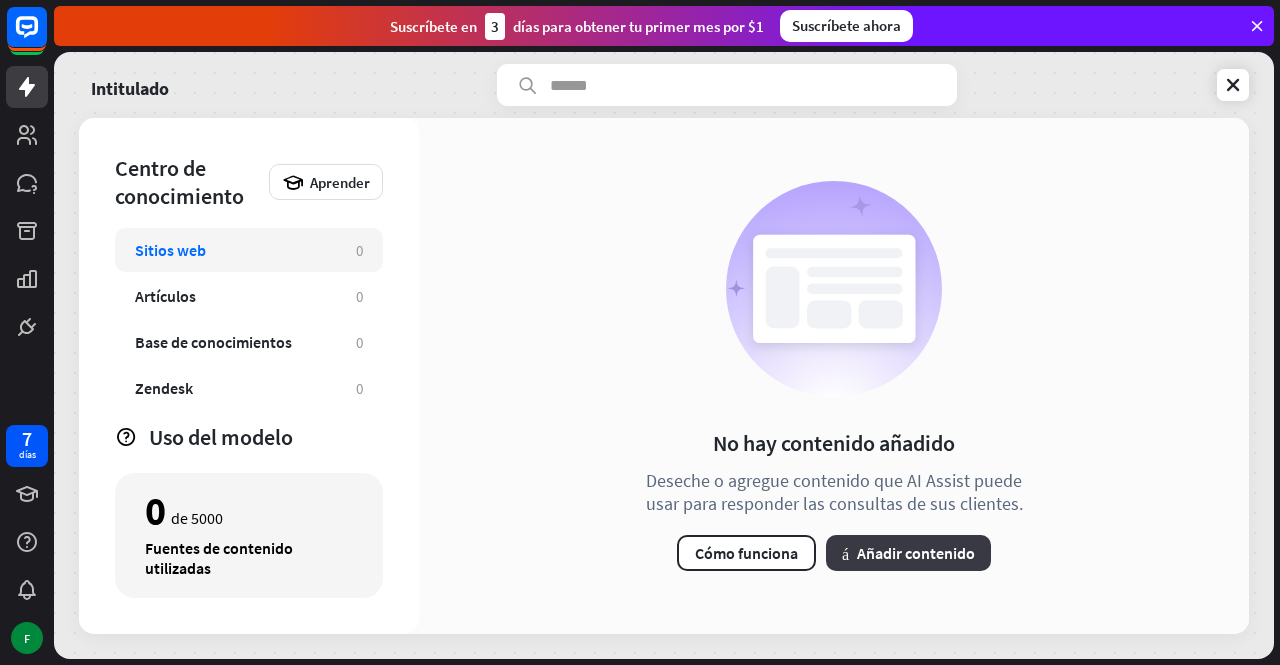 click on "Añadir contenido" at bounding box center [916, 553] 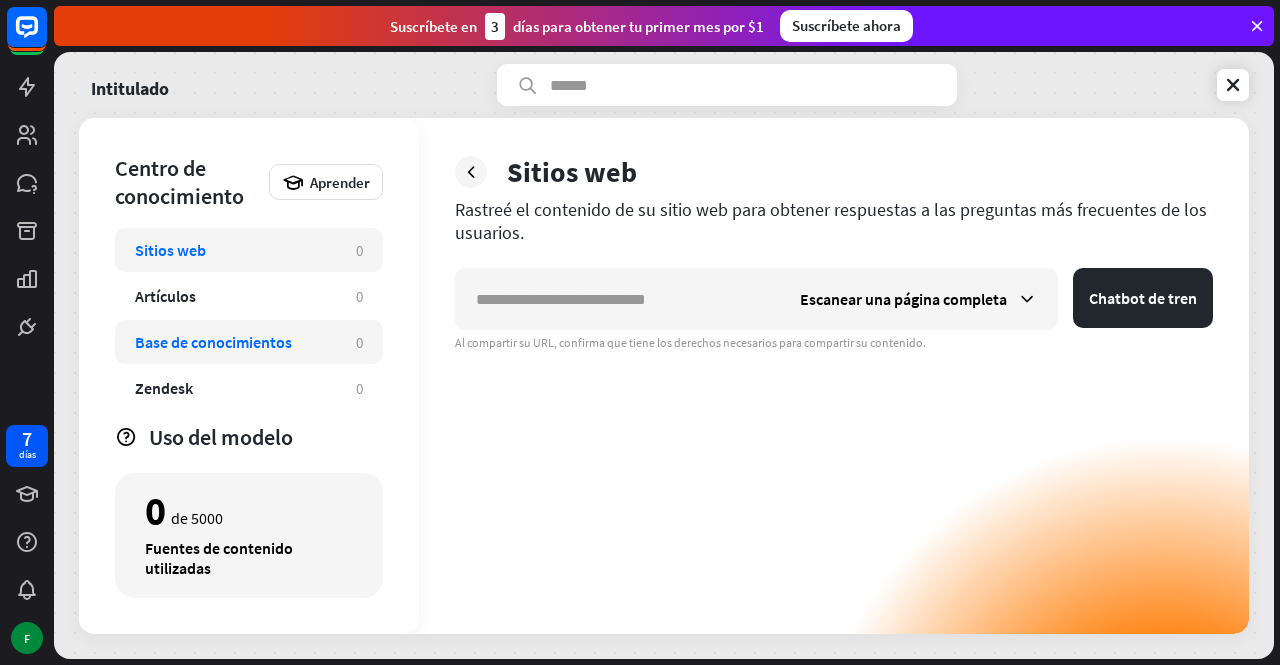 click on "Base de conocimientos     0" at bounding box center (249, 342) 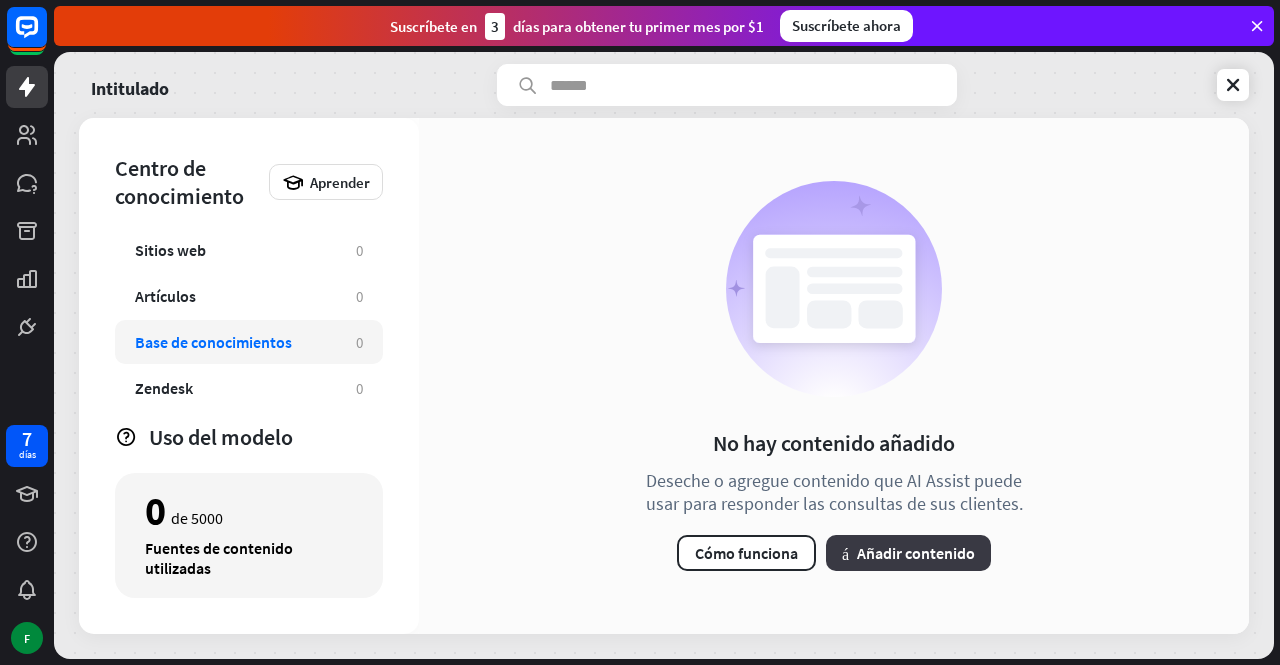 click on "Añadir contenido" at bounding box center [916, 553] 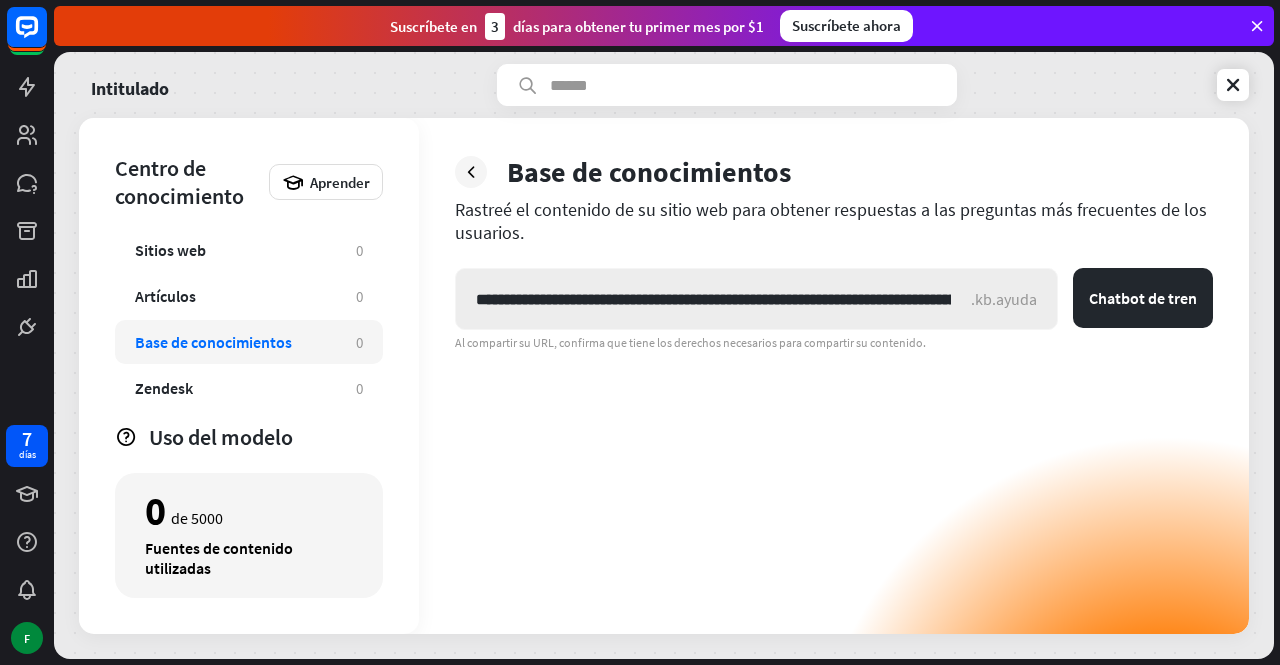 scroll, scrollTop: 0, scrollLeft: 4046, axis: horizontal 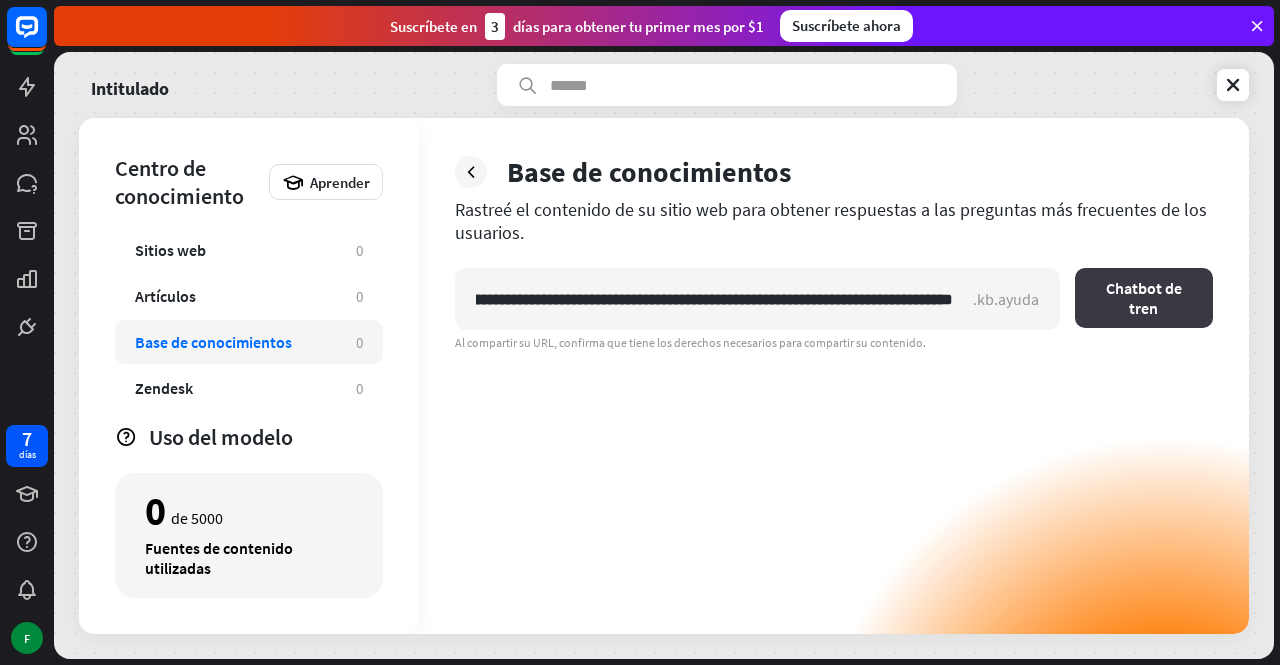 type on "**********" 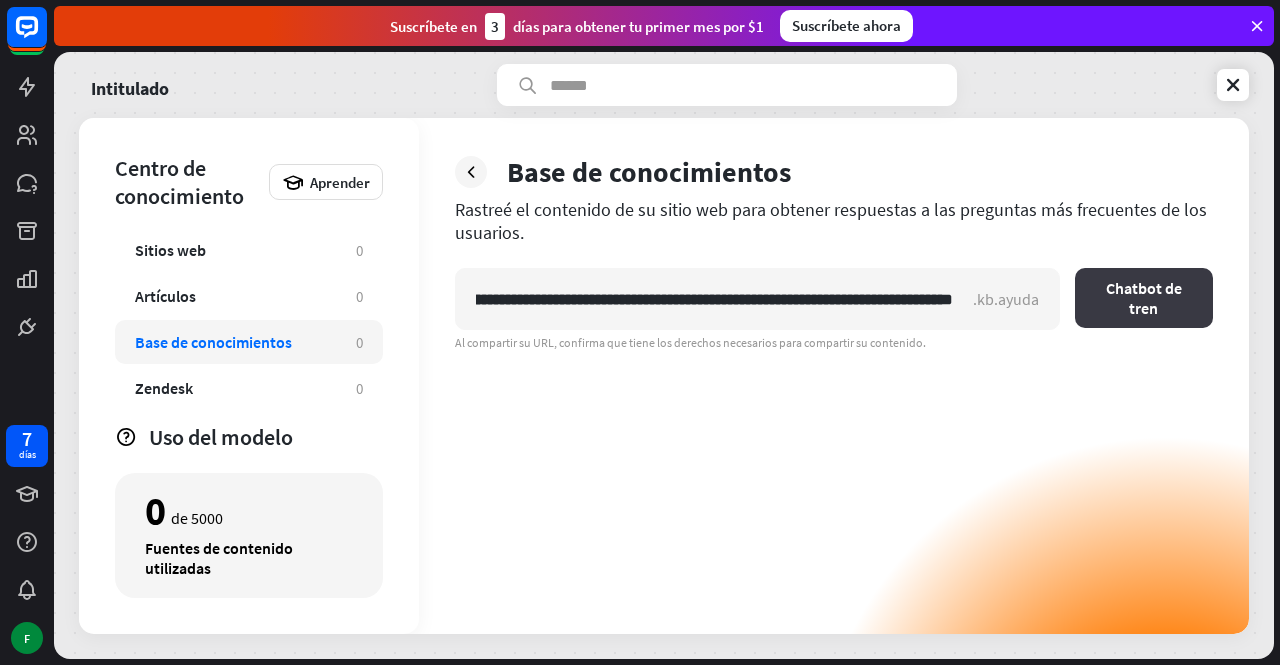 click on "Chatbot de tren" at bounding box center [1144, 298] 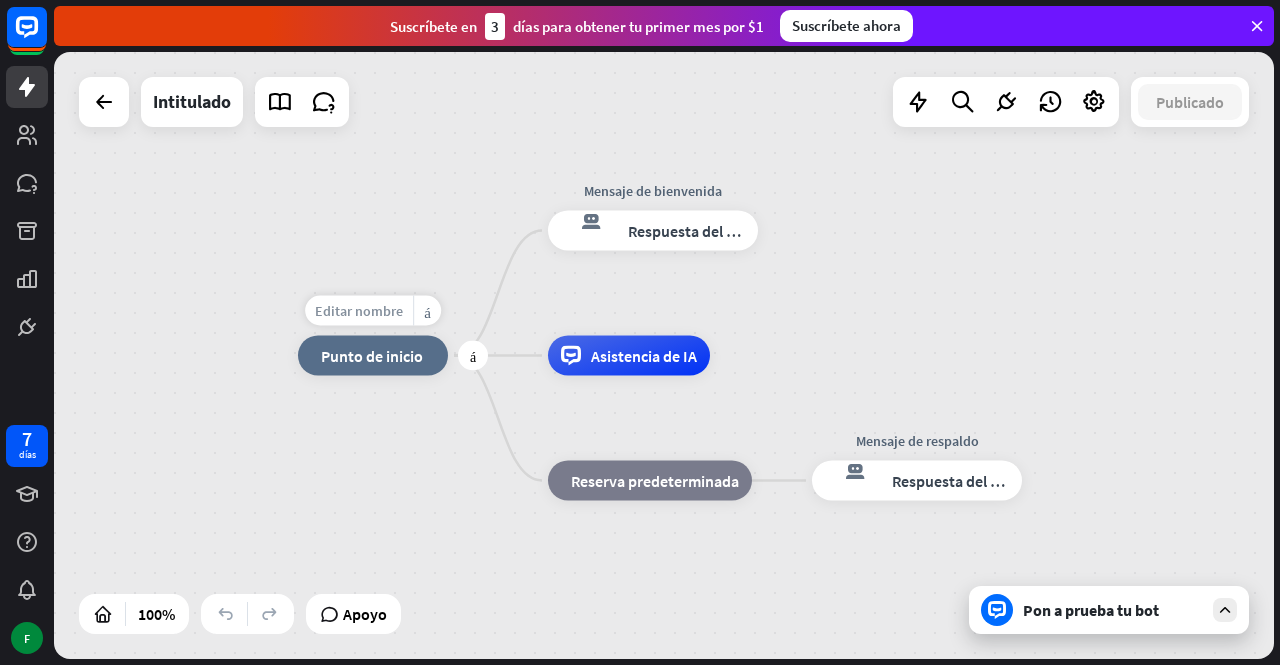 click on "Editar nombre" at bounding box center (359, 311) 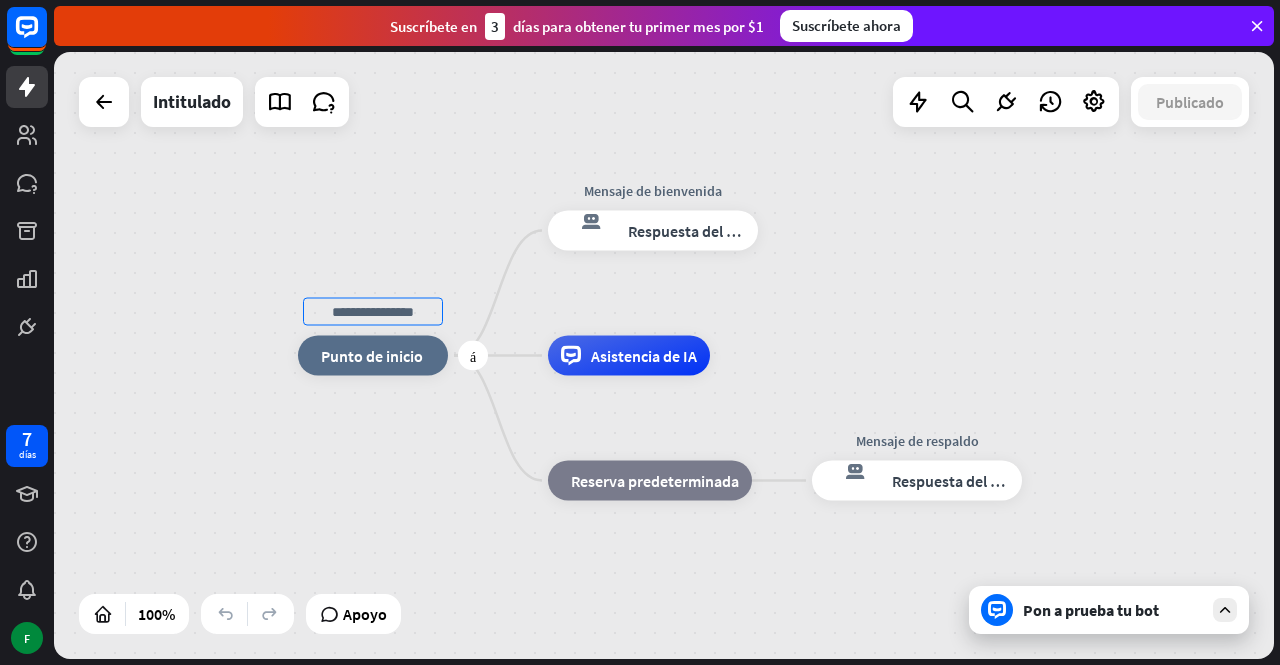 click on "Punto de inicio" at bounding box center [372, 356] 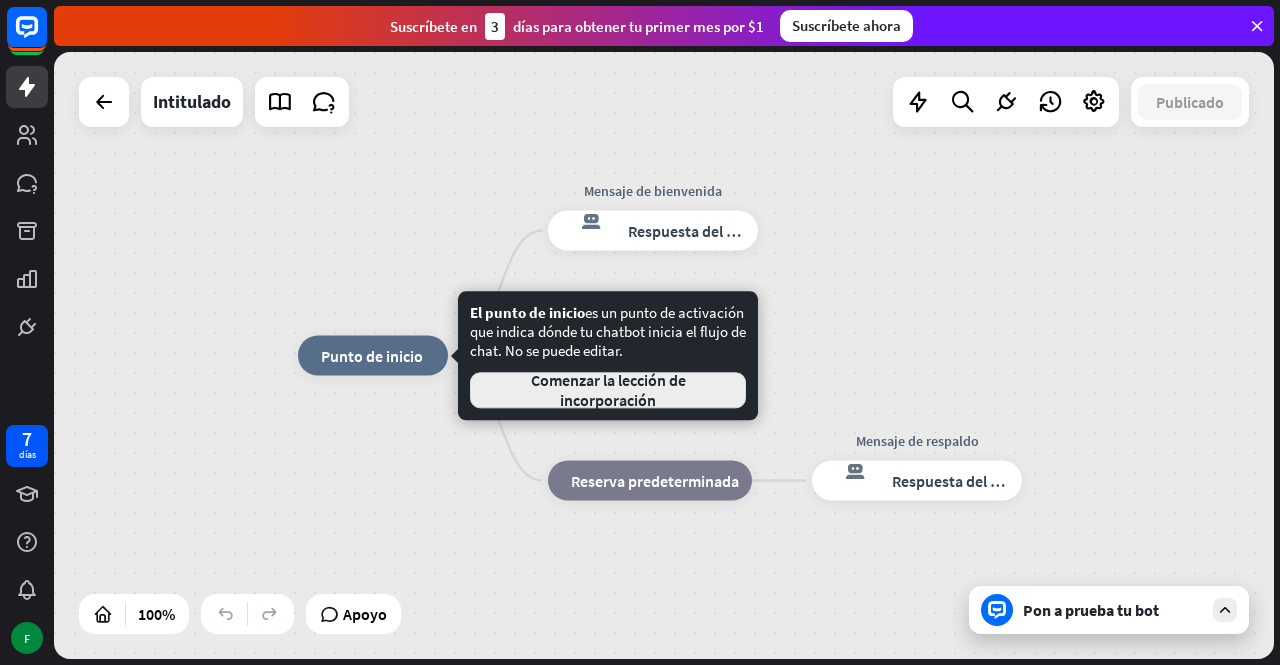 click on "Comenzar la lección de incorporación" at bounding box center [608, 390] 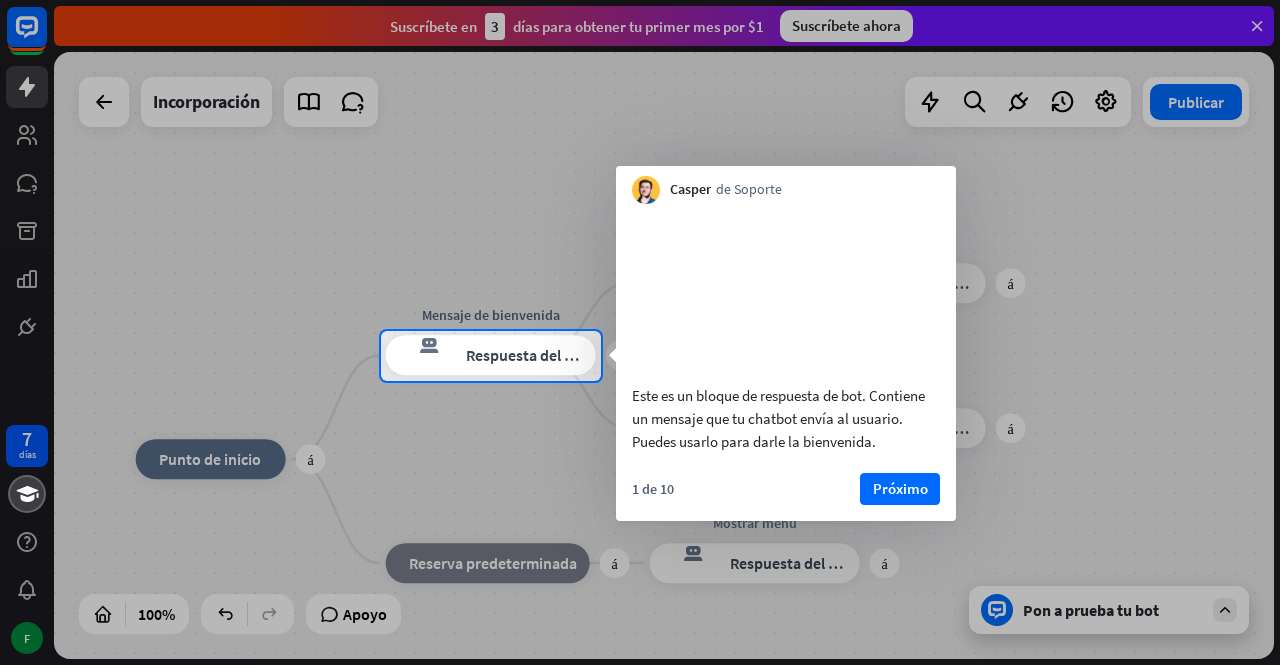 click at bounding box center [640, 523] 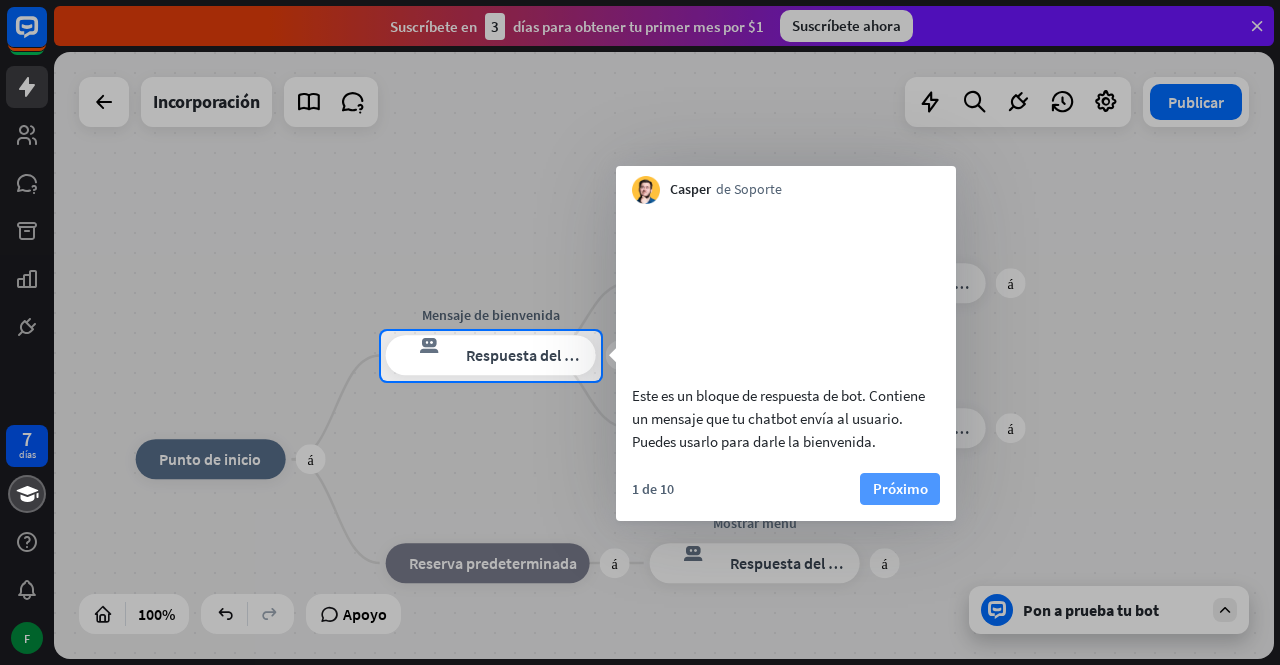 click on "Próximo" at bounding box center [900, 488] 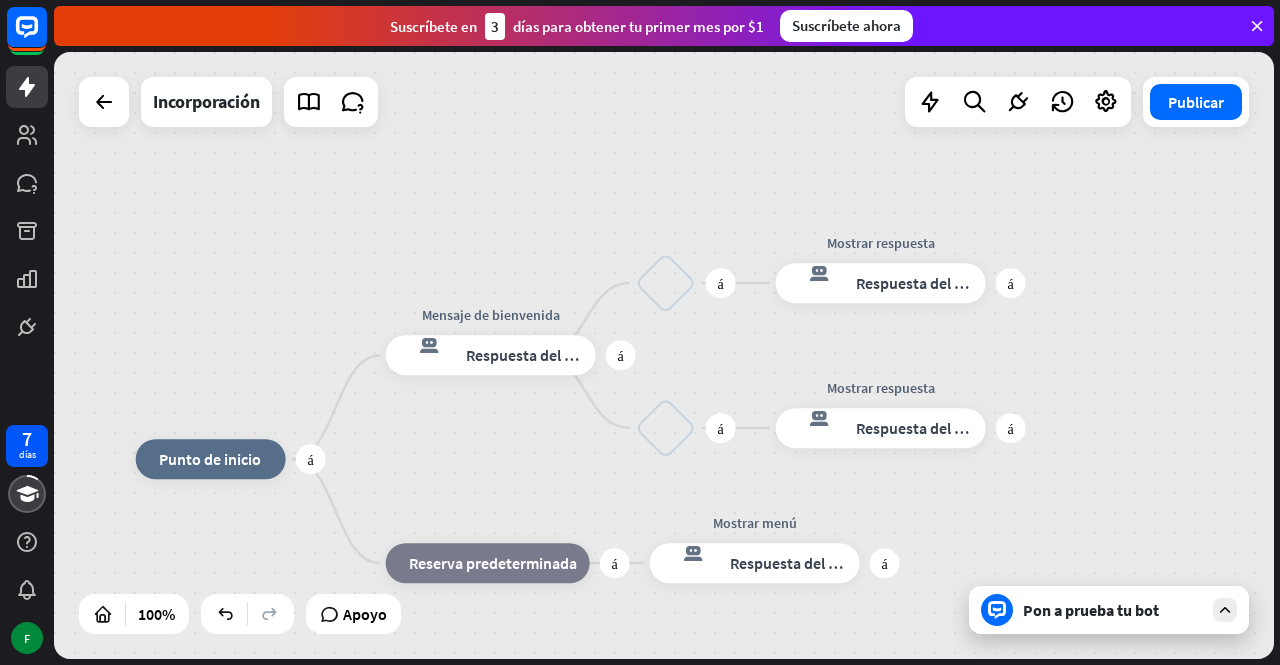 click on "más     inicio_2   Punto de inicio               más   Mensaje de bienvenida   respuesta del bot de bloqueo   Respuesta del bot               más     bloquear_entrada_de_usuario               más   Mostrar respuesta   respuesta del bot de bloqueo   Respuesta del bot               más     bloquear_entrada_de_usuario               más   Mostrar respuesta   respuesta del bot de bloqueo   Respuesta del bot               más     bloque_de_retroceso   Reserva predeterminada               más   Mostrar menú   respuesta del bot de bloqueo   Respuesta del bot" at bounding box center [746, 762] 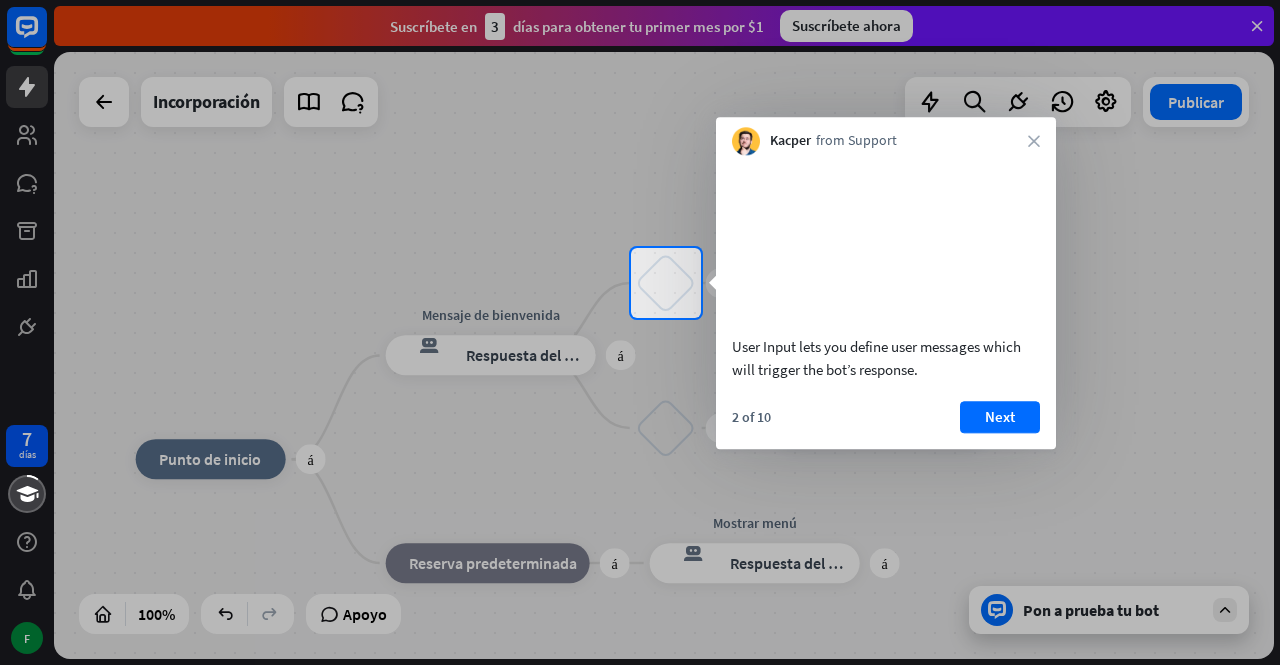 click at bounding box center [640, 491] 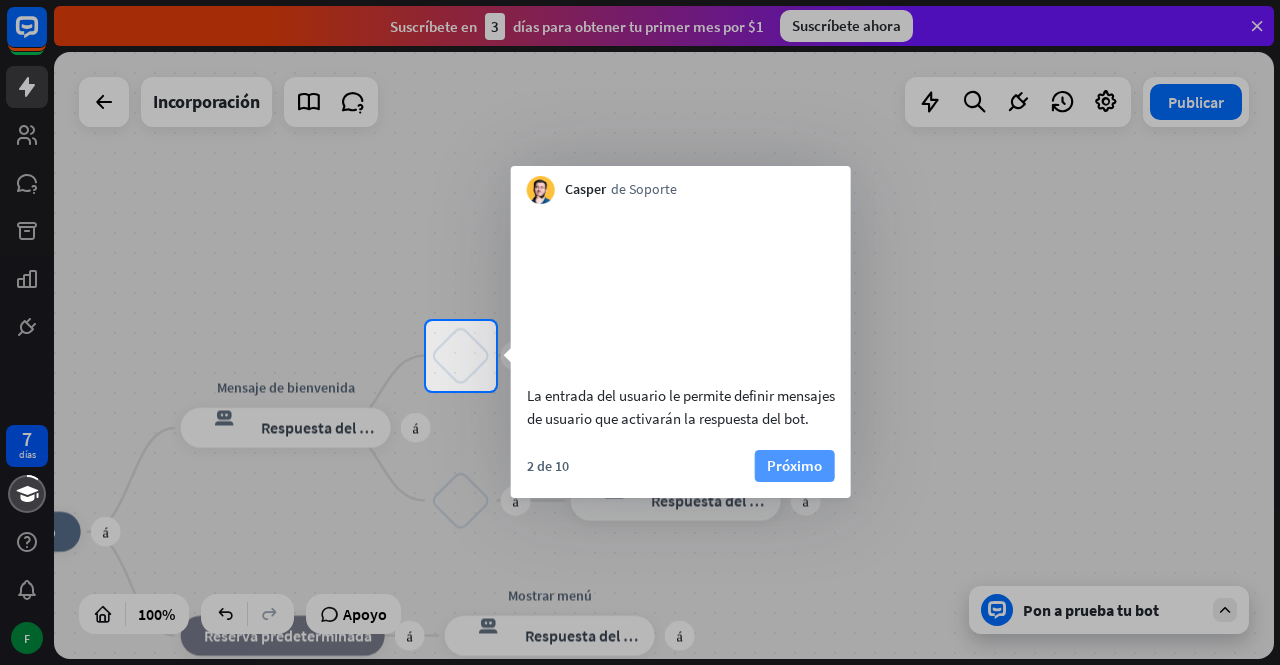 click on "Próximo" at bounding box center (794, 466) 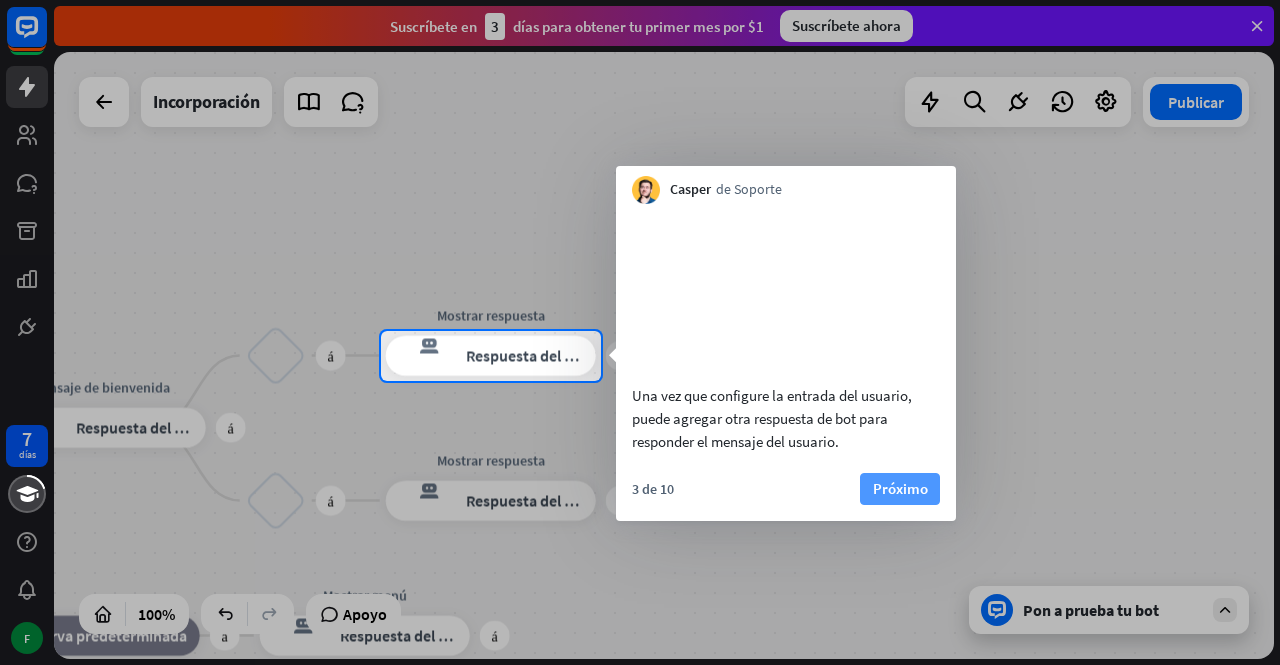 click on "Próximo" at bounding box center (900, 488) 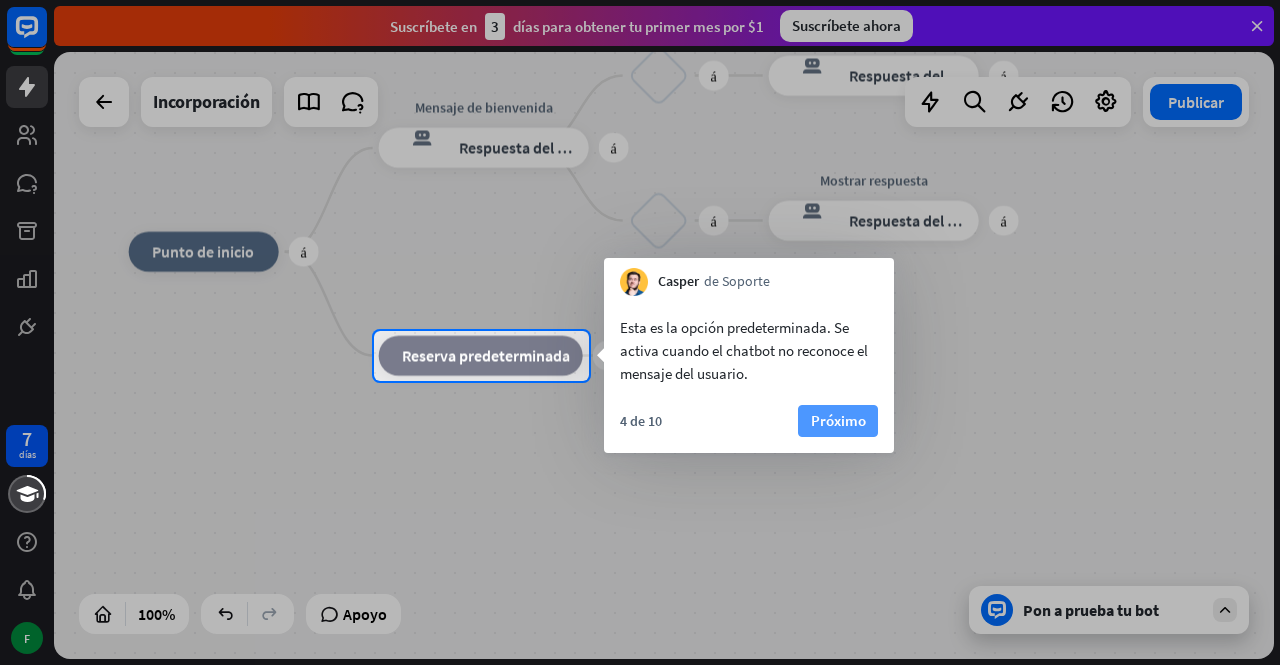 click on "Próximo" at bounding box center (838, 420) 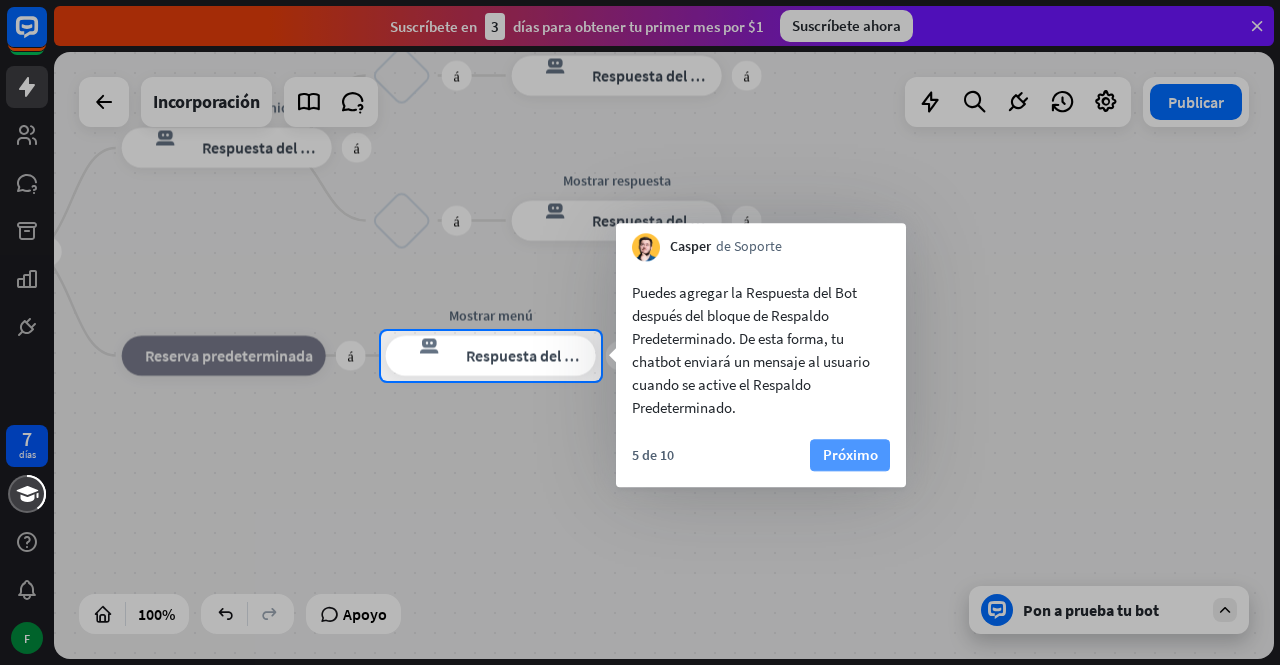 click on "Próximo" at bounding box center [850, 454] 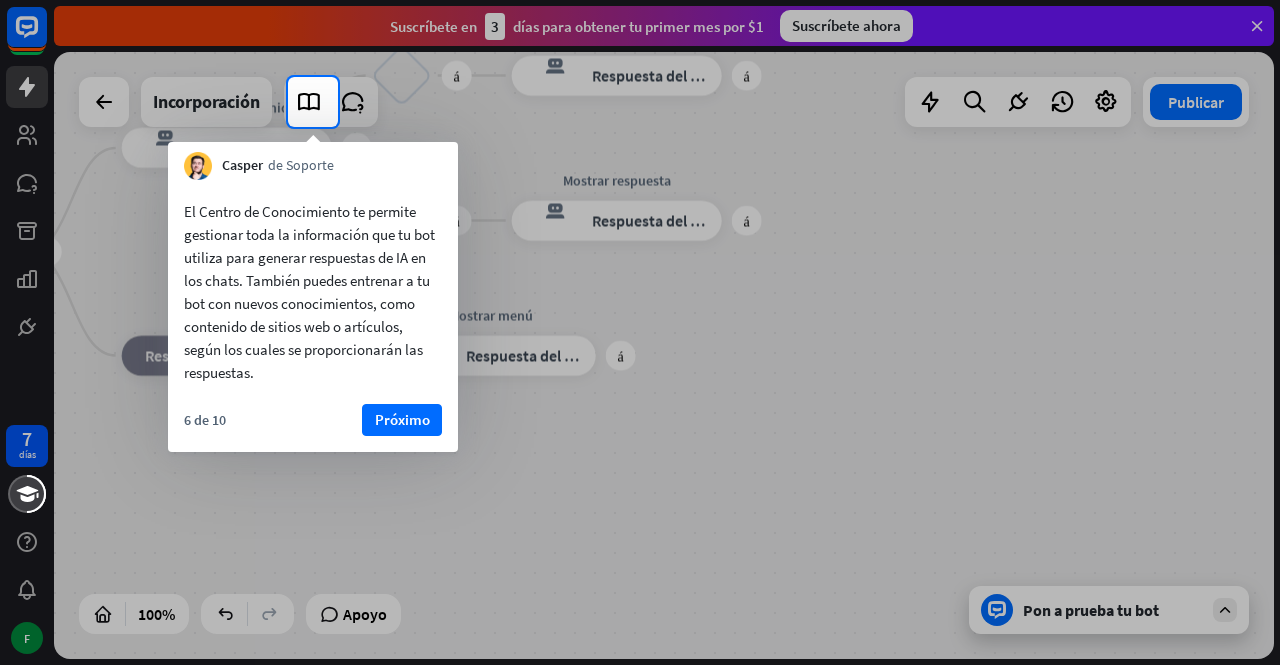 click on "Próximo" at bounding box center (402, 419) 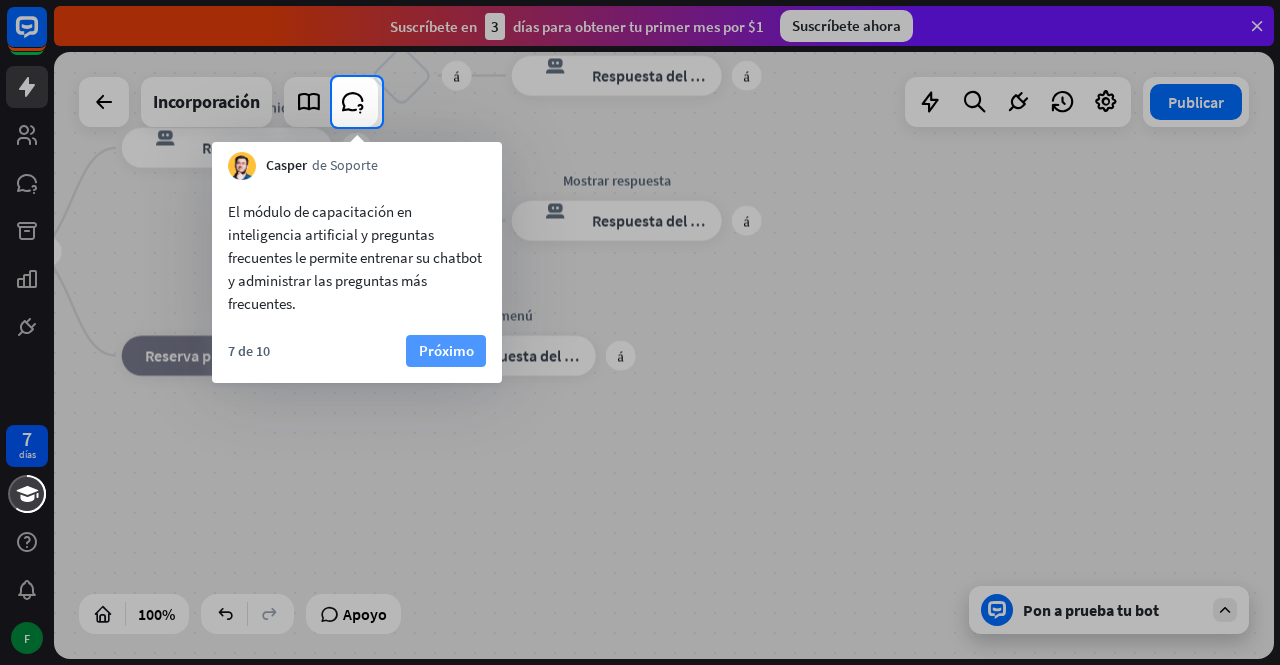 click on "Próximo" at bounding box center (446, 350) 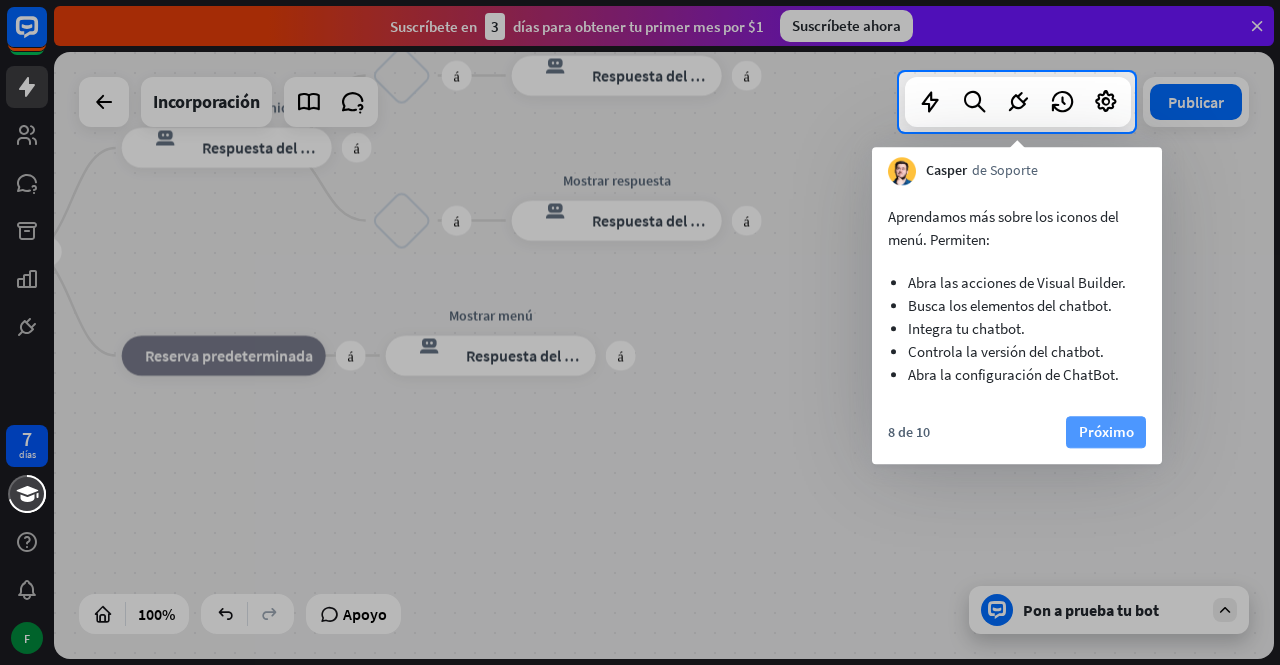 click on "Próximo" at bounding box center (1106, 431) 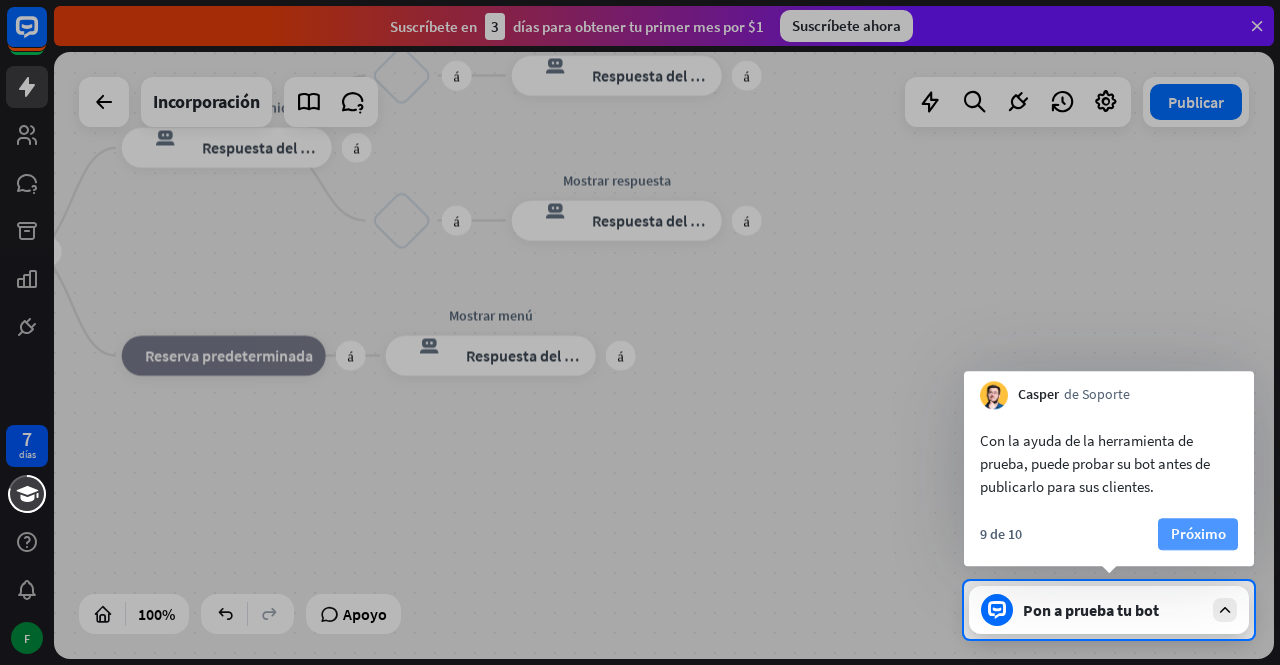 click on "Próximo" at bounding box center (1198, 533) 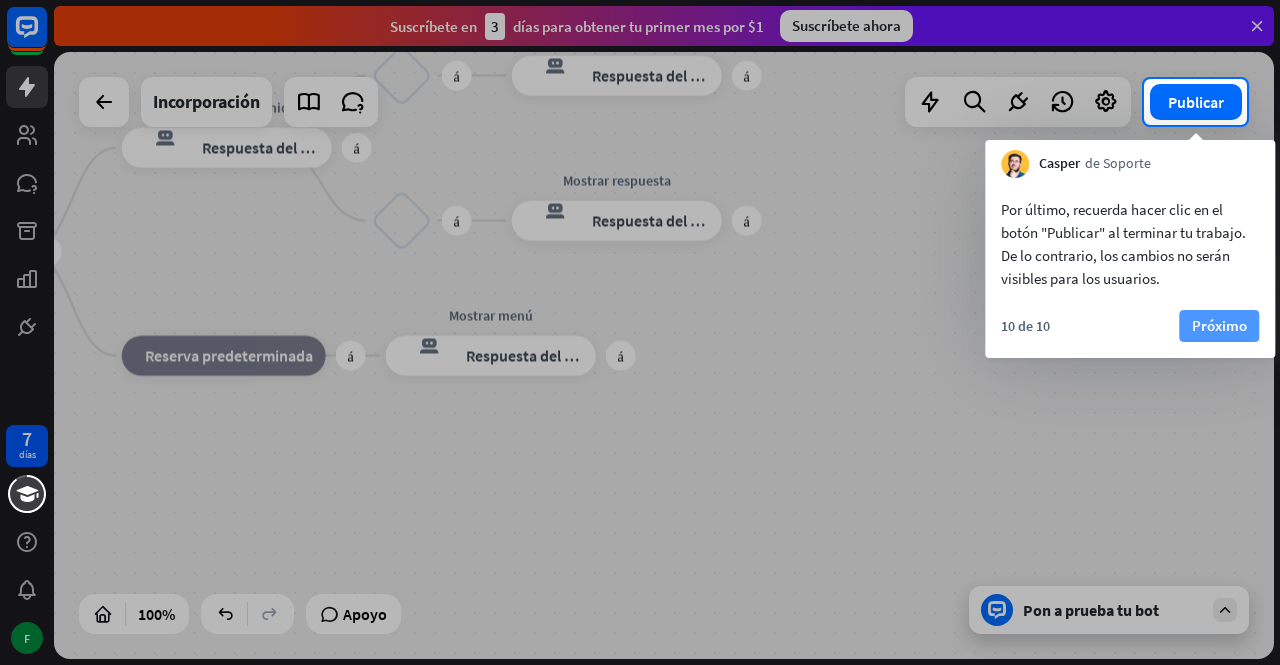 click on "Próximo" at bounding box center (1219, 325) 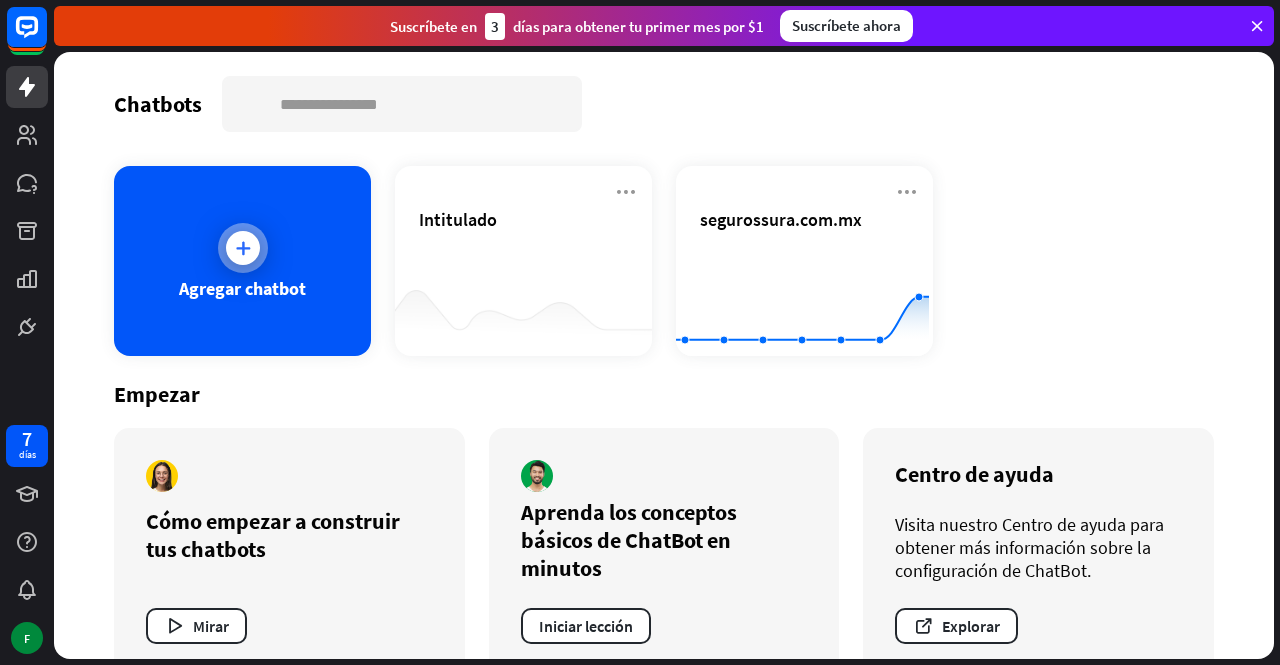 scroll, scrollTop: 40, scrollLeft: 0, axis: vertical 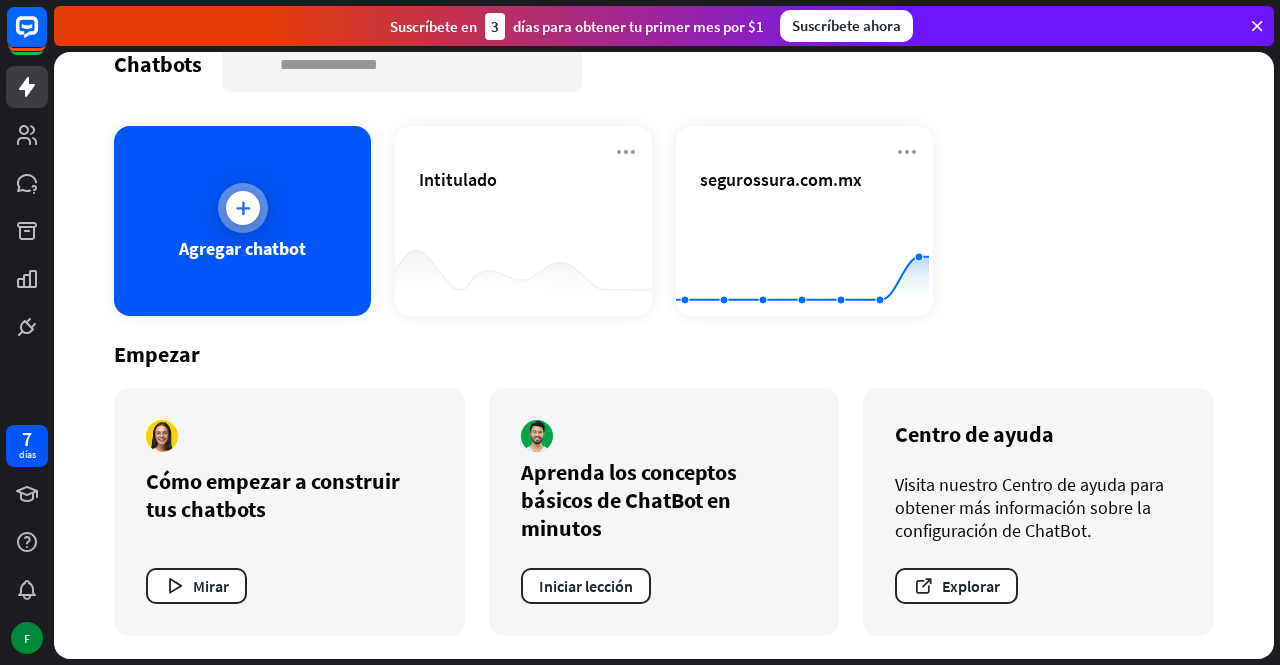 click at bounding box center [243, 208] 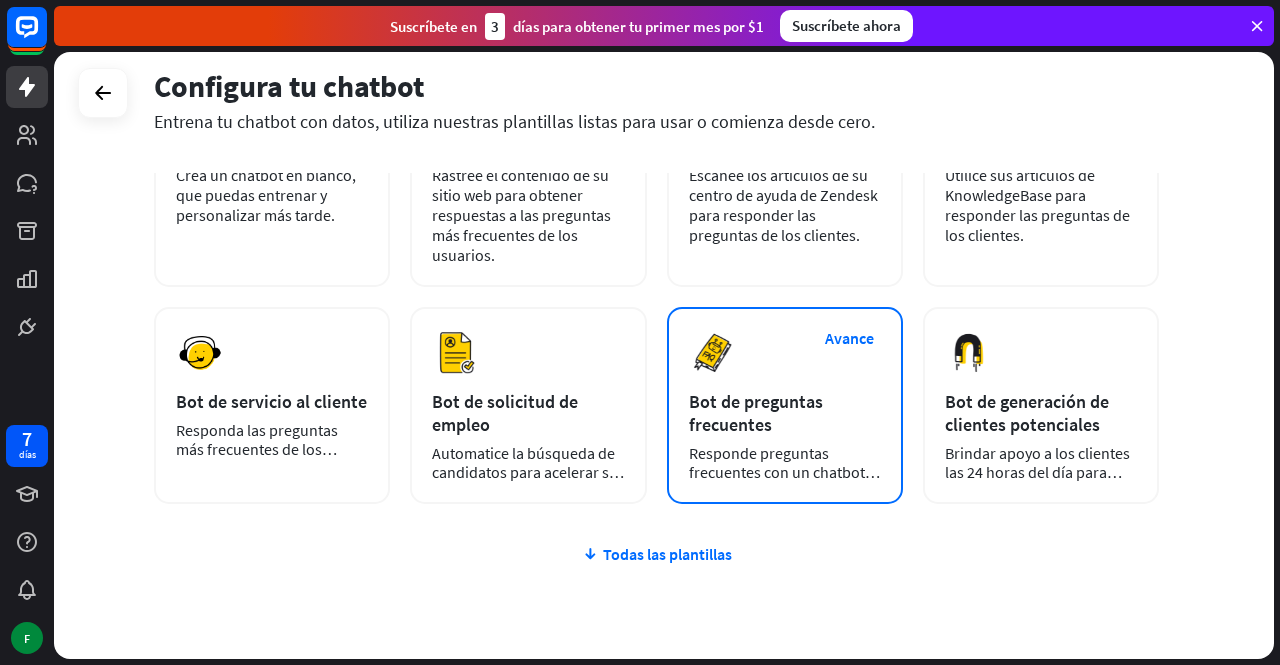 scroll, scrollTop: 200, scrollLeft: 0, axis: vertical 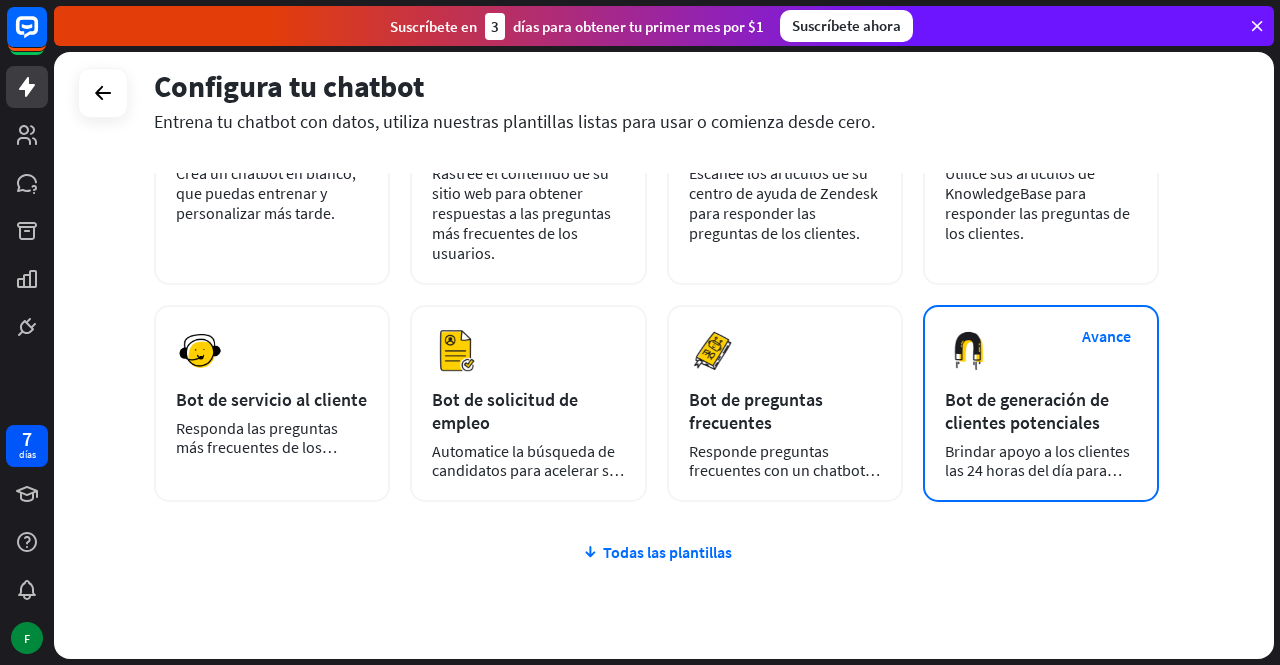 click on "Bot de generación de clientes potenciales
Brindar apoyo a los clientes las 24 horas del día para impulsar las ventas." at bounding box center (1041, 403) 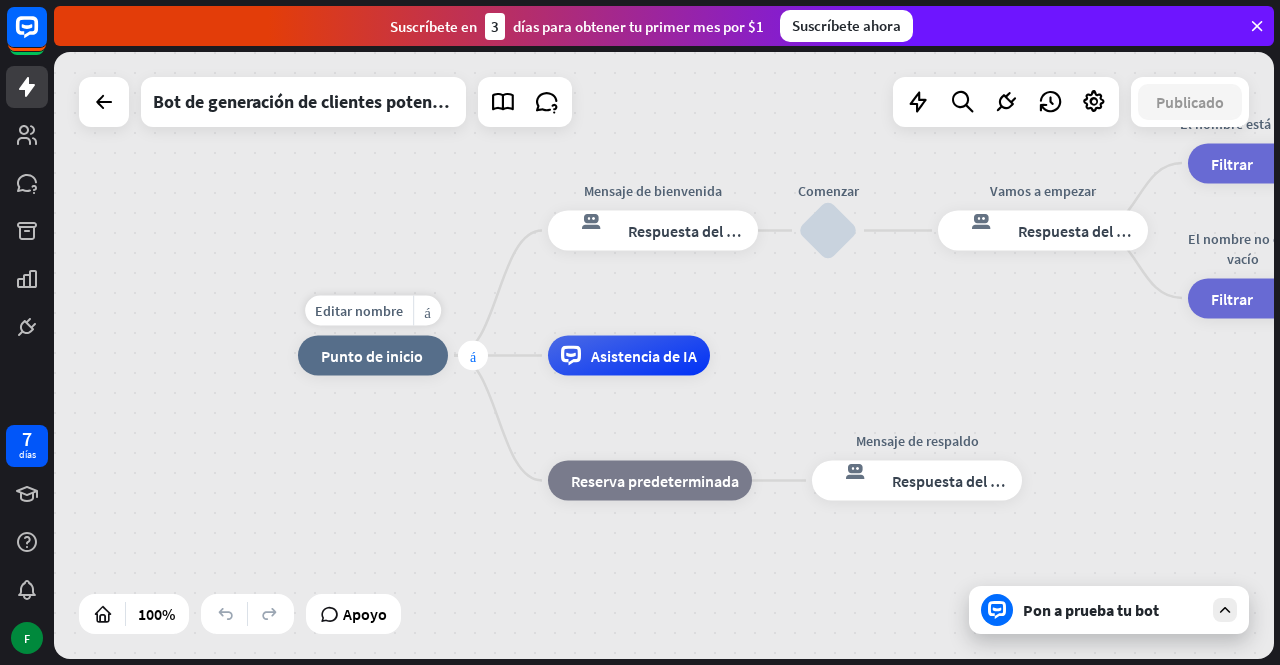 click on "más" at bounding box center [473, 356] 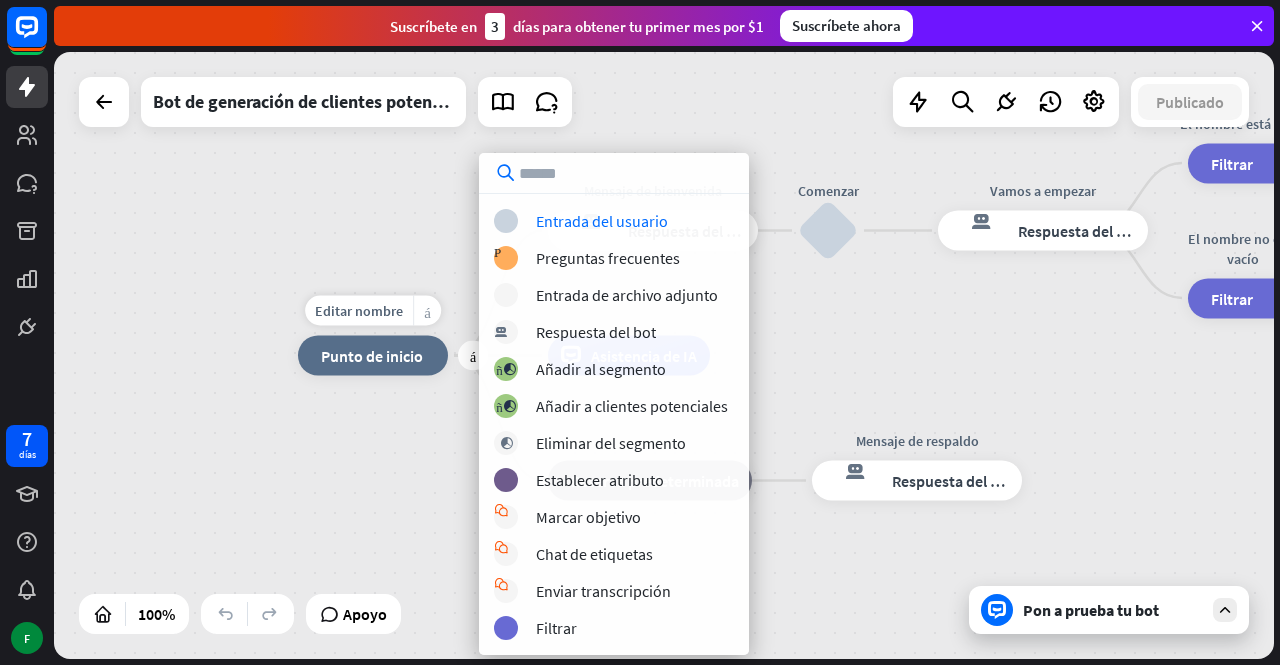 click on "más_amarillo" at bounding box center (427, 310) 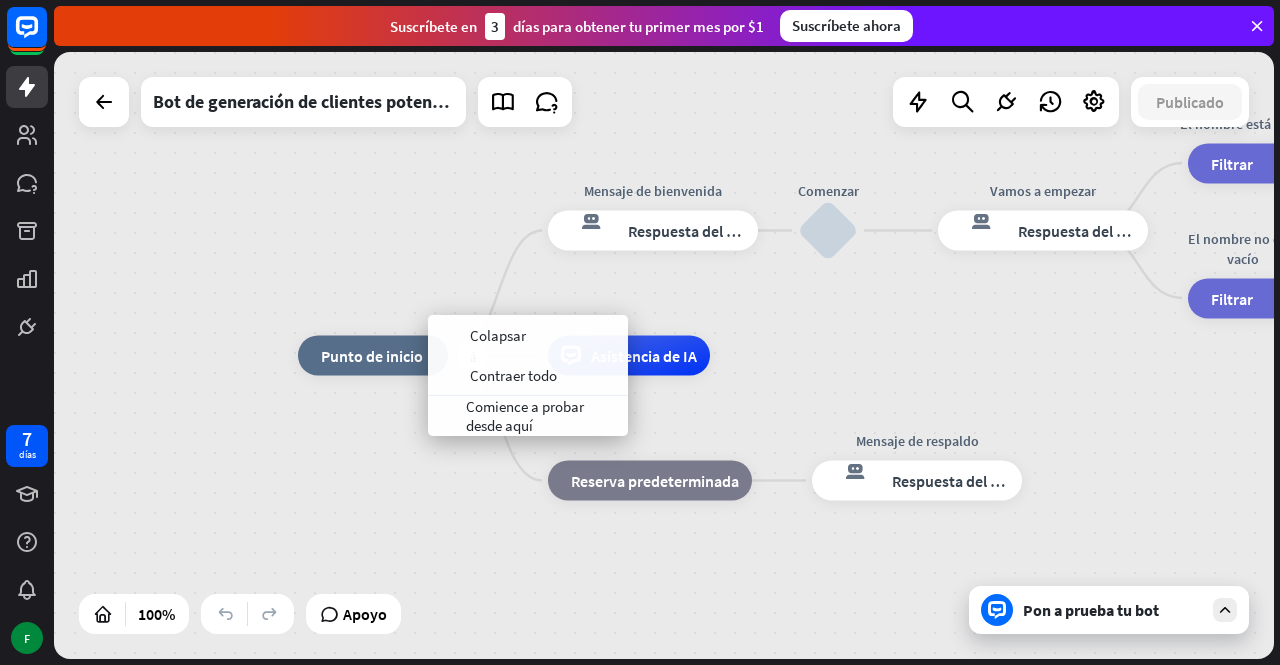 click on "Punto de inicio" at bounding box center [372, 356] 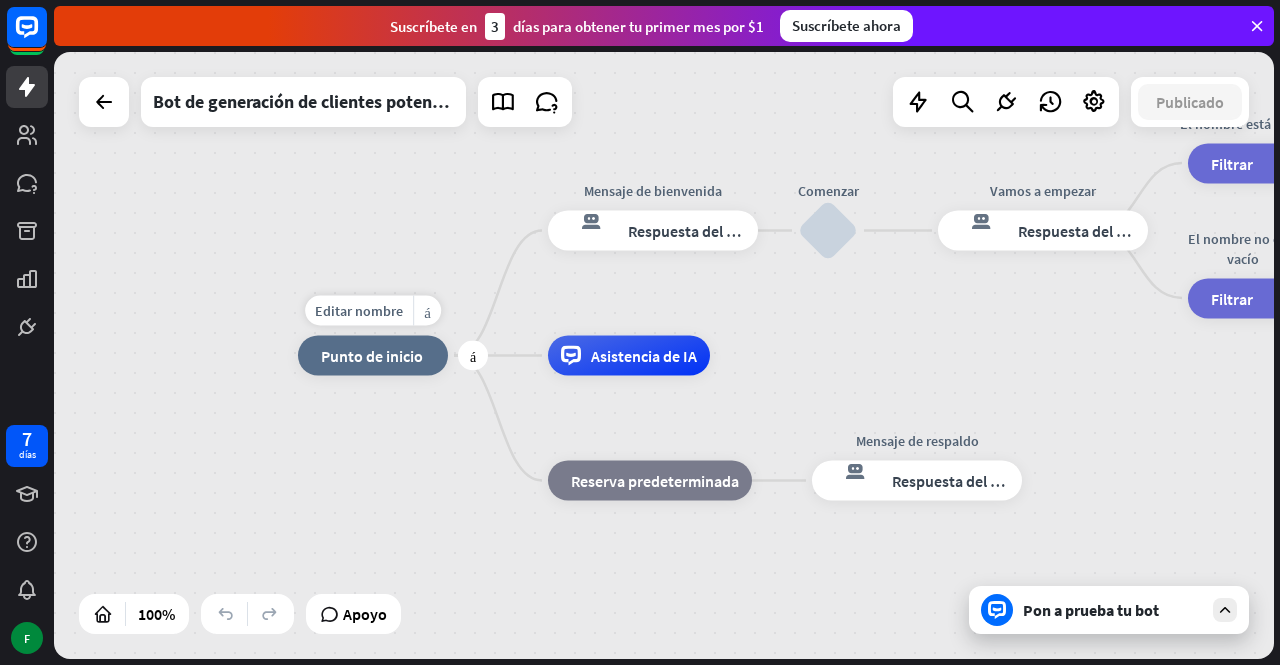 click on "Punto de inicio" at bounding box center [372, 356] 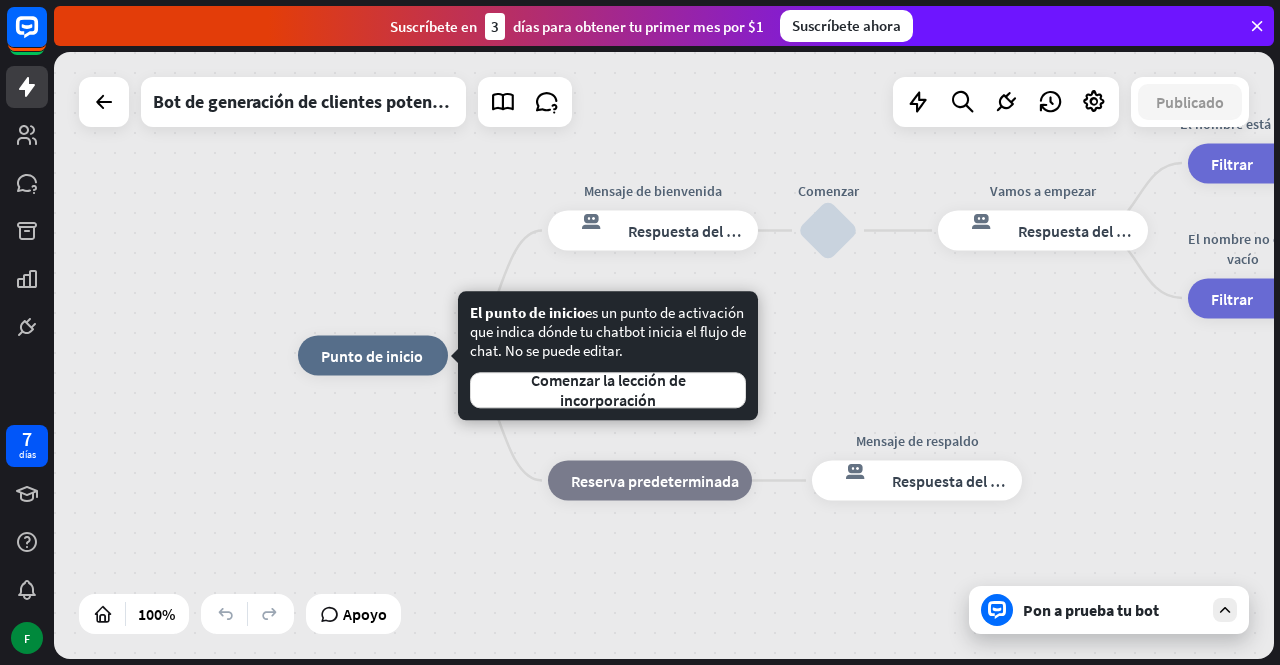 click on "inicio_2   Punto de inicio                 Mensaje de bienvenida   respuesta del bot de bloqueo   Respuesta del bot                 Comenzar   bloquear_entrada_de_usuario                 Vamos a empezar   respuesta del bot de bloqueo   Respuesta del bot                 El nombre está vacío   filtrar   Filtrar                 👩‍💼¿Cómo te llamas?   respuesta del bot de bloqueo   Respuesta del bot                 Nombre   bloquear_entrada_de_usuario                 El nombre no está vacío   filtrar   Filtrar                 📩¿Cual es tu correo electrónico y empresa?   bloque_pregunta   Pregunta                   éxito del bloque   Éxito                 🌐¿Qué tan grande es tu equipo?   respuesta del bot de bloqueo   Respuesta del bot                 Equipo   bloquear_entrada_de_usuario" at bounding box center [664, 355] 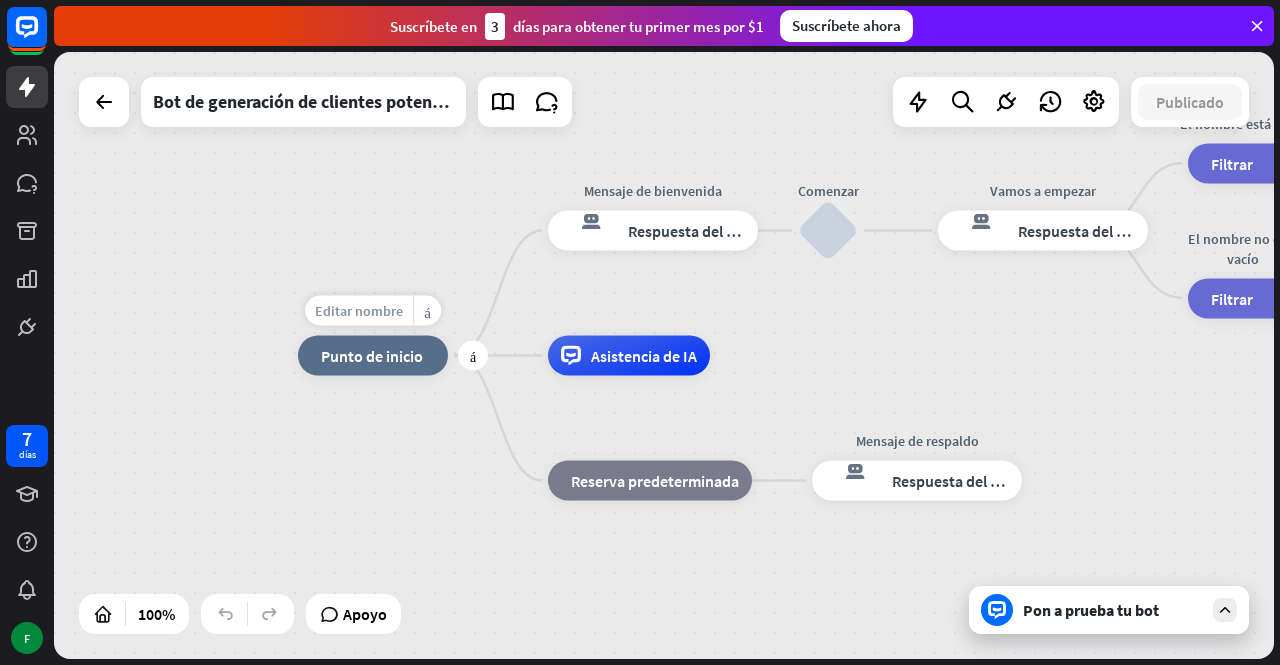 click on "Editar nombre" at bounding box center (359, 311) 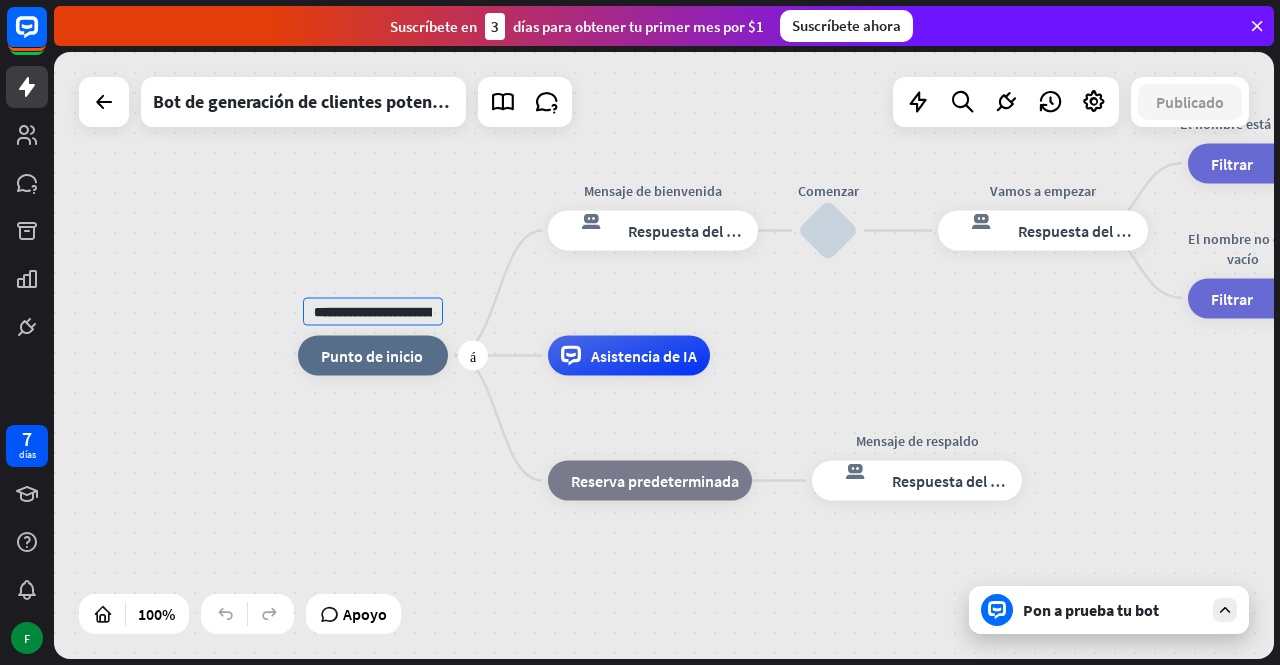 scroll, scrollTop: 0, scrollLeft: 97, axis: horizontal 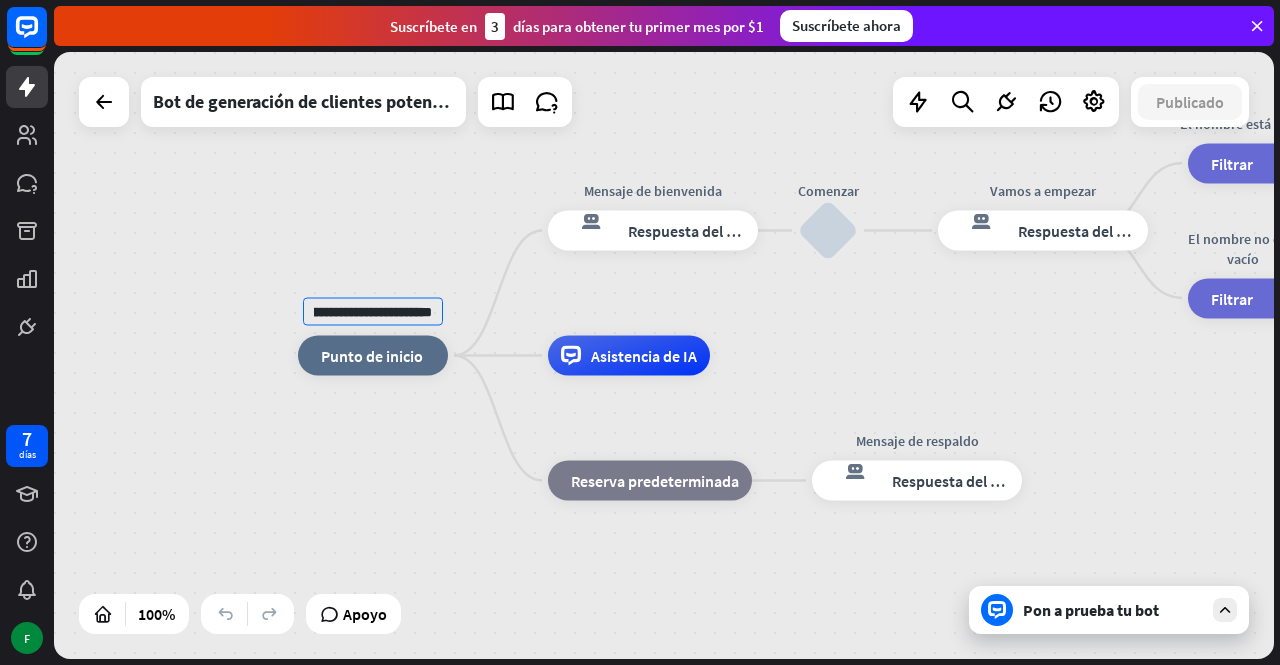 type on "**********" 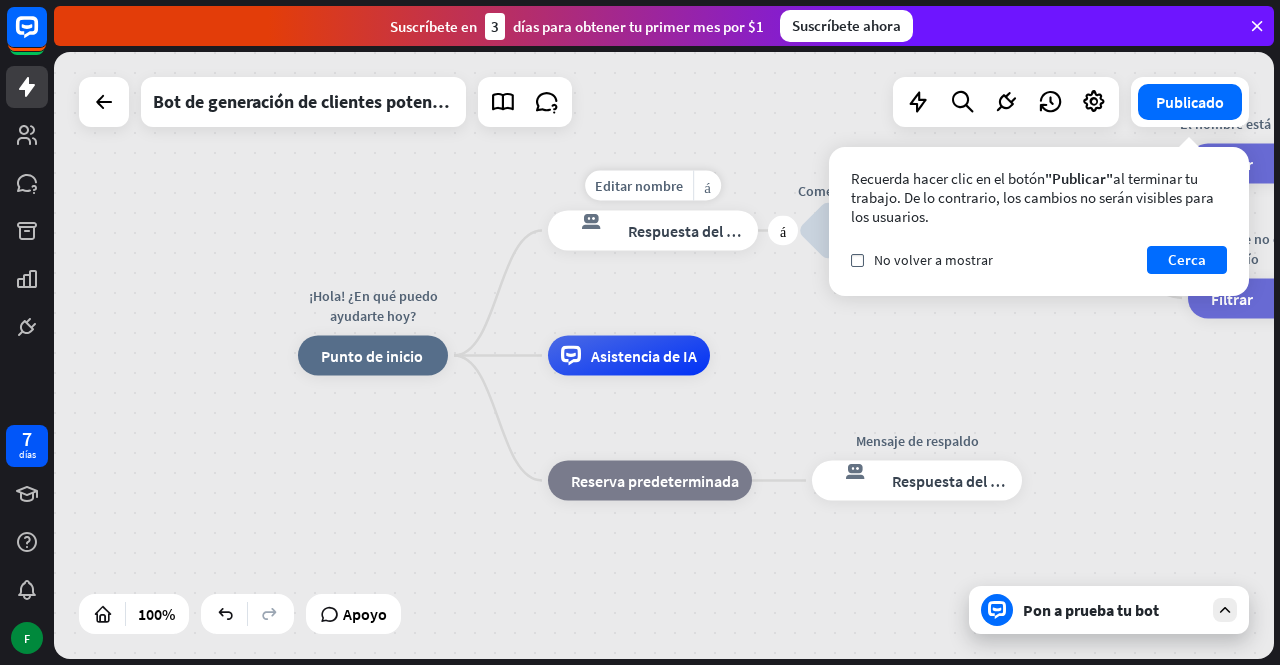 click on "respuesta del bot de bloqueo   Respuesta del bot" at bounding box center [653, 231] 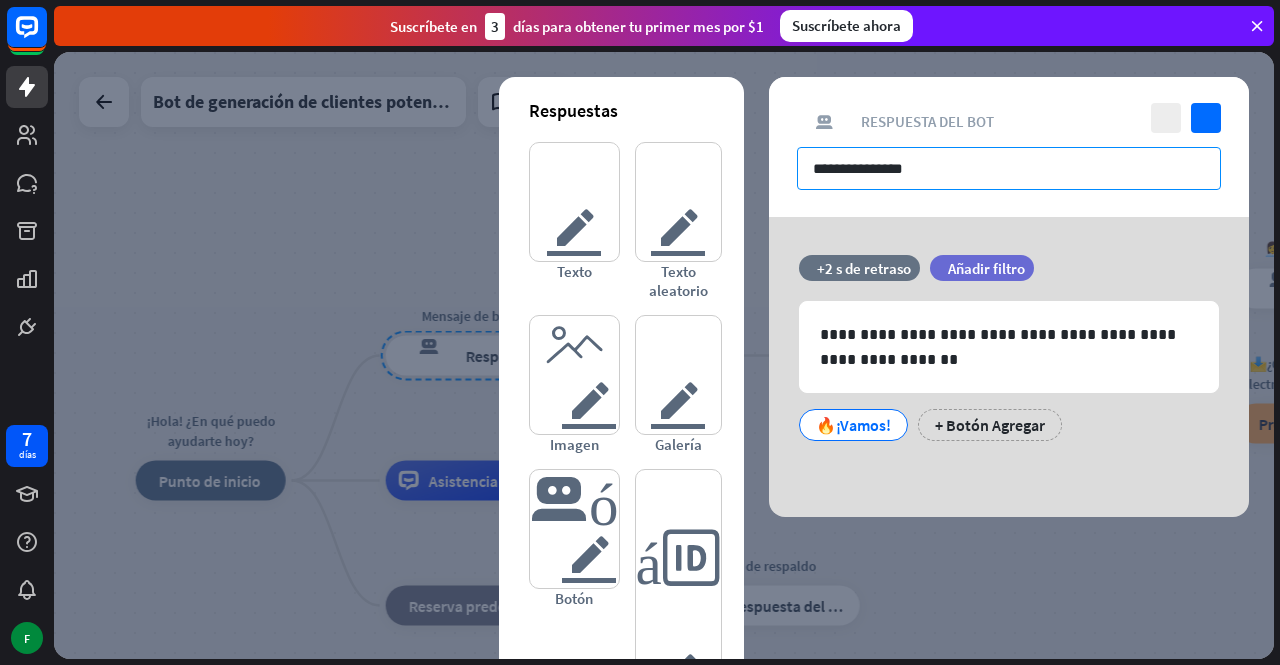 drag, startPoint x: 956, startPoint y: 169, endPoint x: 771, endPoint y: 170, distance: 185.0027 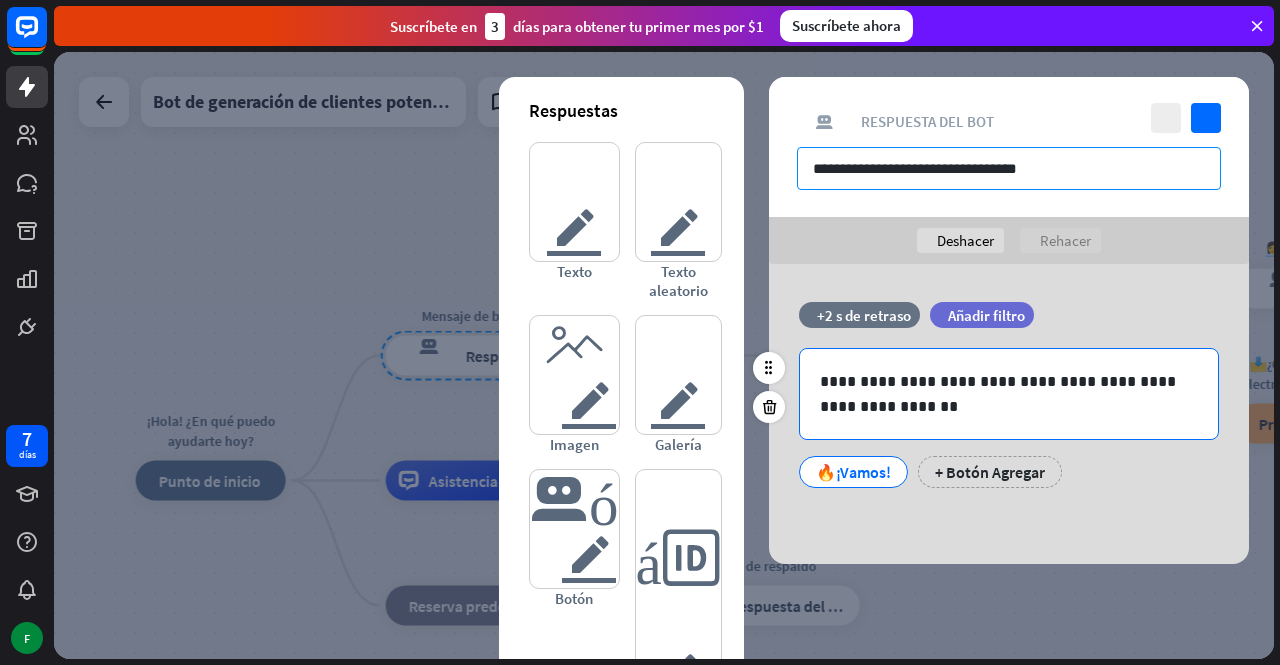 type on "**********" 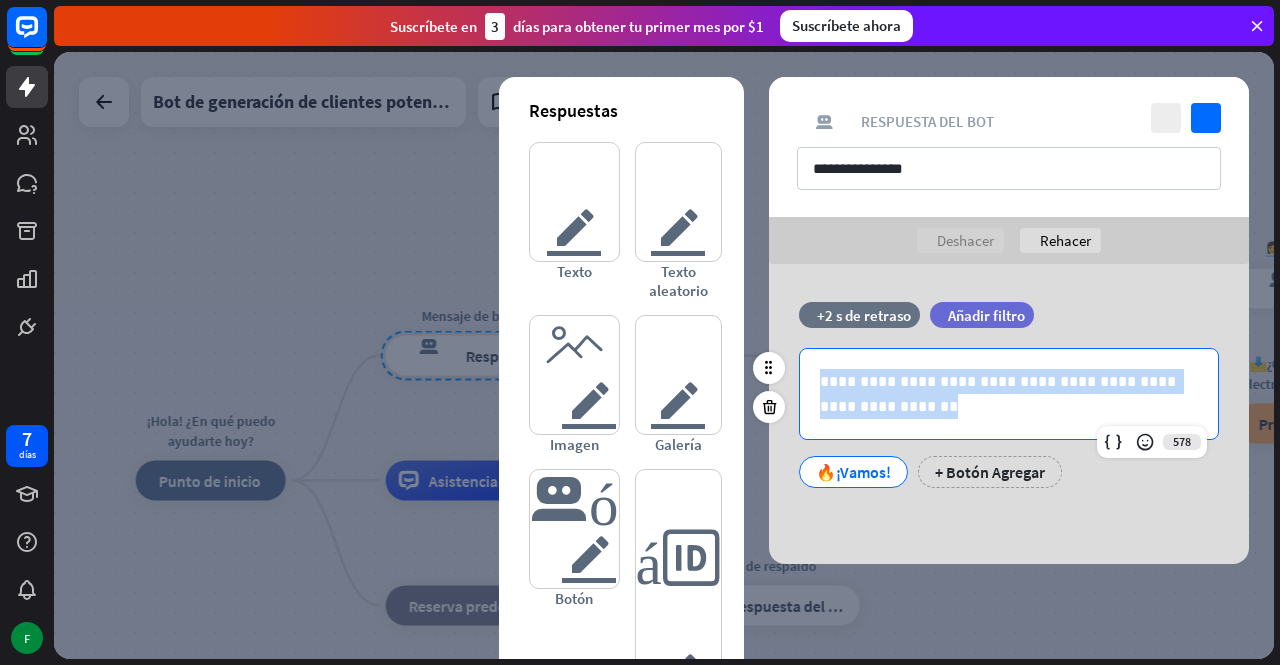 drag, startPoint x: 867, startPoint y: 409, endPoint x: 792, endPoint y: 365, distance: 86.95401 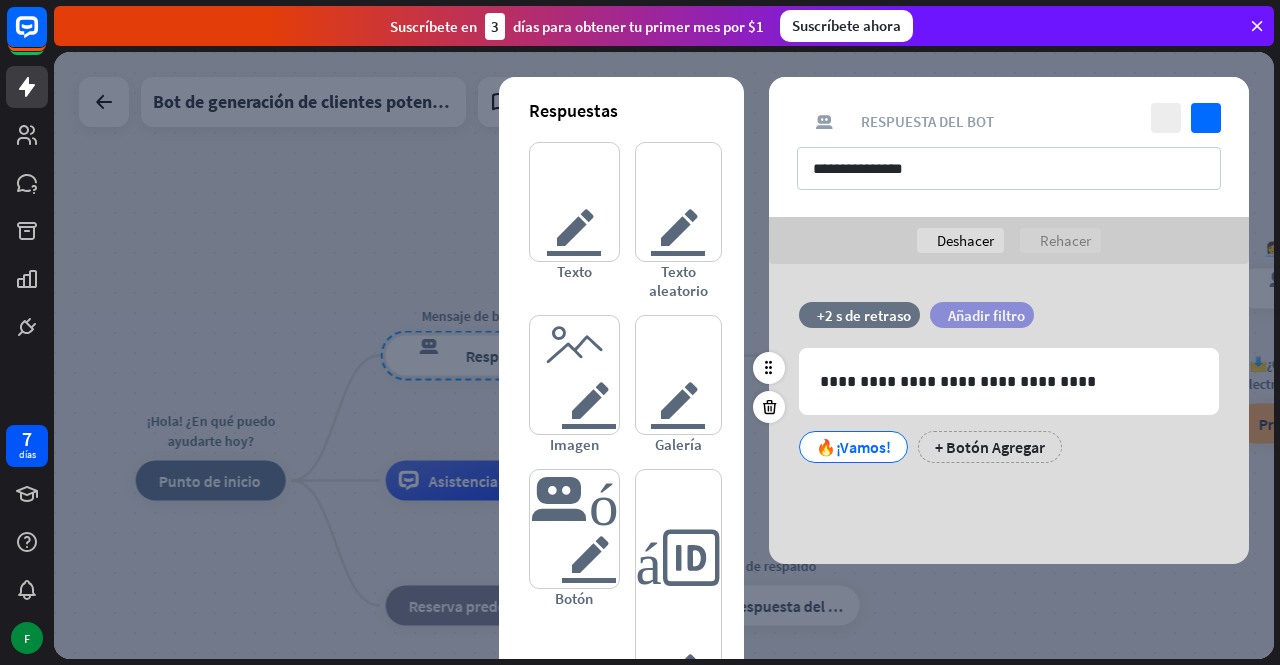click on "Añadir filtro" at bounding box center (986, 315) 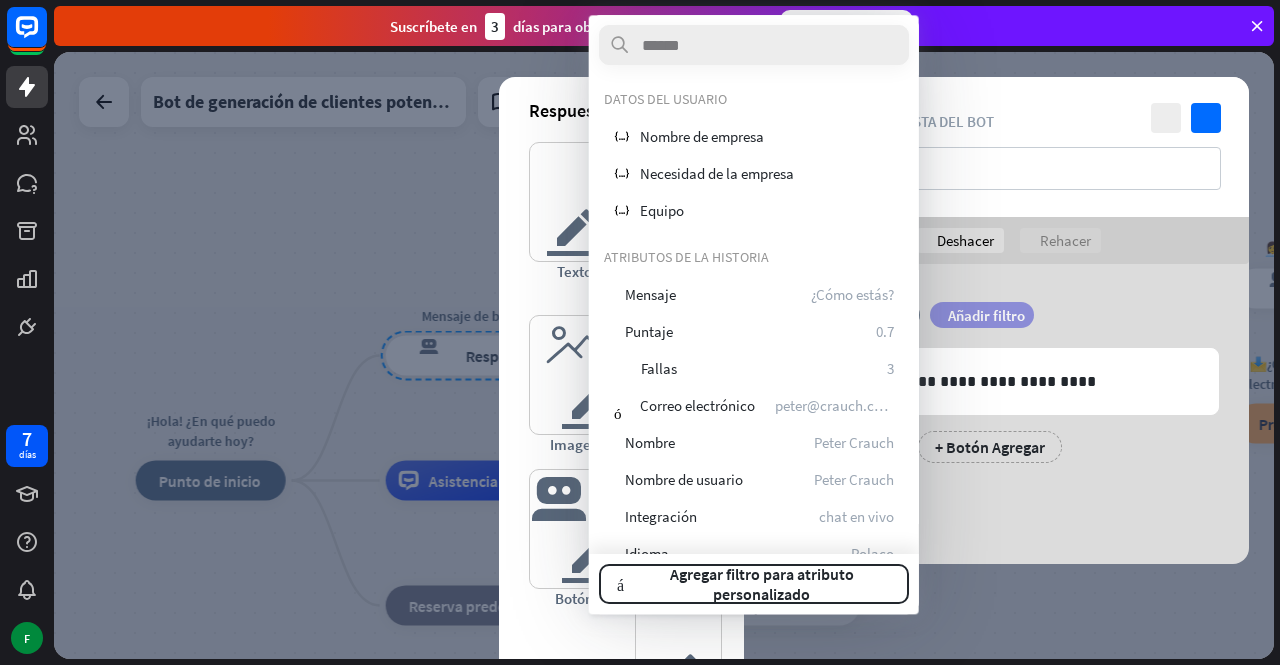 click on "Añadir filtro" at bounding box center (986, 315) 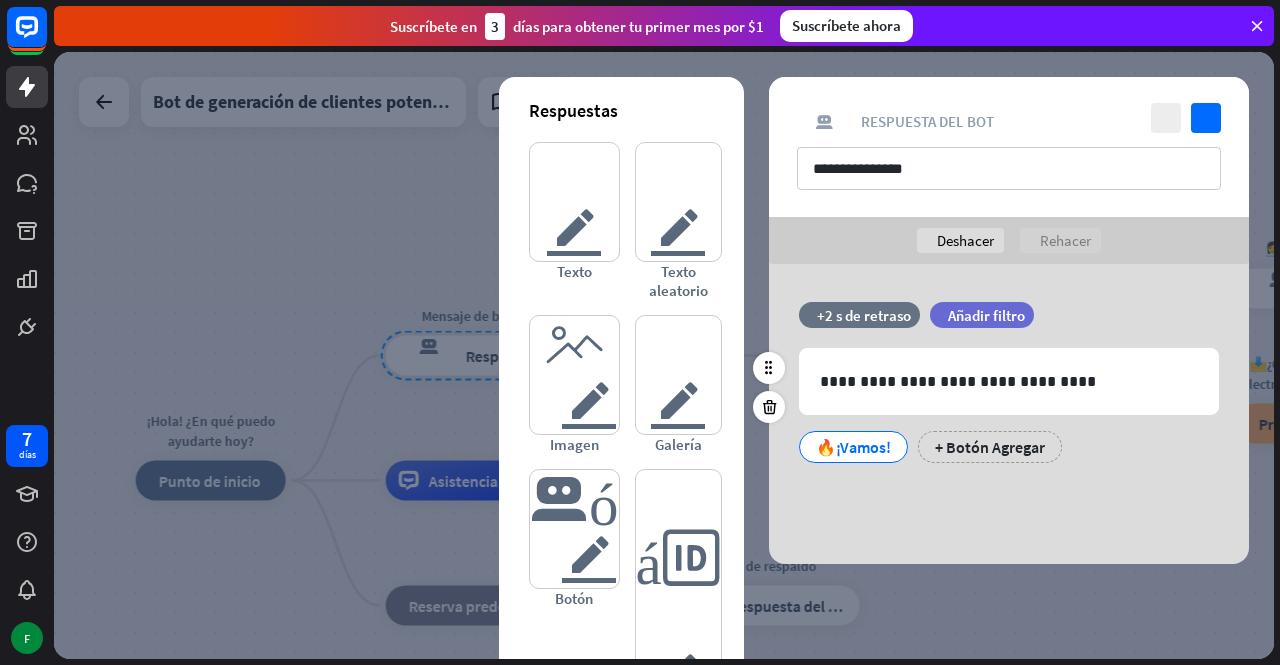 click on "🔥¡Vamos!" at bounding box center [853, 447] 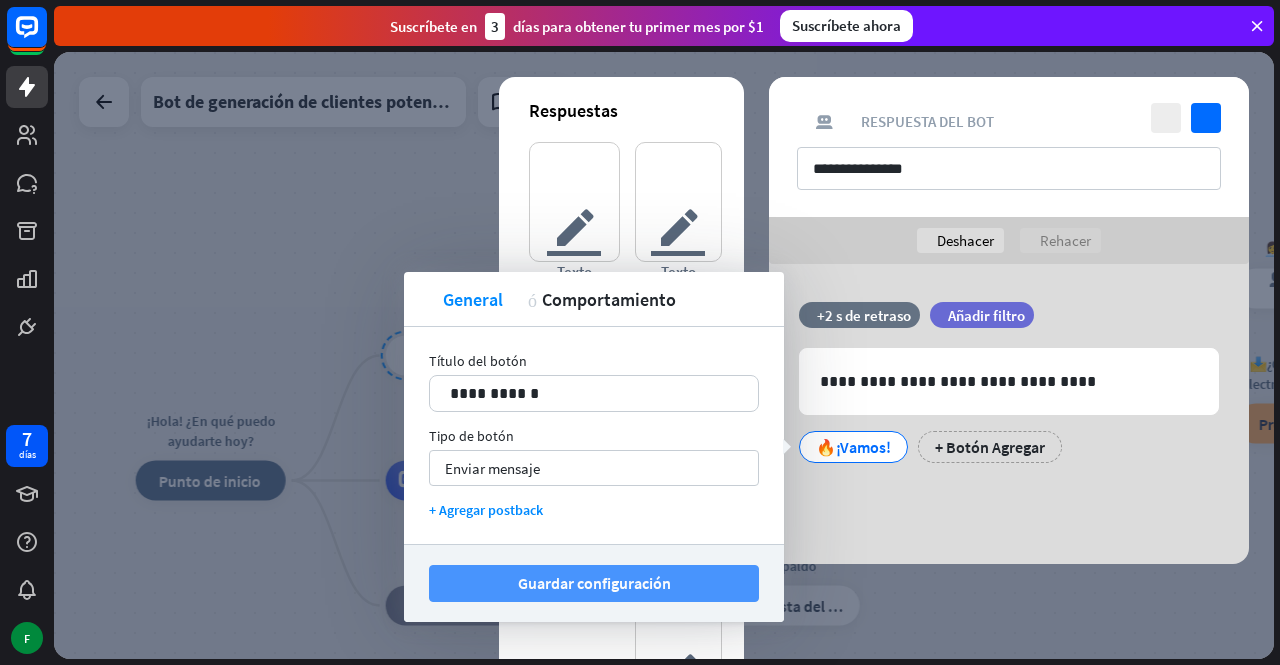 click on "Guardar configuración" at bounding box center [594, 583] 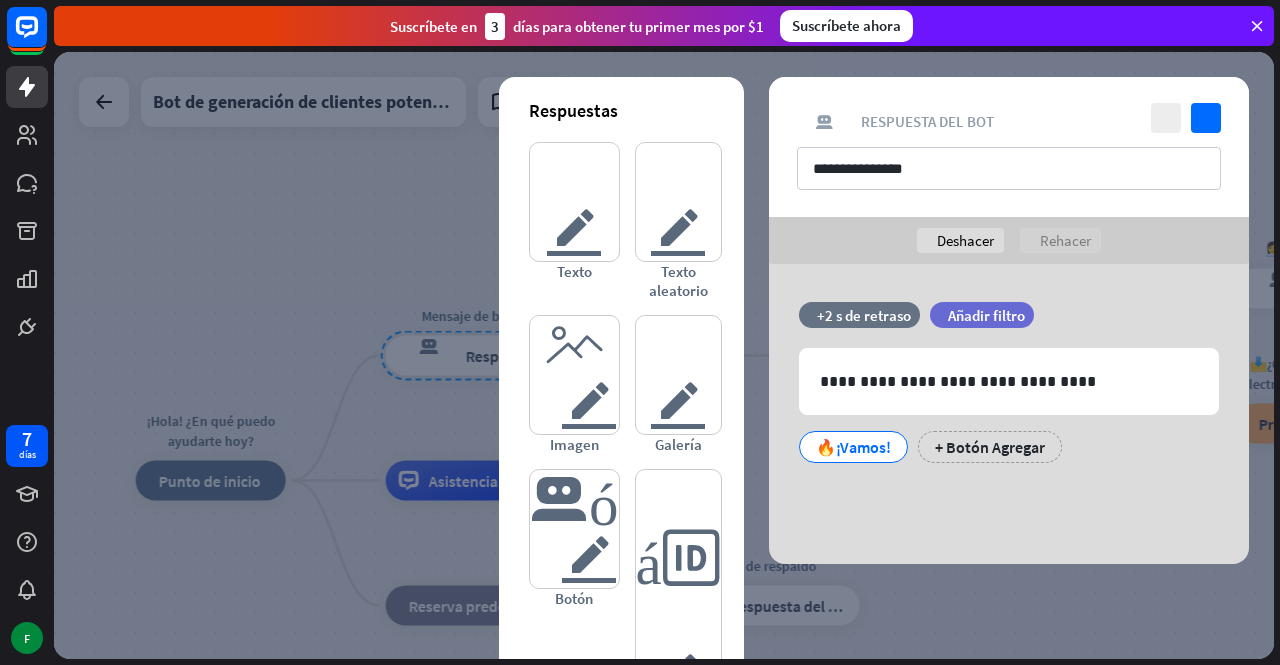 click at bounding box center [664, 355] 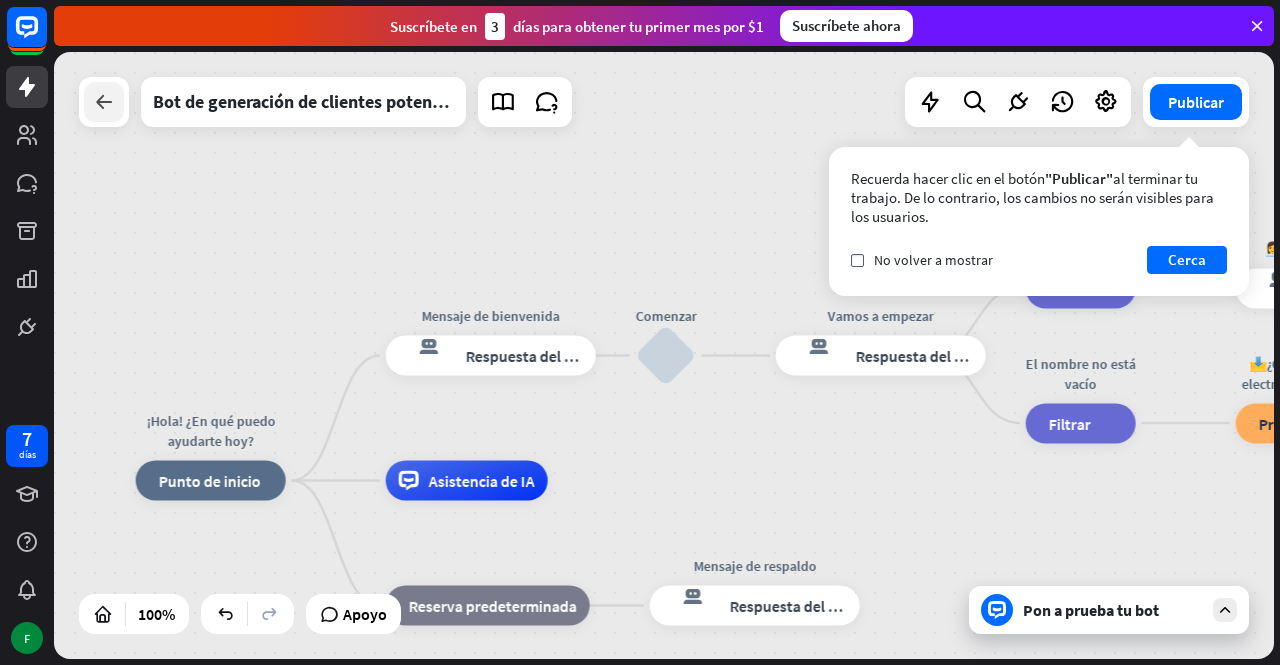 click at bounding box center (104, 102) 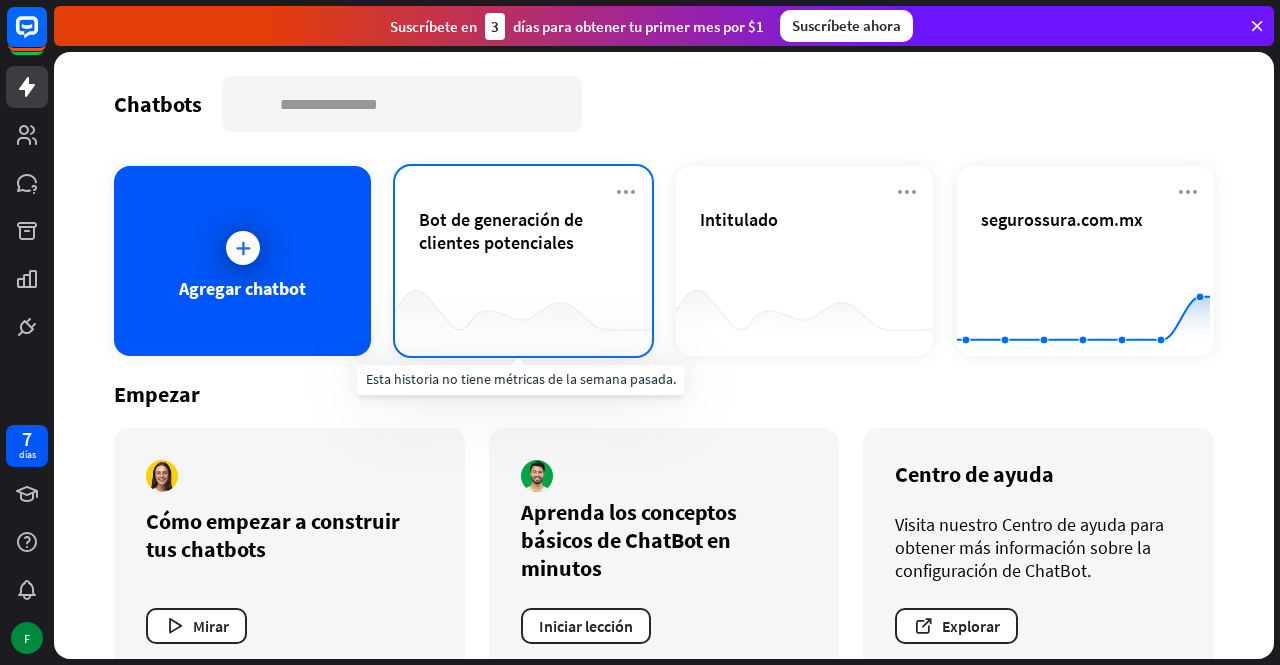 click at bounding box center (523, 316) 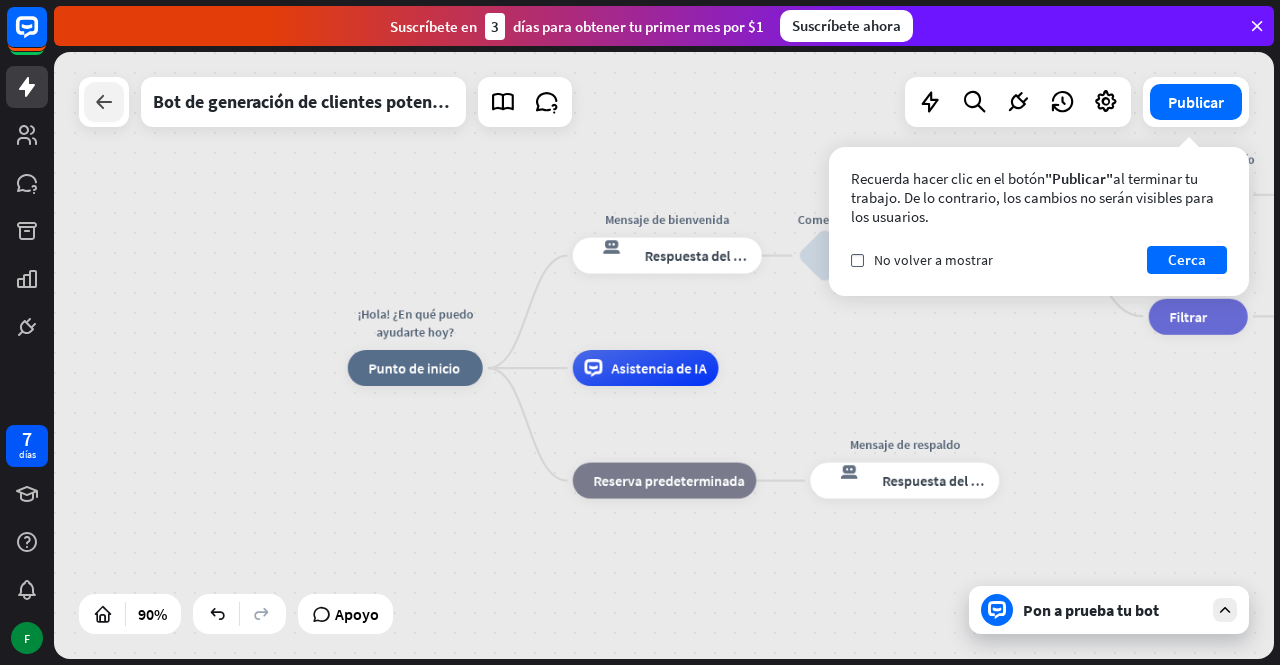 click at bounding box center (104, 102) 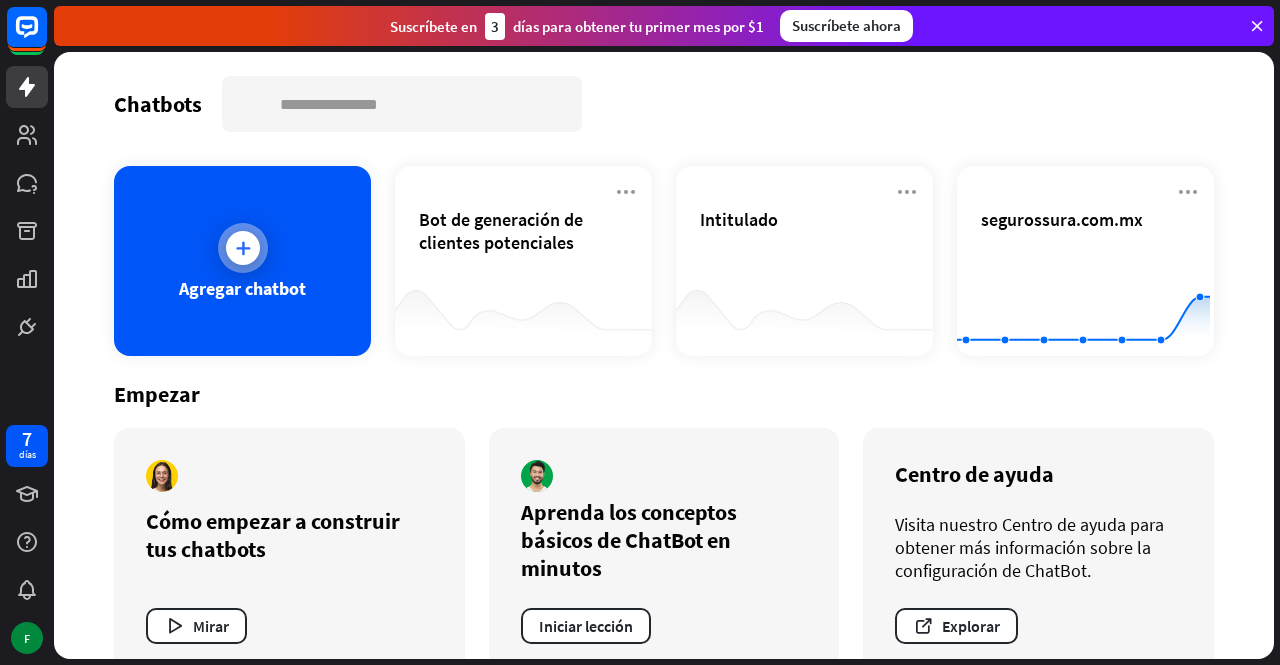 click at bounding box center (243, 248) 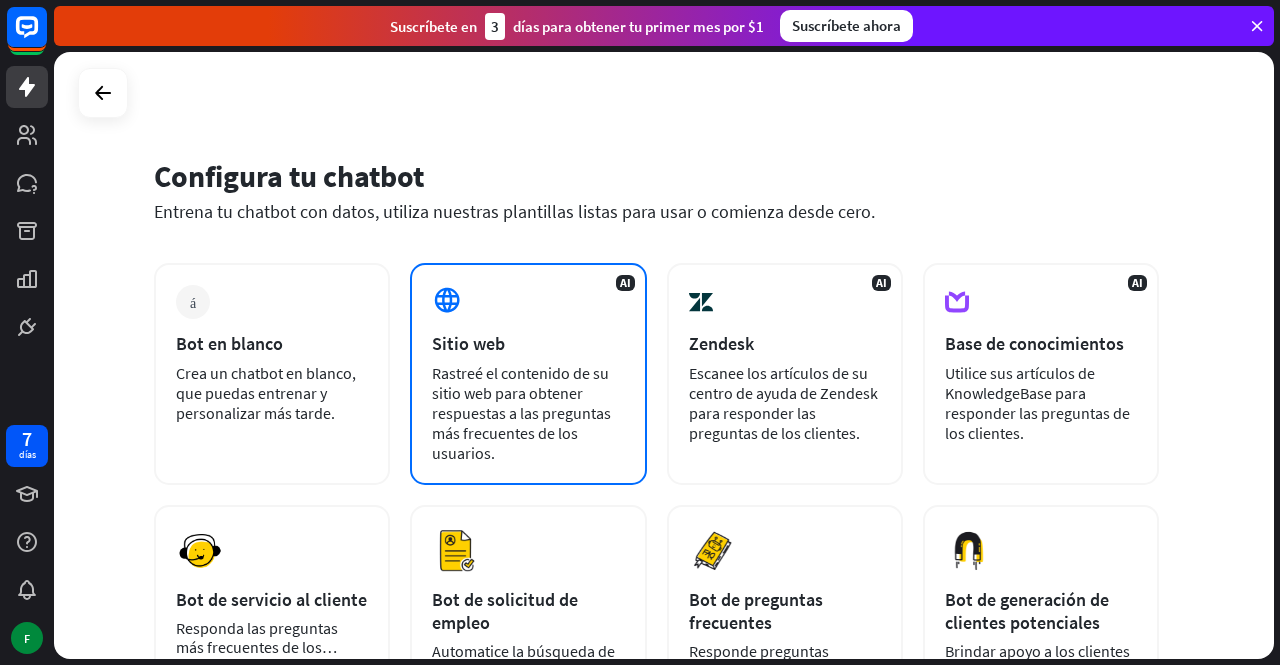 click on "Sitio web" at bounding box center (468, 343) 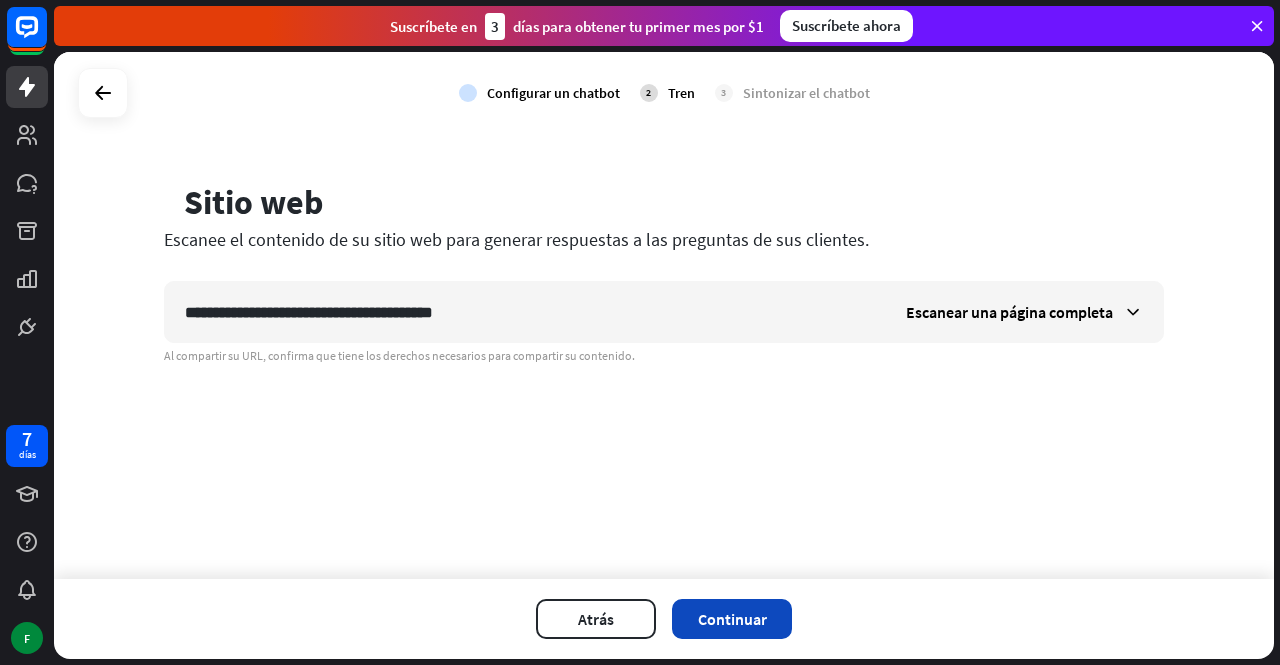 type on "**********" 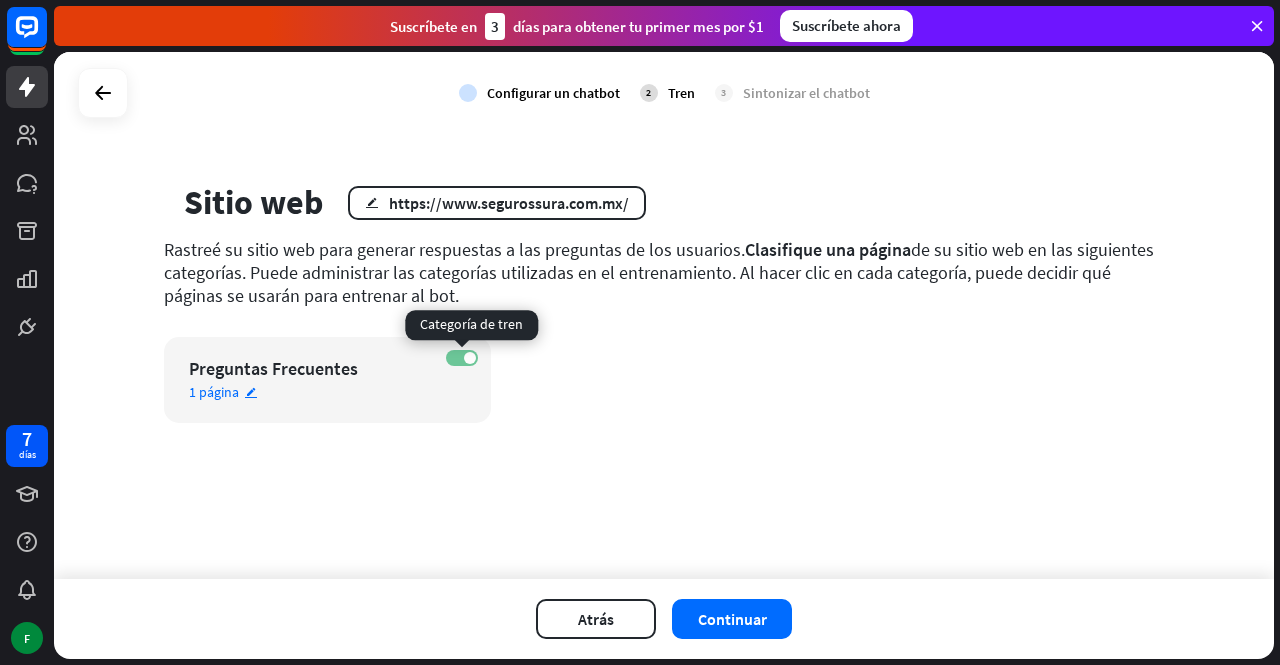 click on "EN" at bounding box center (462, 358) 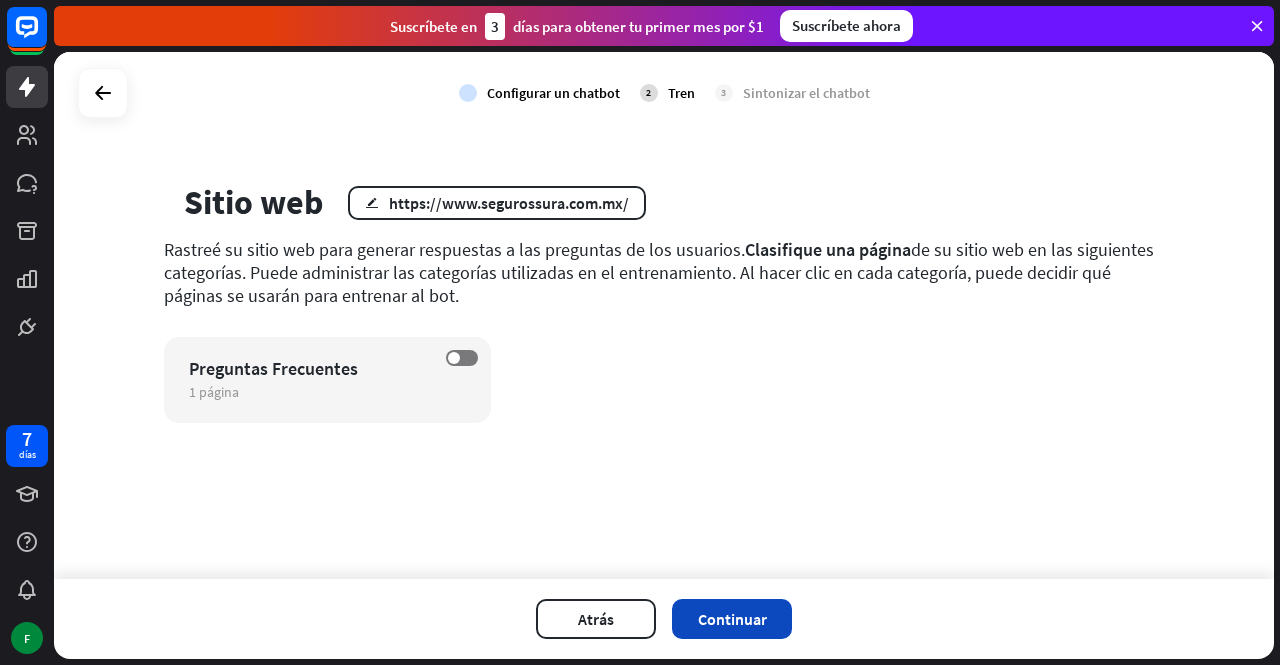 click on "Continuar" at bounding box center [732, 619] 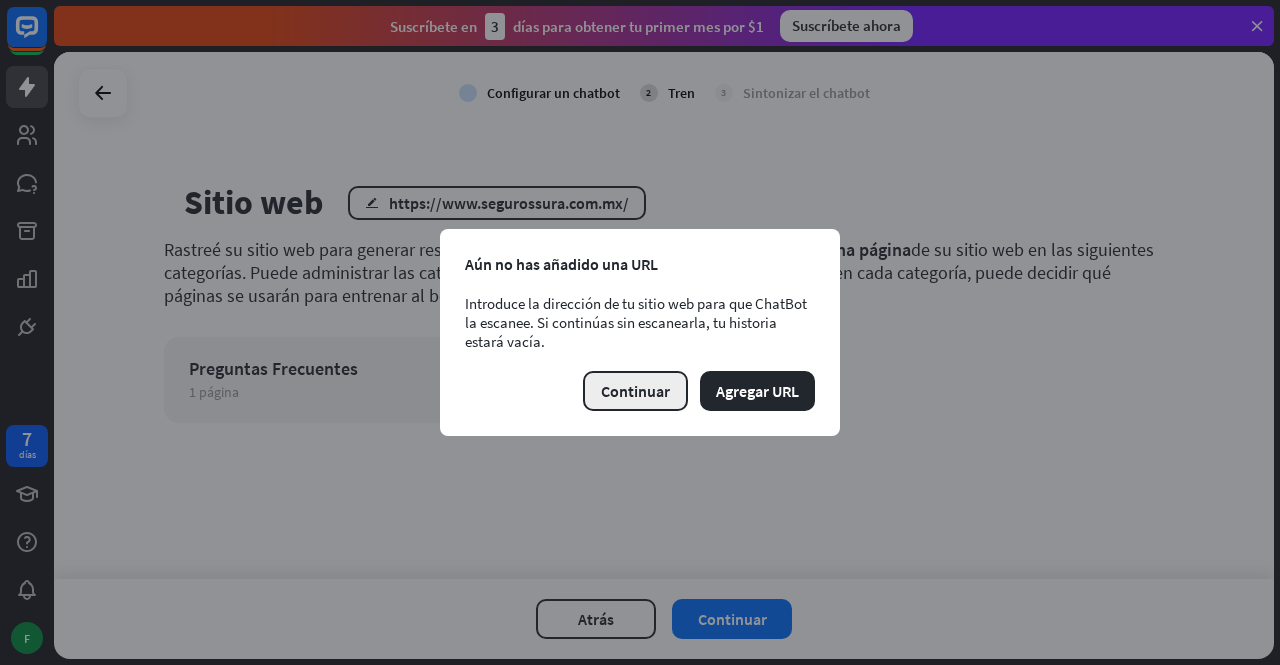 click on "Continuar" at bounding box center [635, 391] 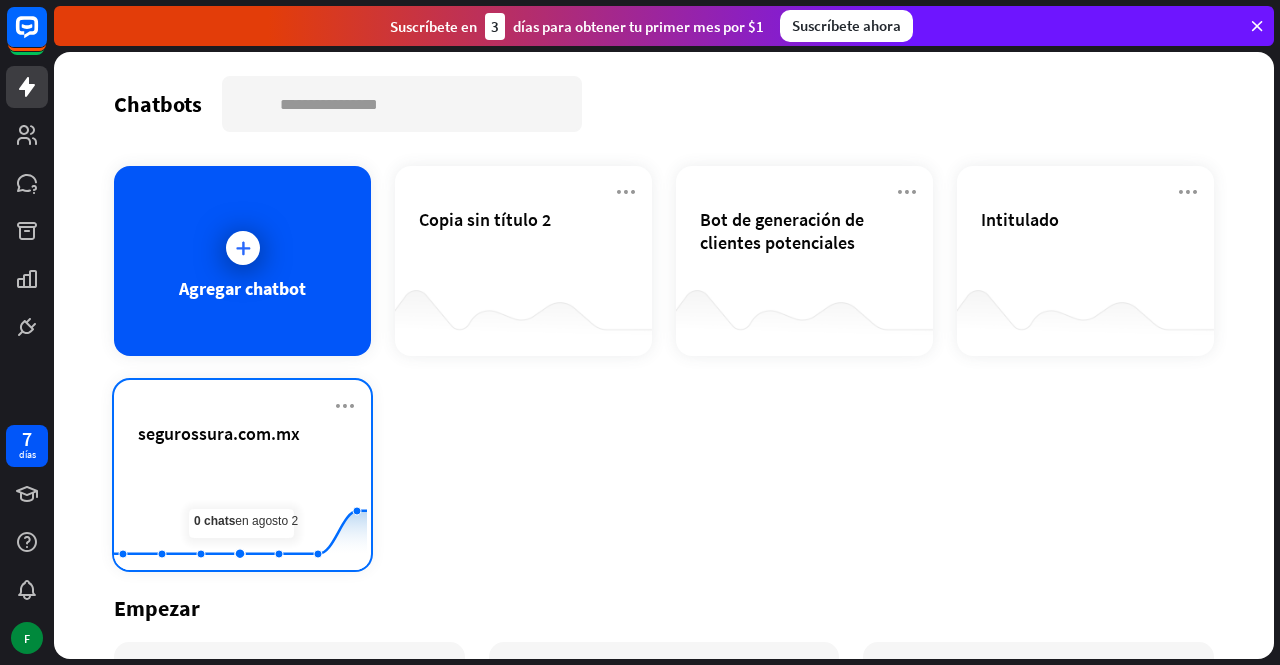 click 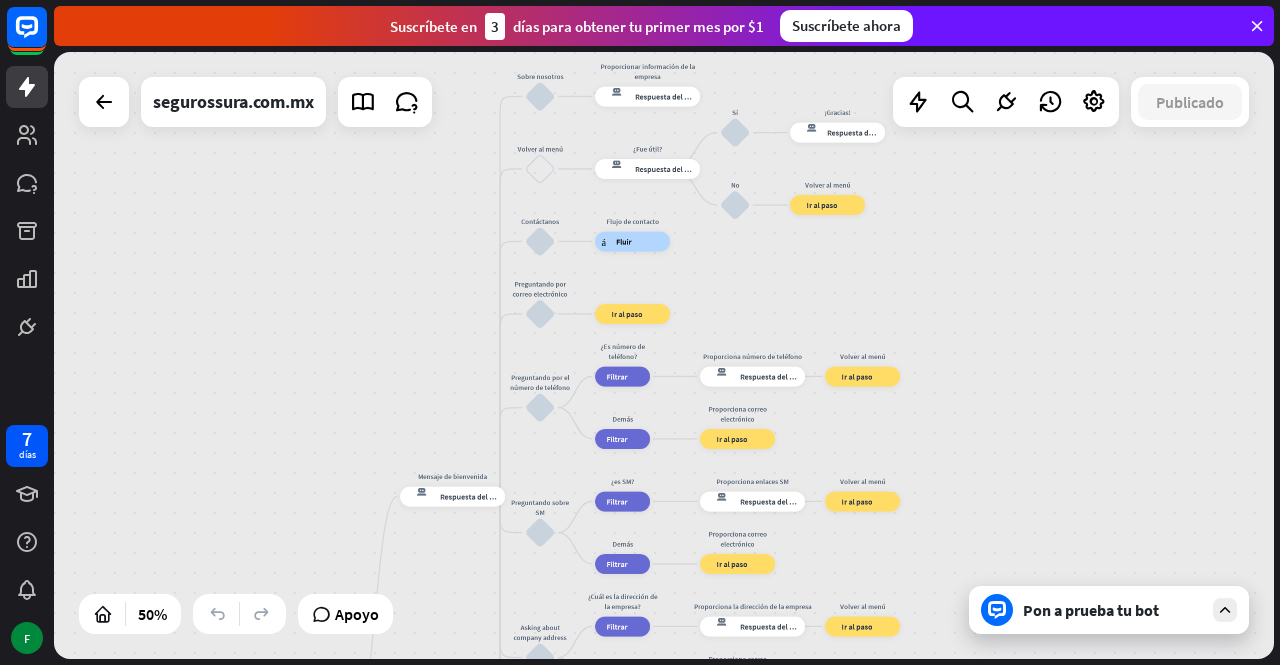 drag, startPoint x: 761, startPoint y: 330, endPoint x: 513, endPoint y: 661, distance: 413.60004 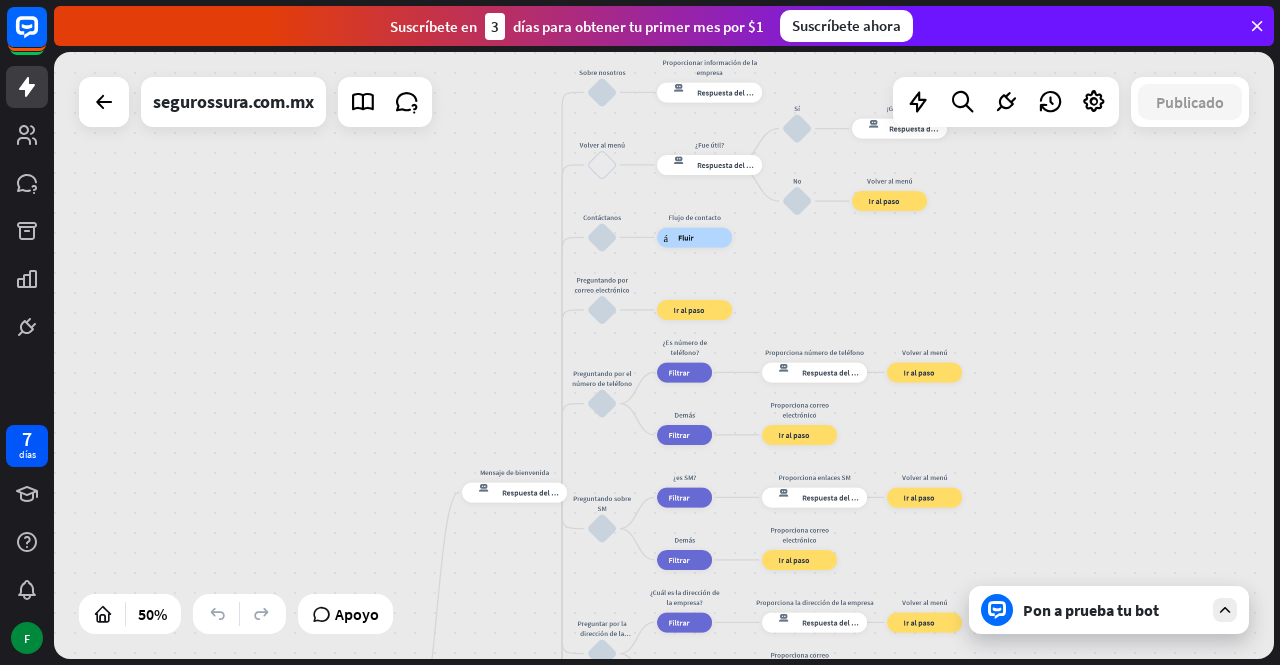 drag, startPoint x: 451, startPoint y: 309, endPoint x: 513, endPoint y: 304, distance: 62.201286 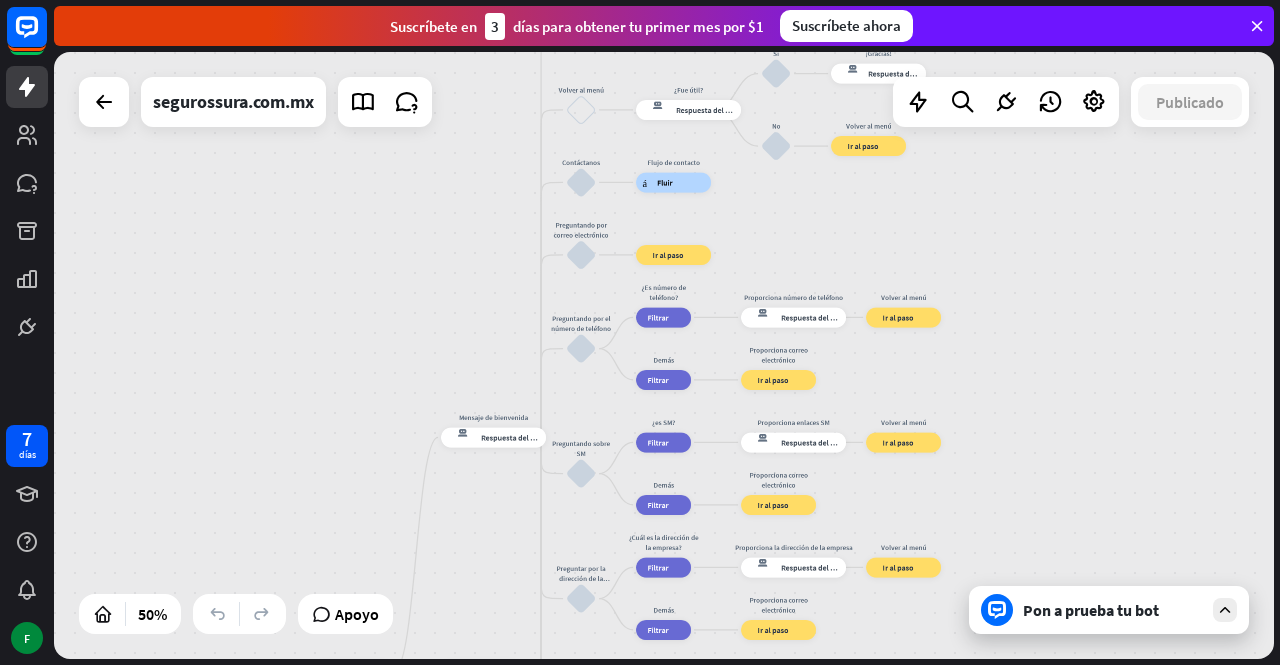 drag, startPoint x: 528, startPoint y: 420, endPoint x: 507, endPoint y: 365, distance: 58.872746 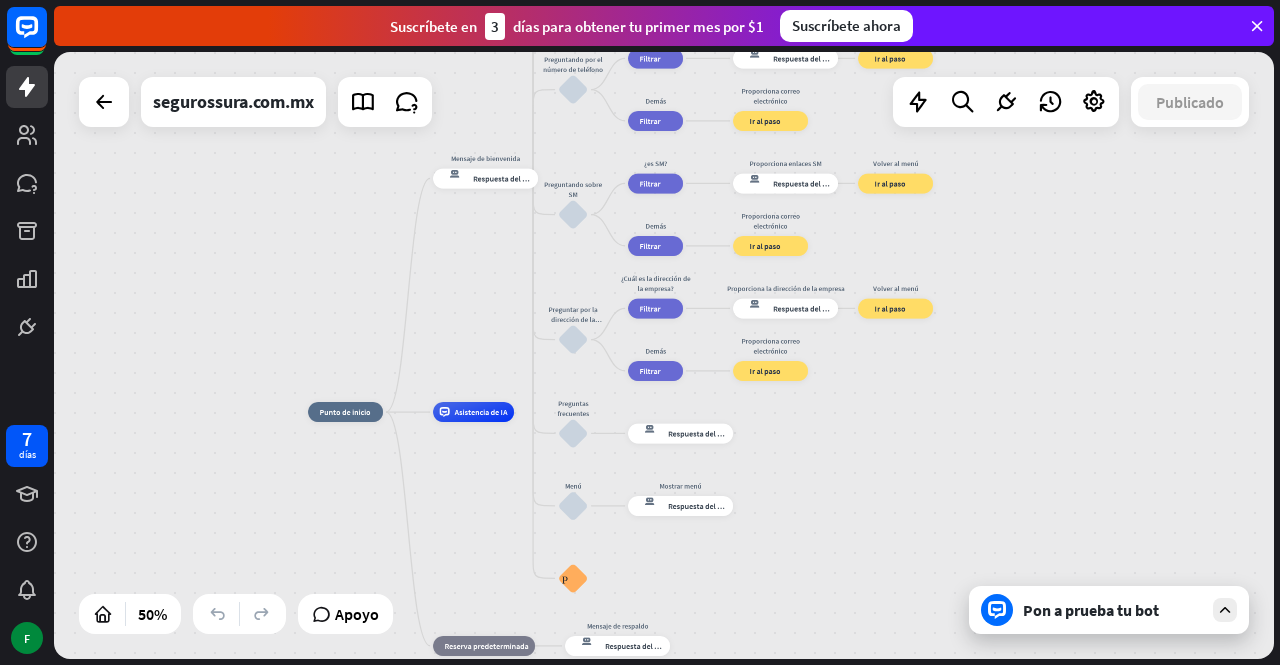 drag, startPoint x: 496, startPoint y: 537, endPoint x: 486, endPoint y: 265, distance: 272.18375 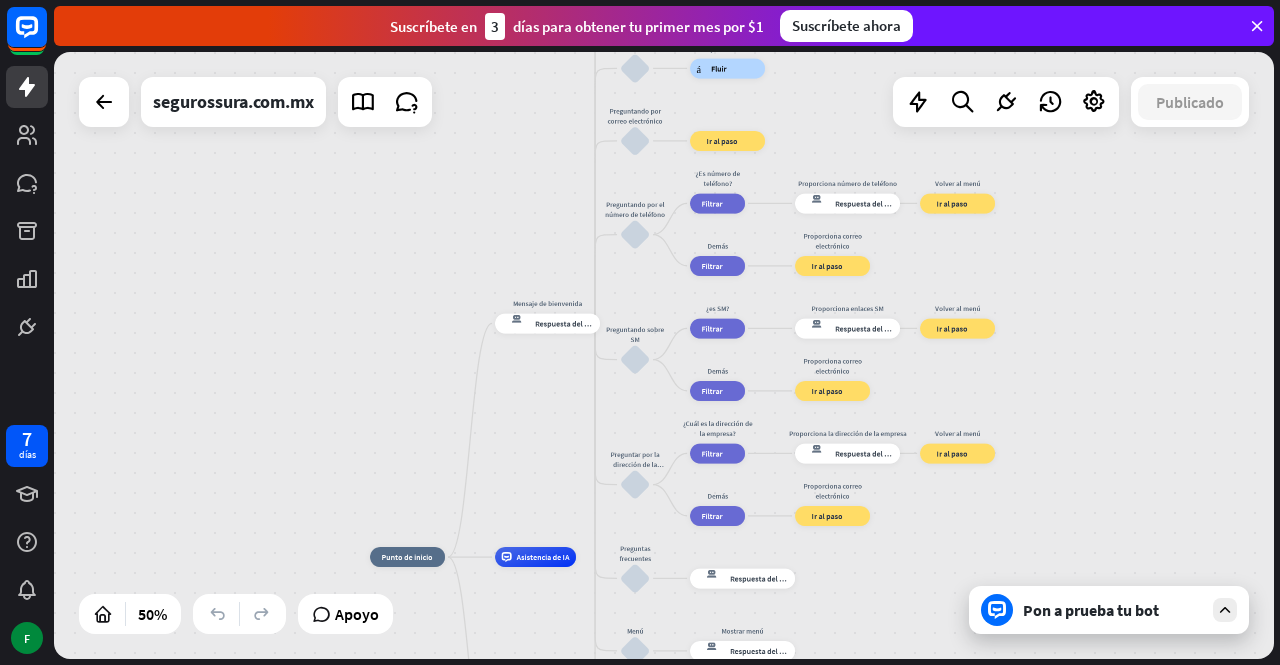 drag, startPoint x: 528, startPoint y: 531, endPoint x: 592, endPoint y: 689, distance: 170.46994 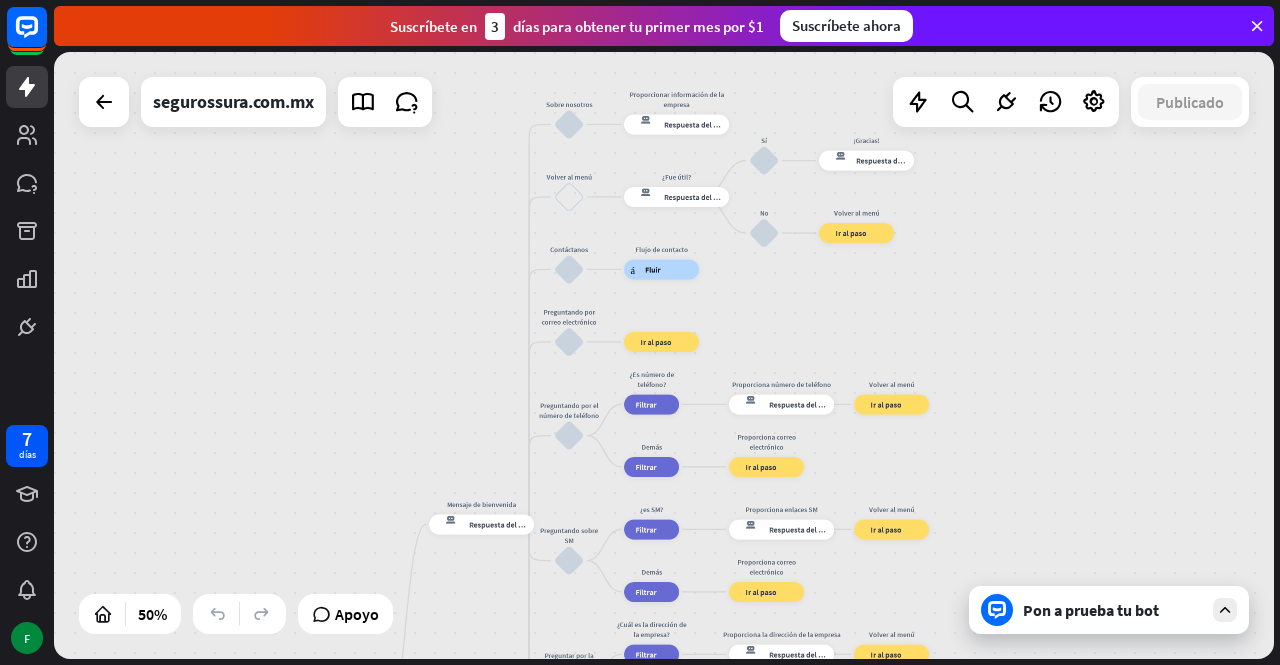 drag, startPoint x: 546, startPoint y: 387, endPoint x: 480, endPoint y: 588, distance: 211.5585 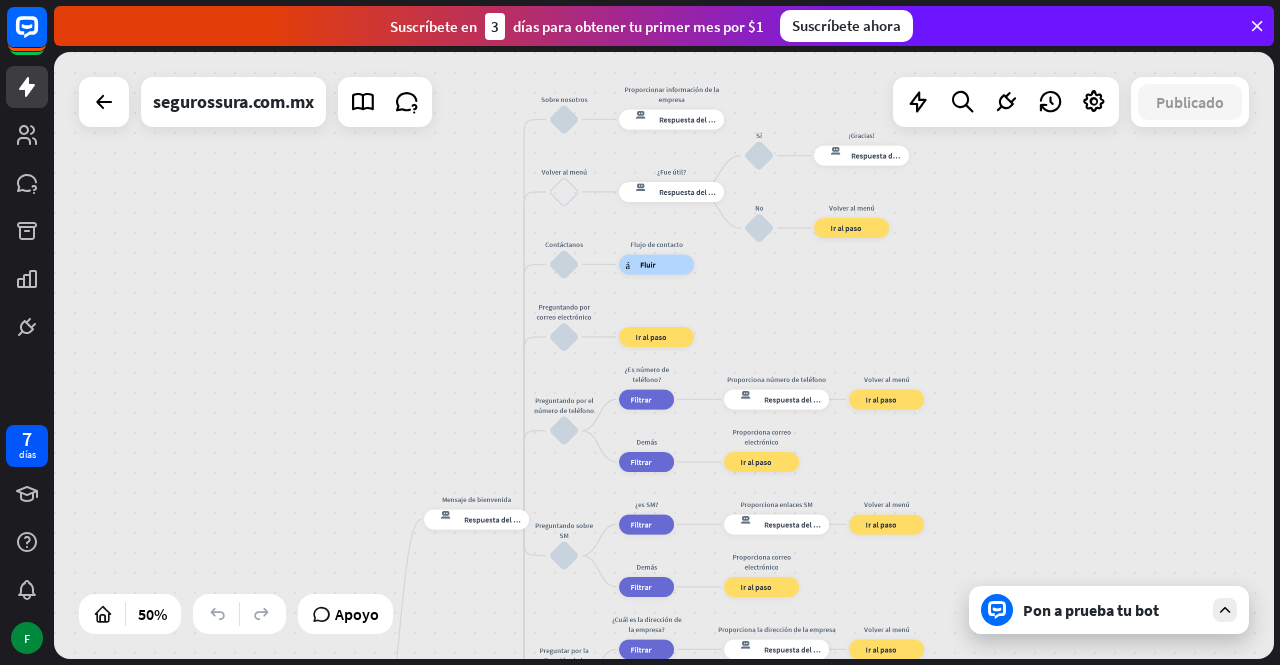 click on "inicio_2   Punto de inicio                 Mensaje de bienvenida   respuesta del bot de bloqueo   Respuesta del bot                 Sobre nosotros   bloquear_entrada_de_usuario                 Proporcionar información de la empresa   respuesta del bot de bloqueo   Respuesta del bot                 Volver al menú   bloquear_entrada_de_usuario                 ¿Fue útil?   respuesta del bot de bloqueo   Respuesta del bot                 Sí   bloquear_entrada_de_usuario                 ¡Gracias!   respuesta del bot de bloqueo   Respuesta del bot                 No   bloquear_entrada_de_usuario                 Volver al menú   bloque_ir a   Ir al paso                 Contáctanos   bloquear_entrada_de_usuario                 Flujo de contacto   árbol constructor   Fluir                 Preguntando por correo electrónico   bloquear_entrada_de_usuario                   bloque_ir a   Ir al paso                 Preguntando por el número de teléfono   bloquear_entrada_de_usuario" at bounding box center [664, 355] 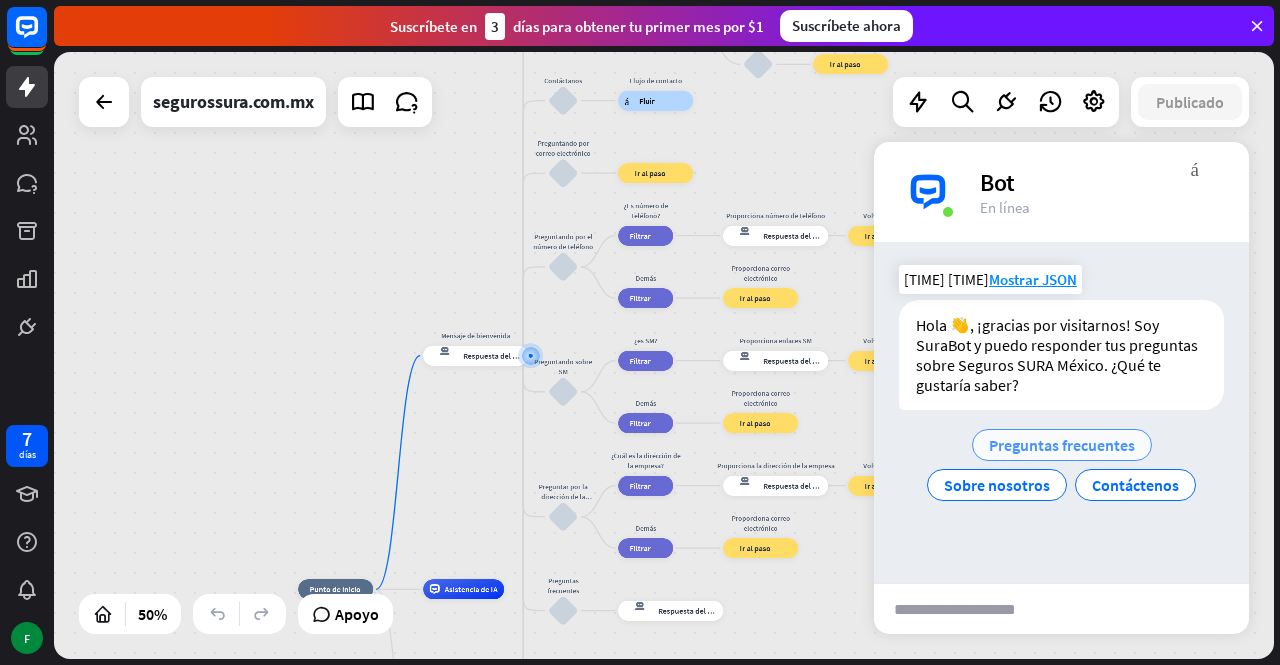 click on "Preguntas frecuentes" at bounding box center [1062, 445] 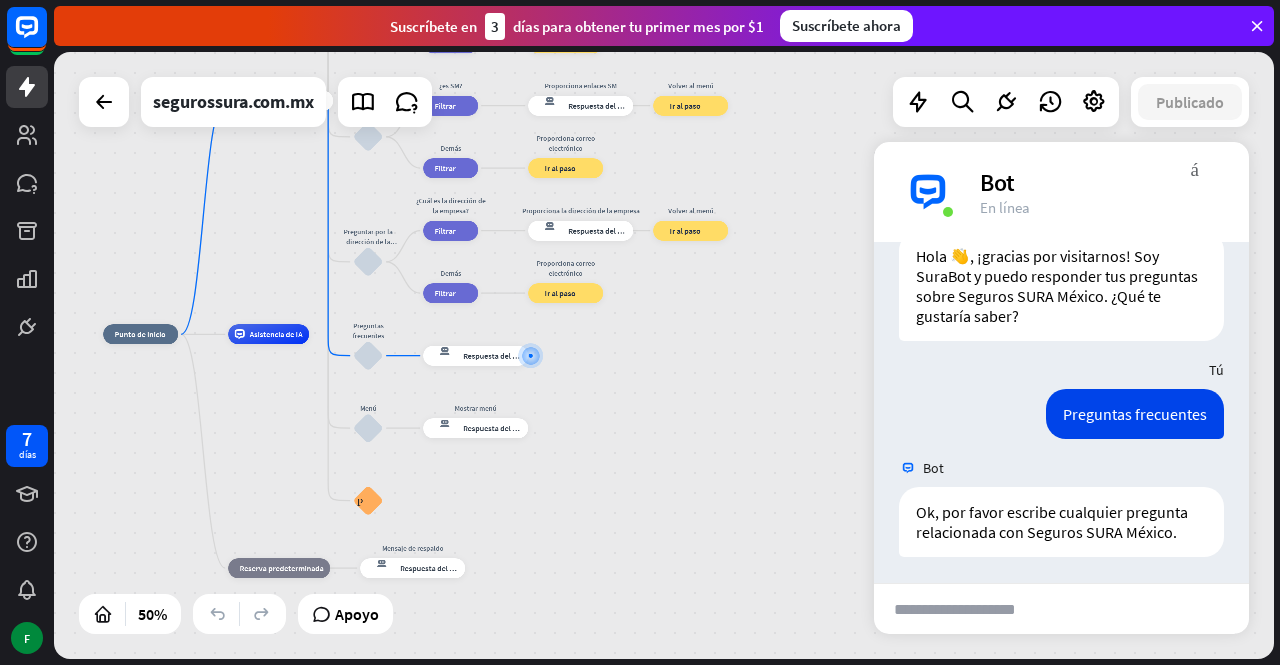 scroll, scrollTop: 72, scrollLeft: 0, axis: vertical 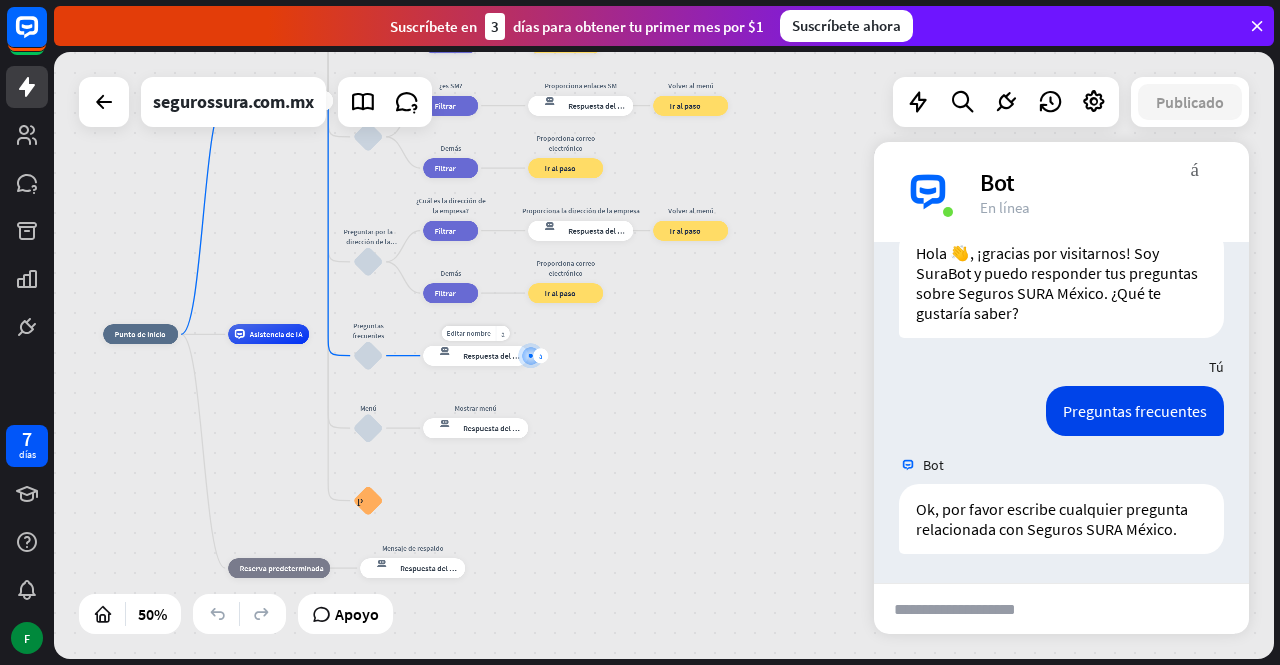 click at bounding box center [531, 356] 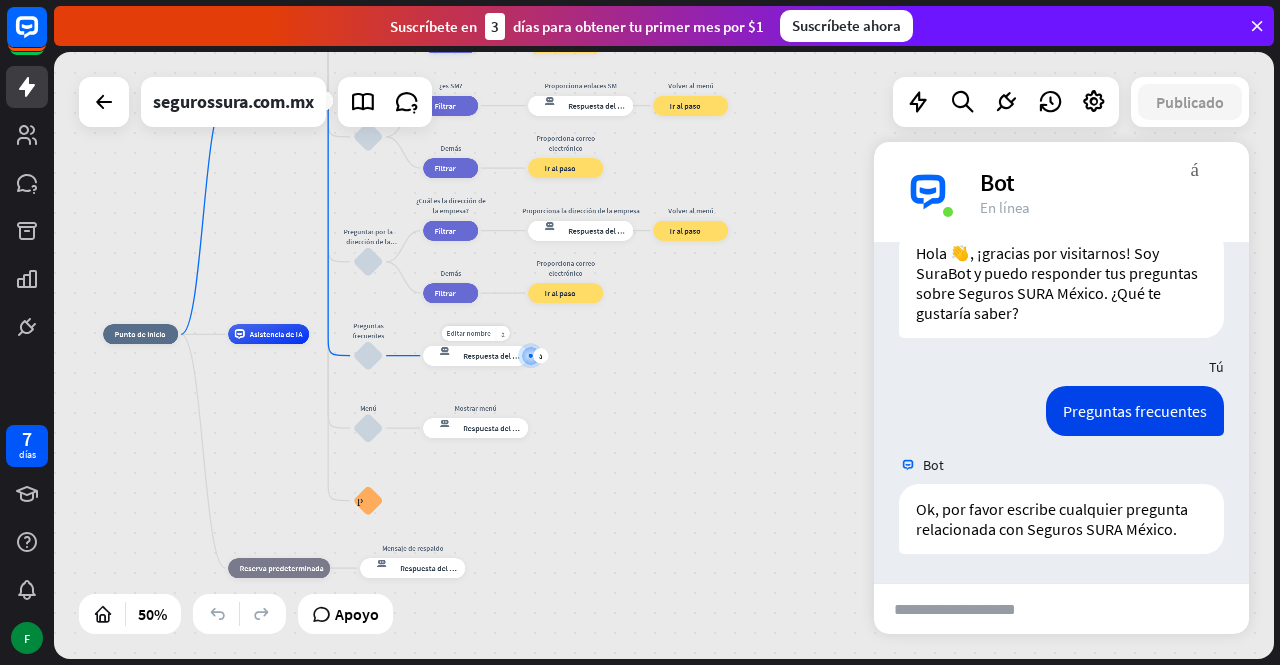 click at bounding box center (531, 356) 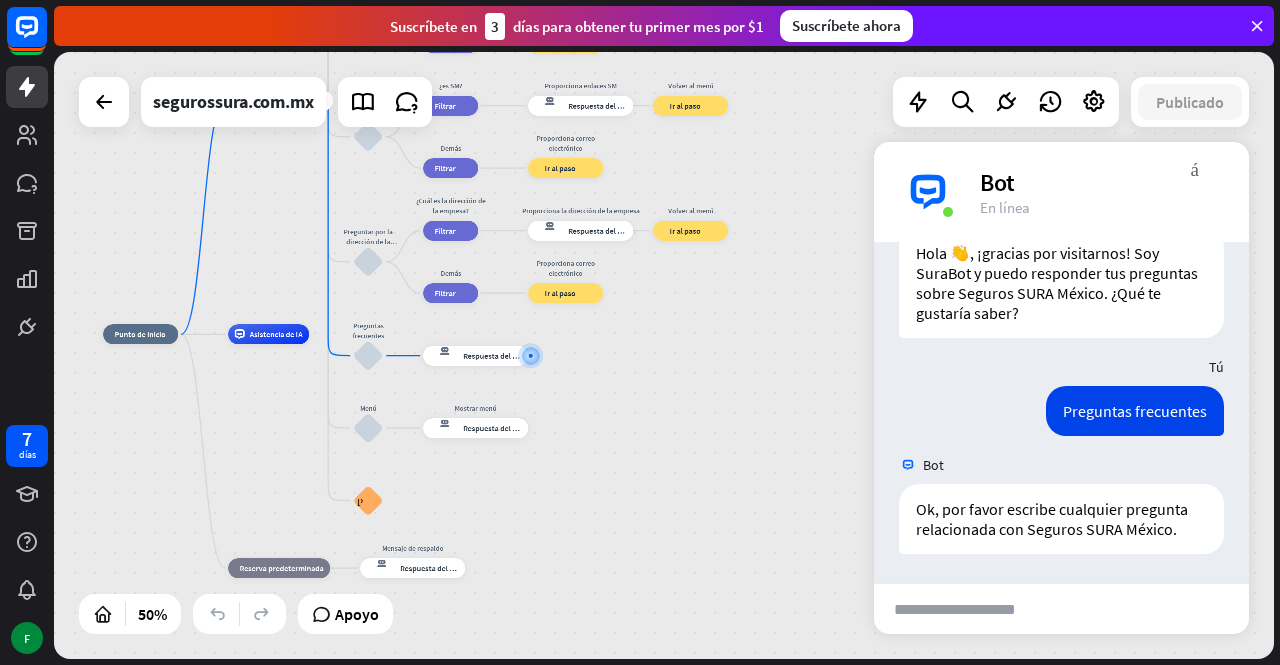 click on "inicio_2   Punto de inicio                 Mensaje de bienvenida   respuesta del bot de bloqueo   Respuesta del bot                 Sobre nosotros   bloquear_entrada_de_usuario                 Proporcionar información de la empresa   respuesta del bot de bloqueo   Respuesta del bot                 Volver al menú   bloquear_entrada_de_usuario                 ¿Fue útil?   respuesta del bot de bloqueo   Respuesta del bot                 Sí   bloquear_entrada_de_usuario                 ¡Gracias!   respuesta del bot de bloqueo   Respuesta del bot                 No   bloquear_entrada_de_usuario                 Volver al menú   bloque_ir a   Ir al paso                 Contáctanos   bloquear_entrada_de_usuario                 Flujo de contacto   árbol constructor   Fluir                 Preguntando por correo electrónico   bloquear_entrada_de_usuario                   bloque_ir a   Ir al paso                 Preguntando por el número de teléfono   bloquear_entrada_de_usuario" at bounding box center (408, 486) 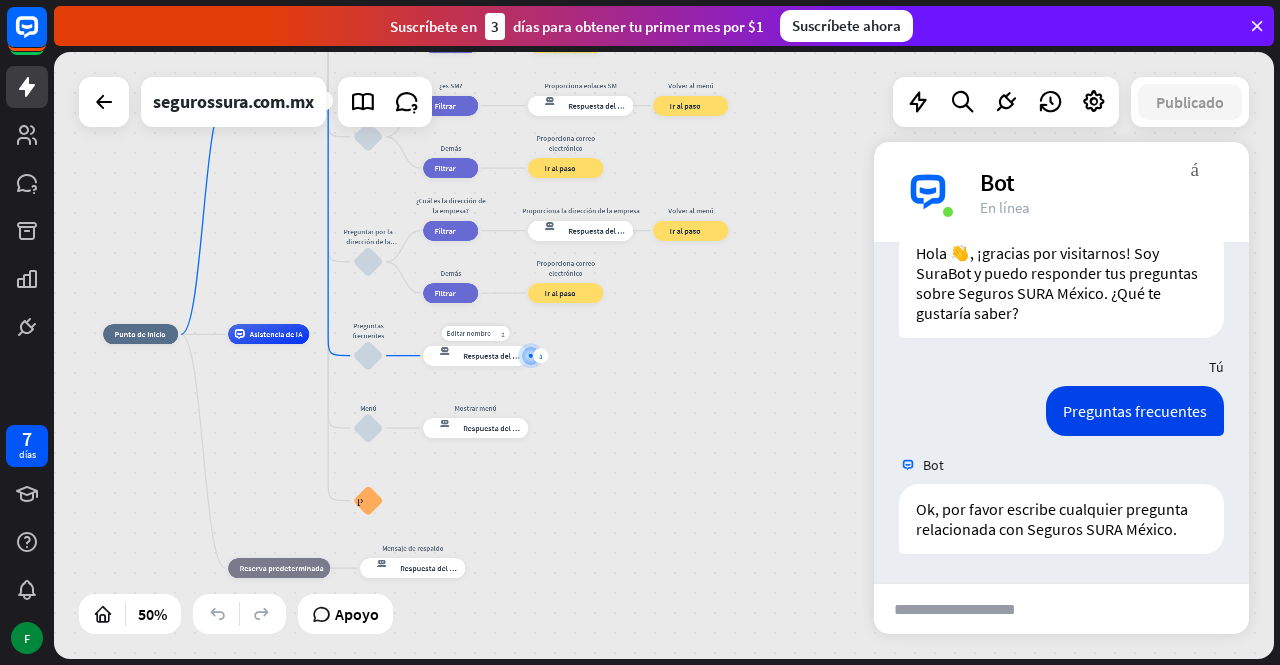 click on "más" at bounding box center (540, 355) 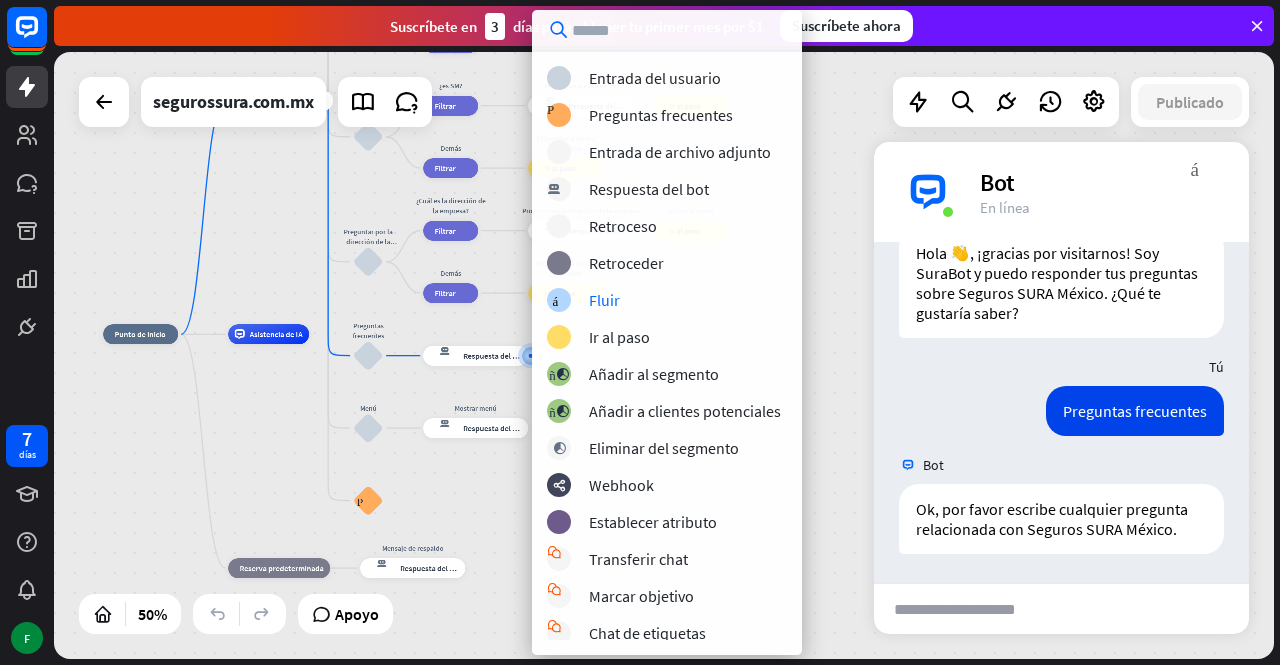 click on "inicio_2   Punto de inicio                 Mensaje de bienvenida   respuesta del bot de bloqueo   Respuesta del bot                 Sobre nosotros   bloquear_entrada_de_usuario                 Proporcionar información de la empresa   respuesta del bot de bloqueo   Respuesta del bot                 Volver al menú   bloquear_entrada_de_usuario                 ¿Fue útil?   respuesta del bot de bloqueo   Respuesta del bot                 Sí   bloquear_entrada_de_usuario                 ¡Gracias!   respuesta del bot de bloqueo   Respuesta del bot                 No   bloquear_entrada_de_usuario                 Volver al menú   bloque_ir a   Ir al paso                 Contáctanos   bloquear_entrada_de_usuario                 Flujo de contacto   árbol constructor   Fluir                 Preguntando por correo electrónico   bloquear_entrada_de_usuario                   bloque_ir a   Ir al paso                 Preguntando por el número de teléfono   bloquear_entrada_de_usuario" at bounding box center [664, 355] 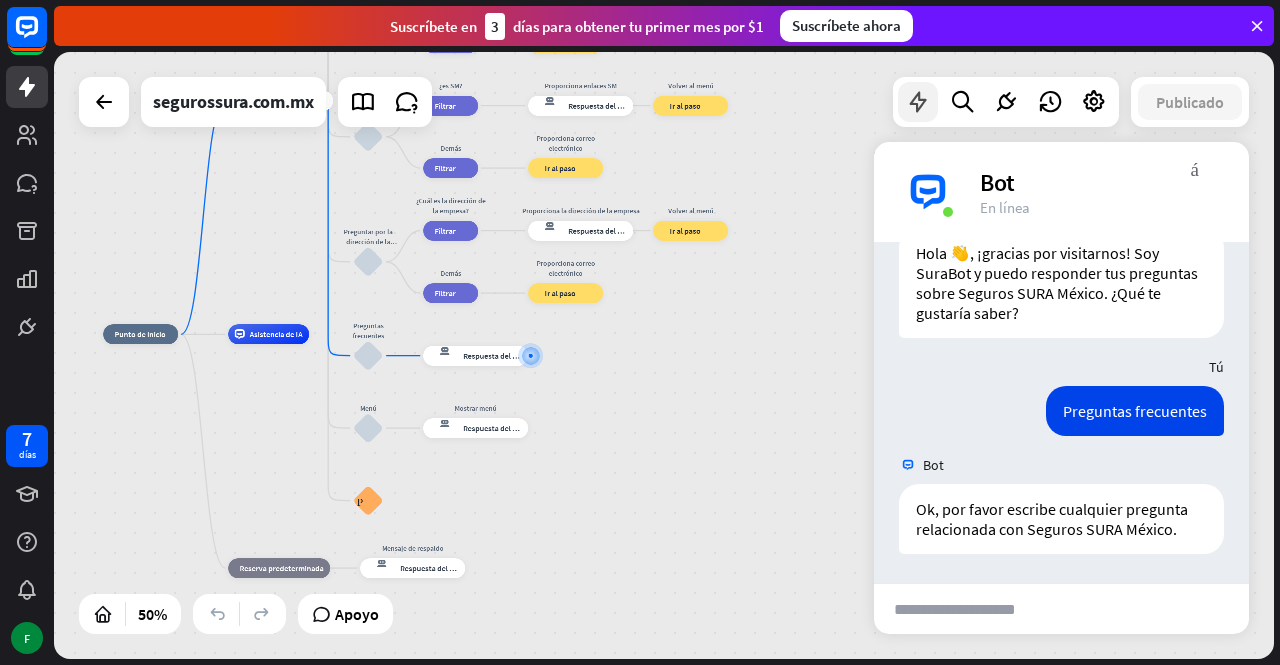 click at bounding box center [918, 102] 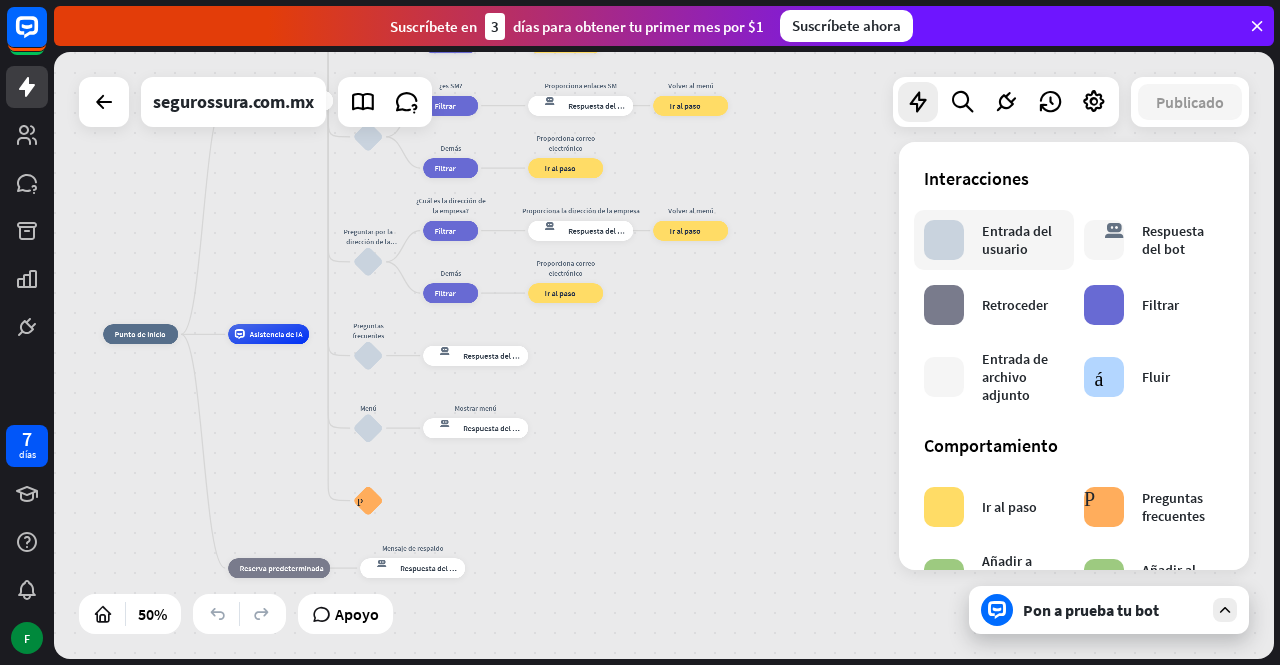click on "Entrada del usuario" at bounding box center [1017, 240] 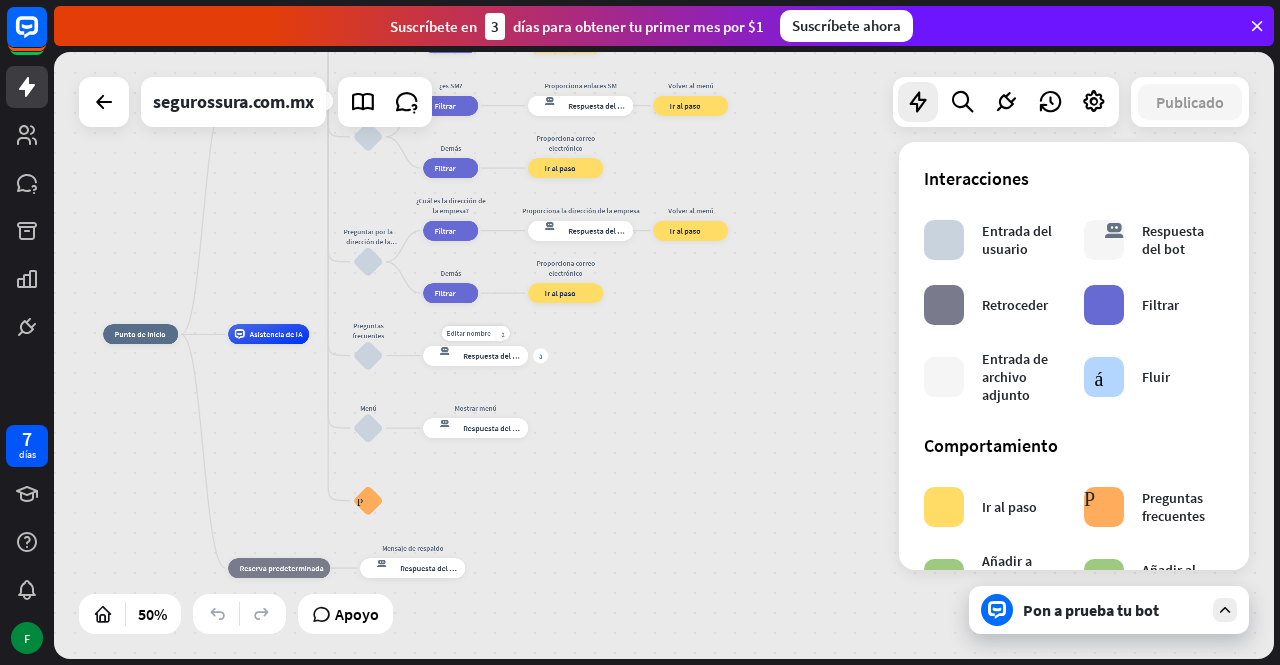 click on "más" at bounding box center (540, 355) 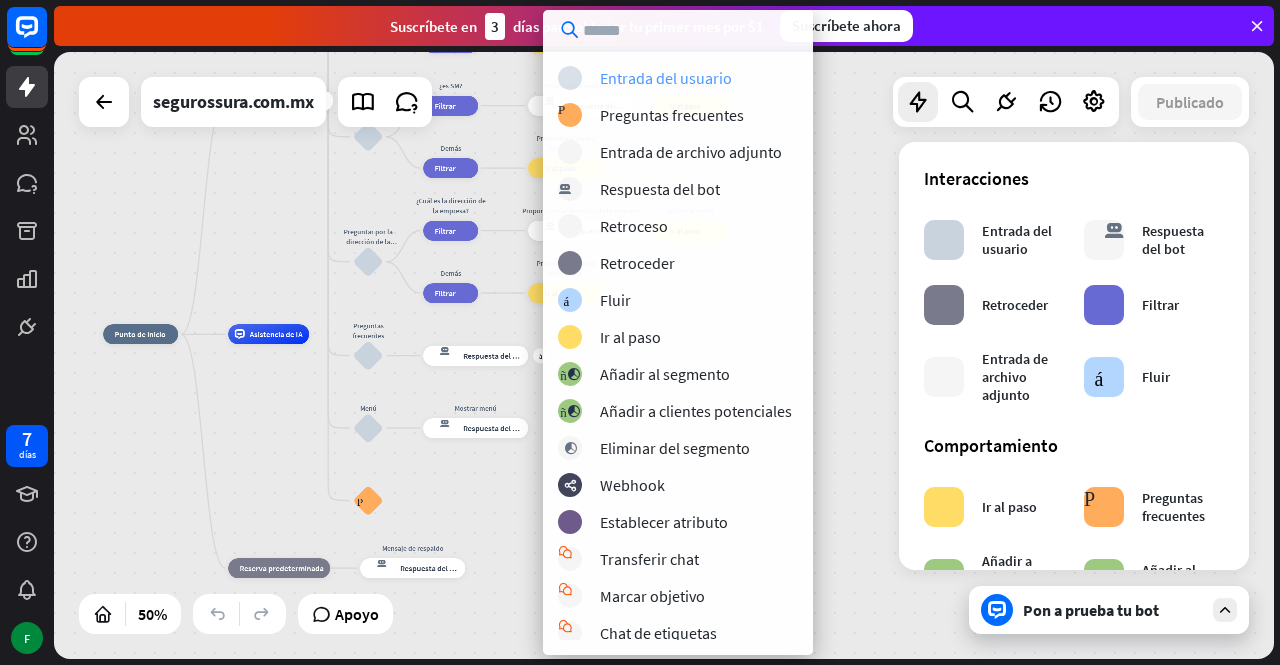 click on "Entrada del usuario" at bounding box center (701, 78) 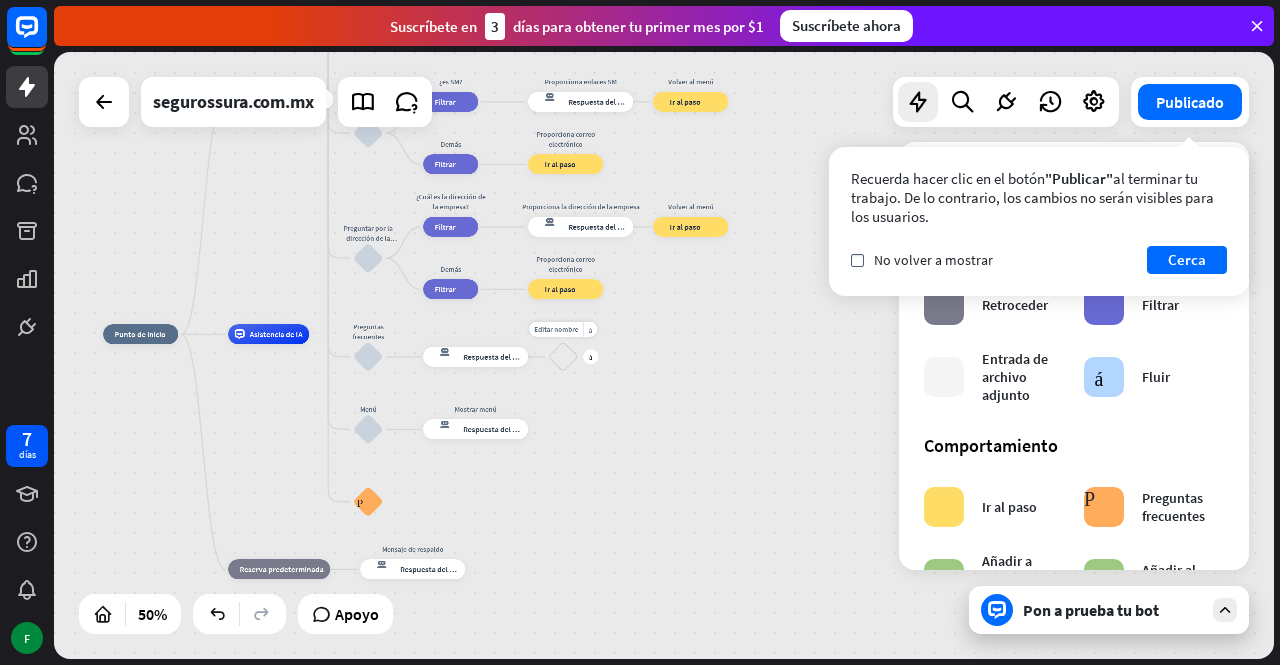 click on "Editar nombre   más_amarillo         más     bloquear_entrada_de_usuario" at bounding box center [563, 357] 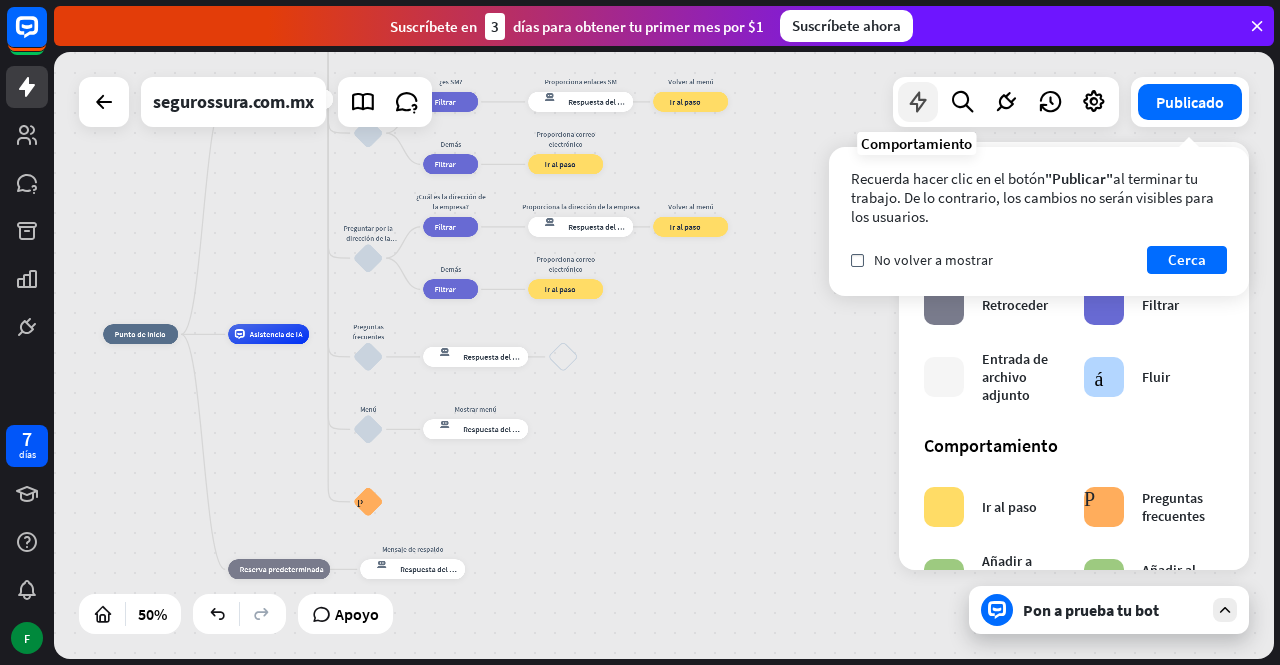 click at bounding box center (918, 102) 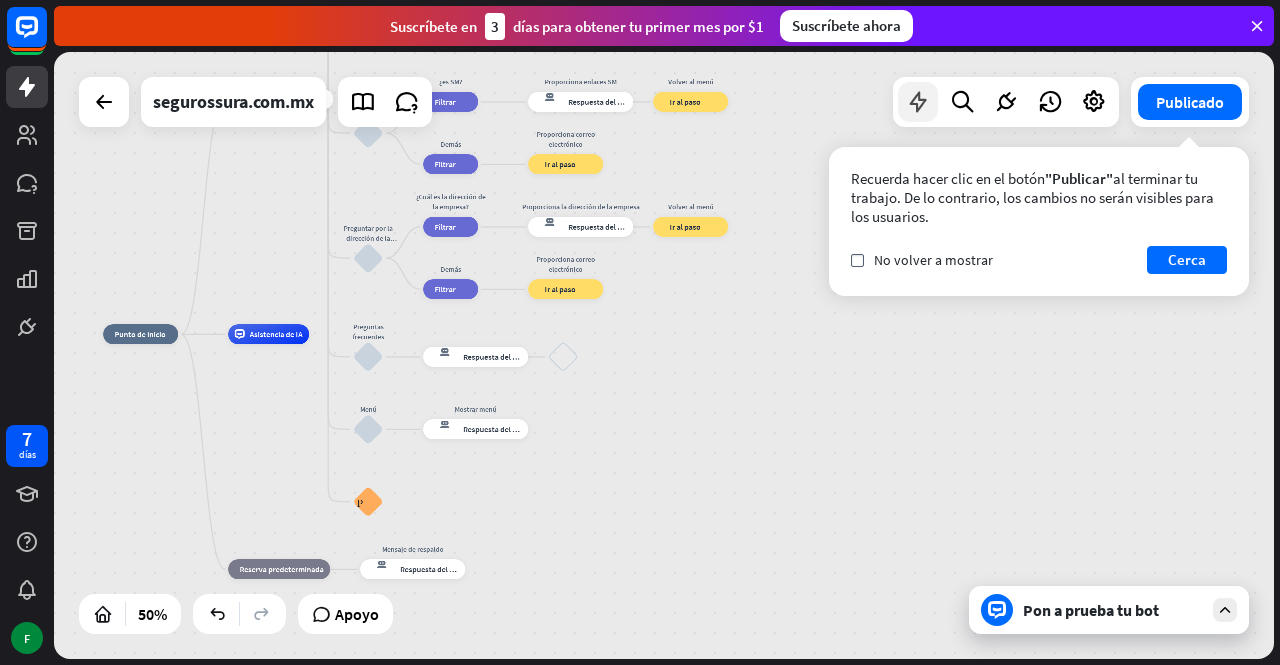 click at bounding box center [918, 102] 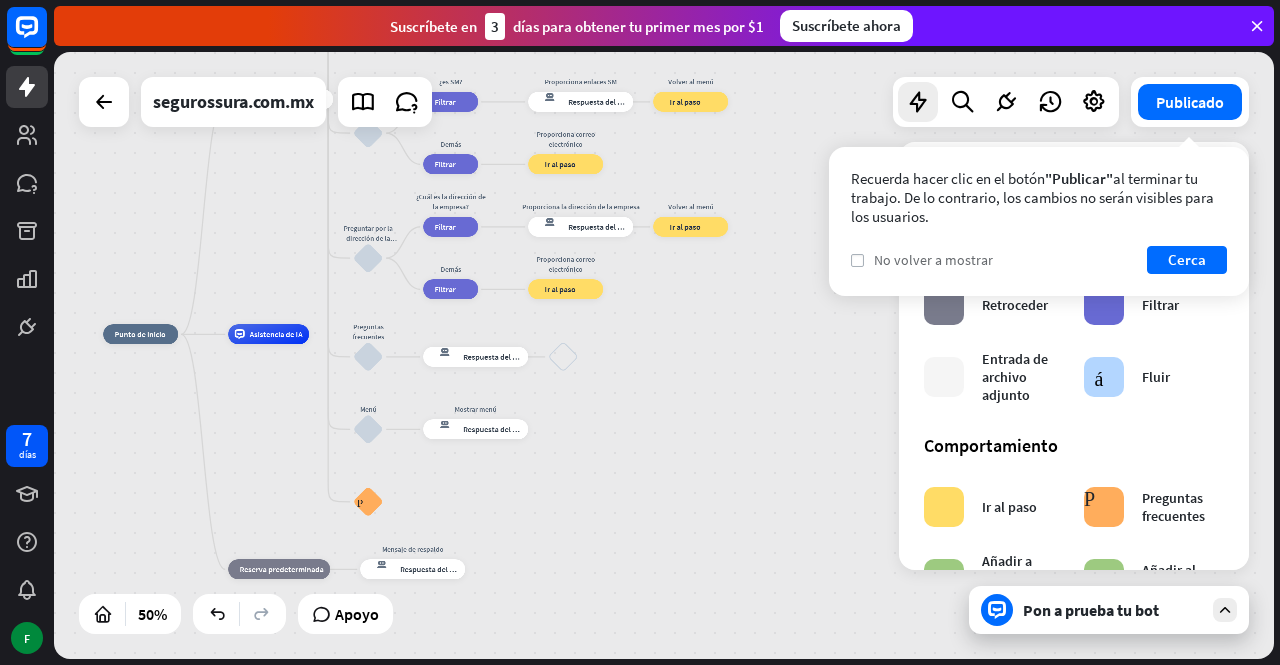 click on "controlar" at bounding box center (857, 260) 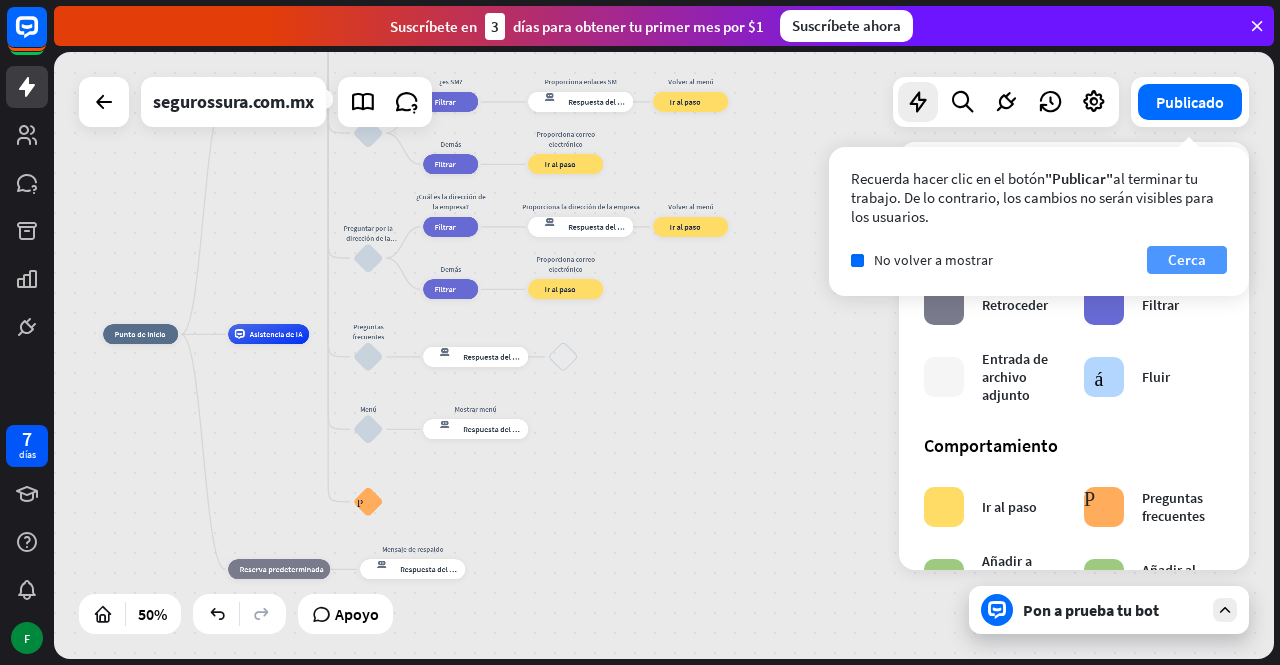click on "Cerca" at bounding box center (1187, 260) 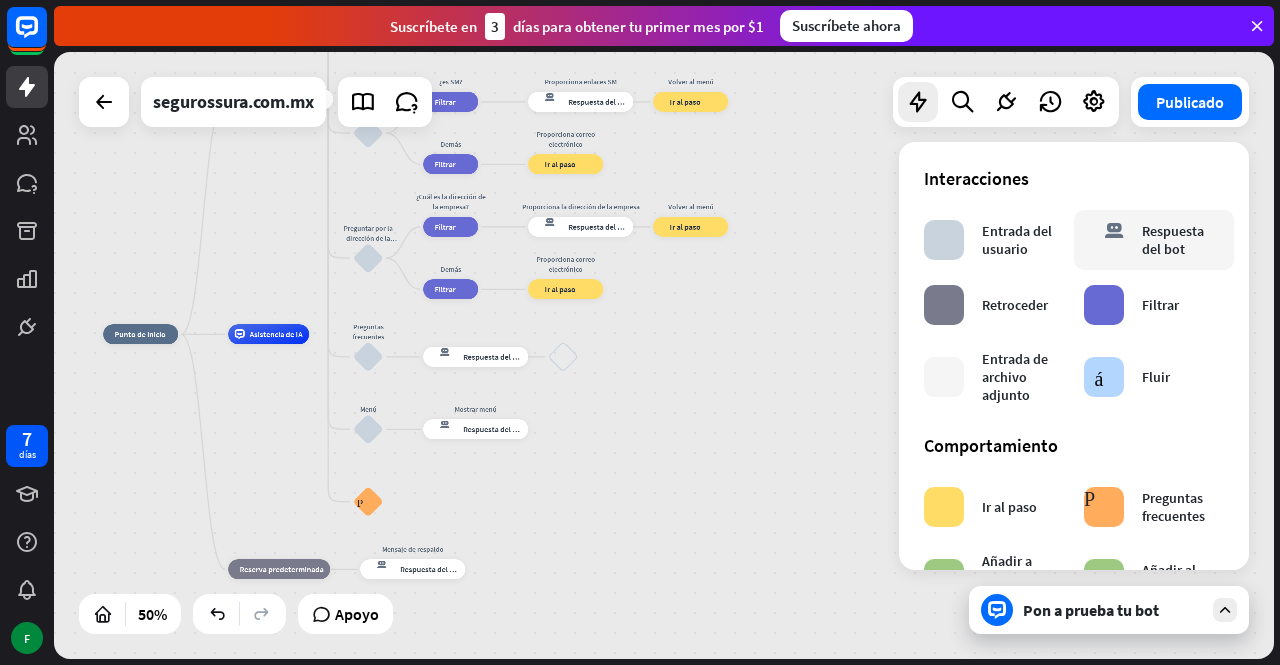 click on "Respuesta del bot" at bounding box center [1173, 240] 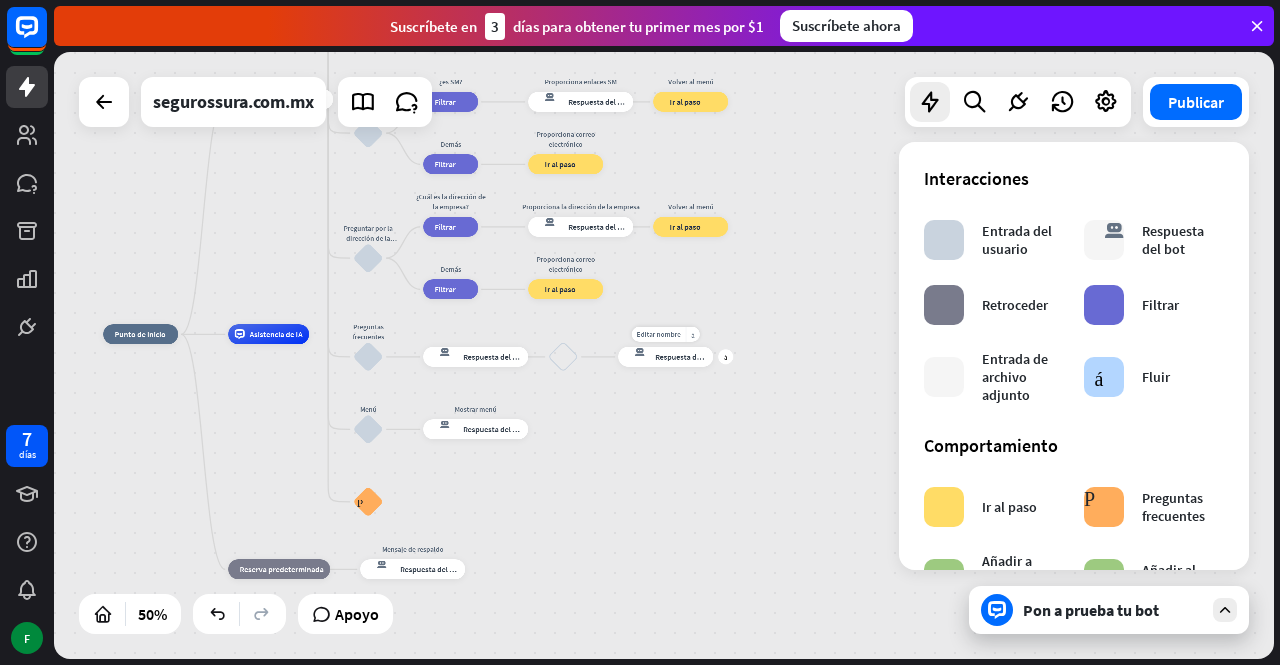 click on "Respuesta del bot" at bounding box center [685, 357] 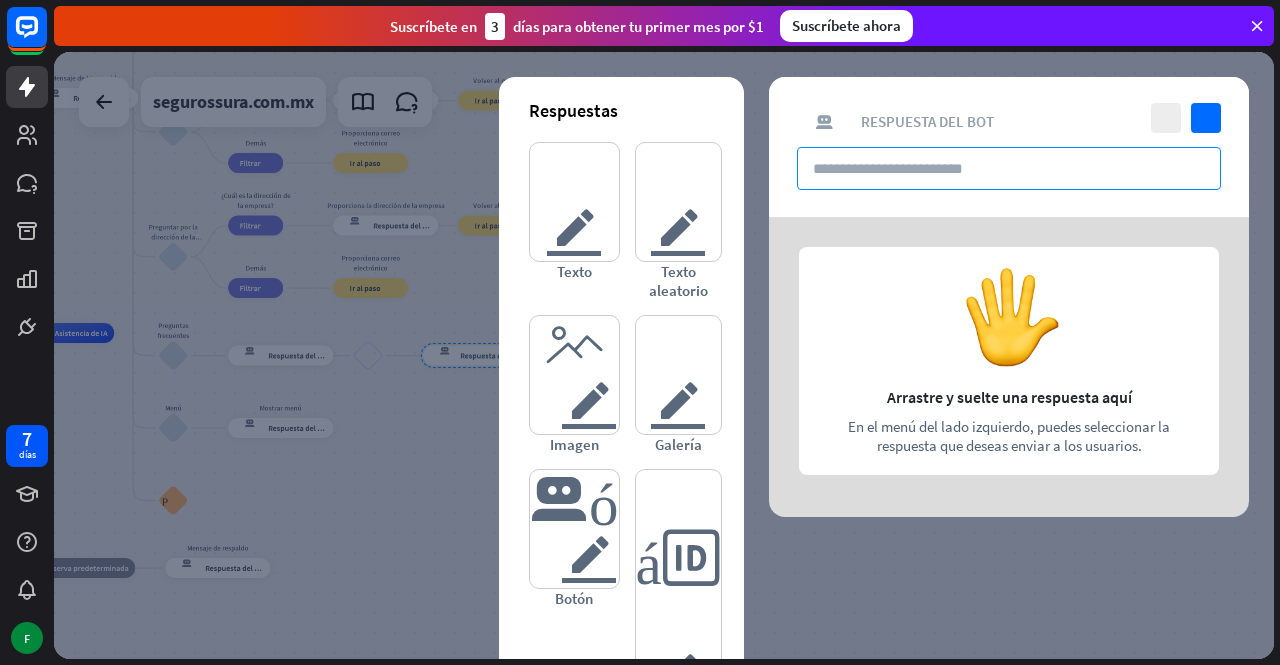 click at bounding box center (1009, 168) 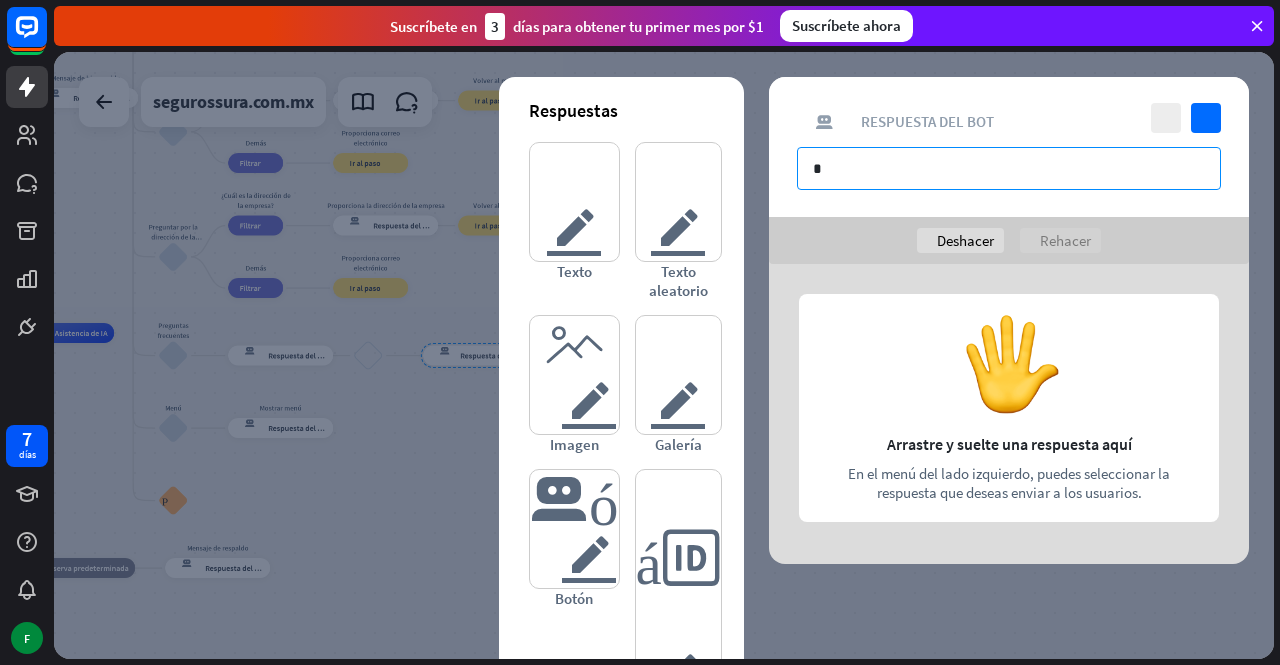 type 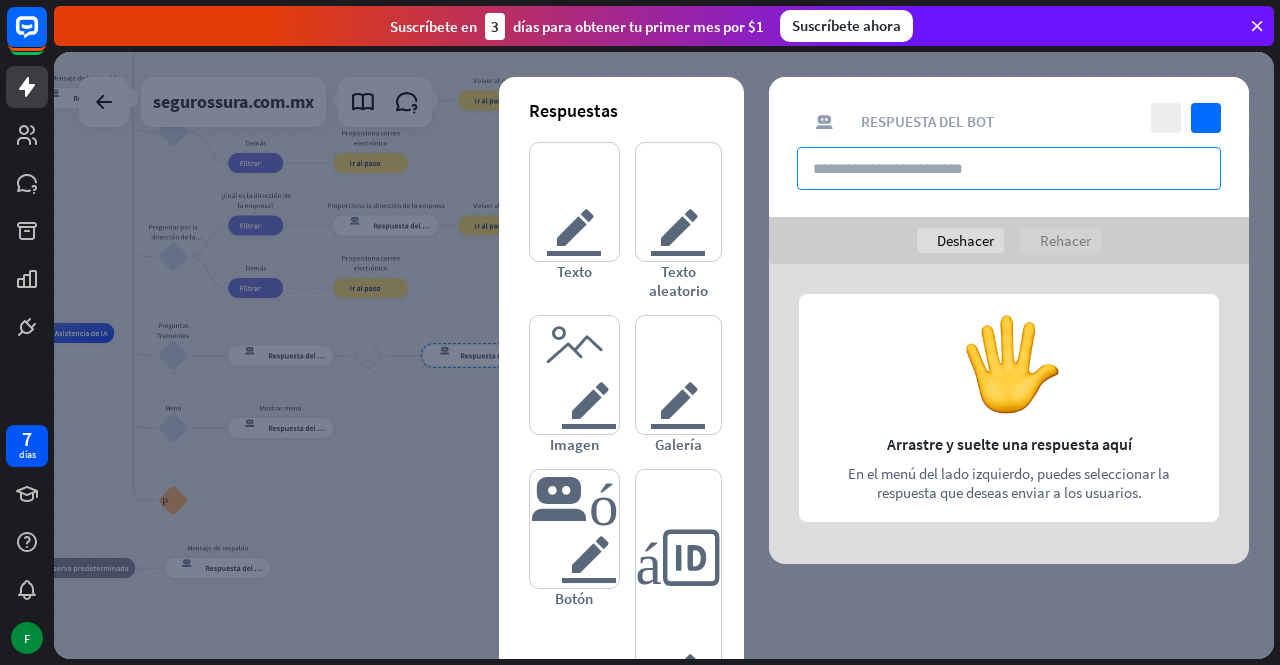 click at bounding box center (1009, 168) 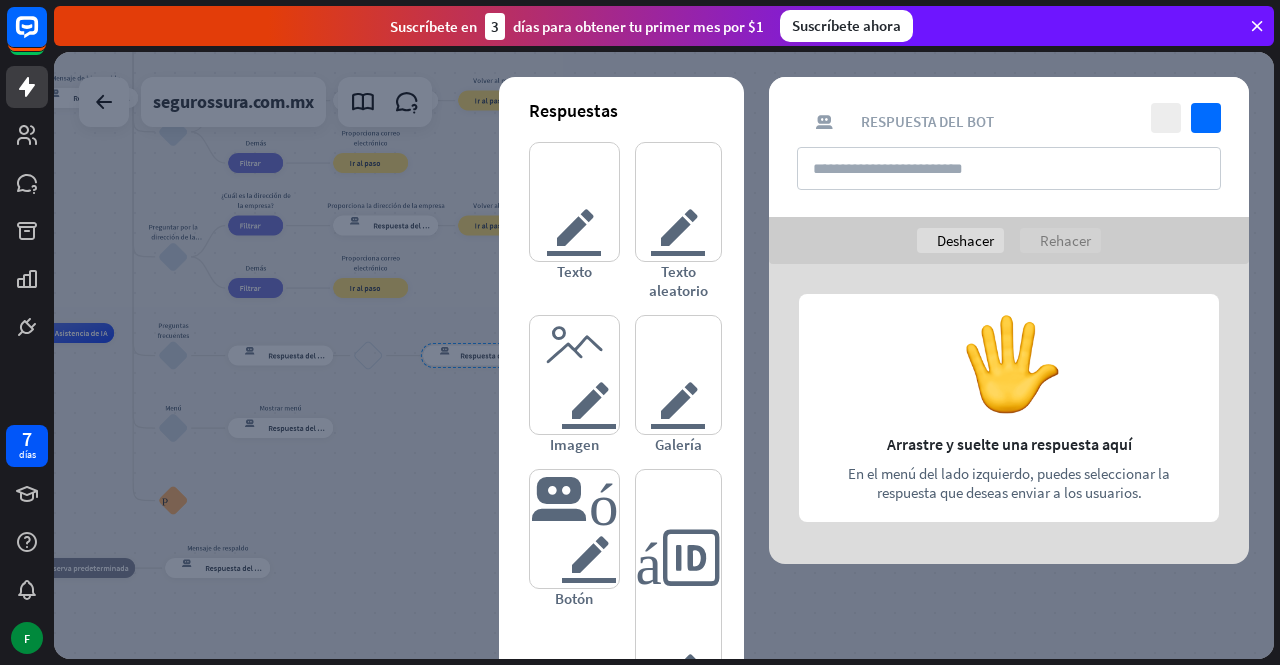 click at bounding box center (664, 355) 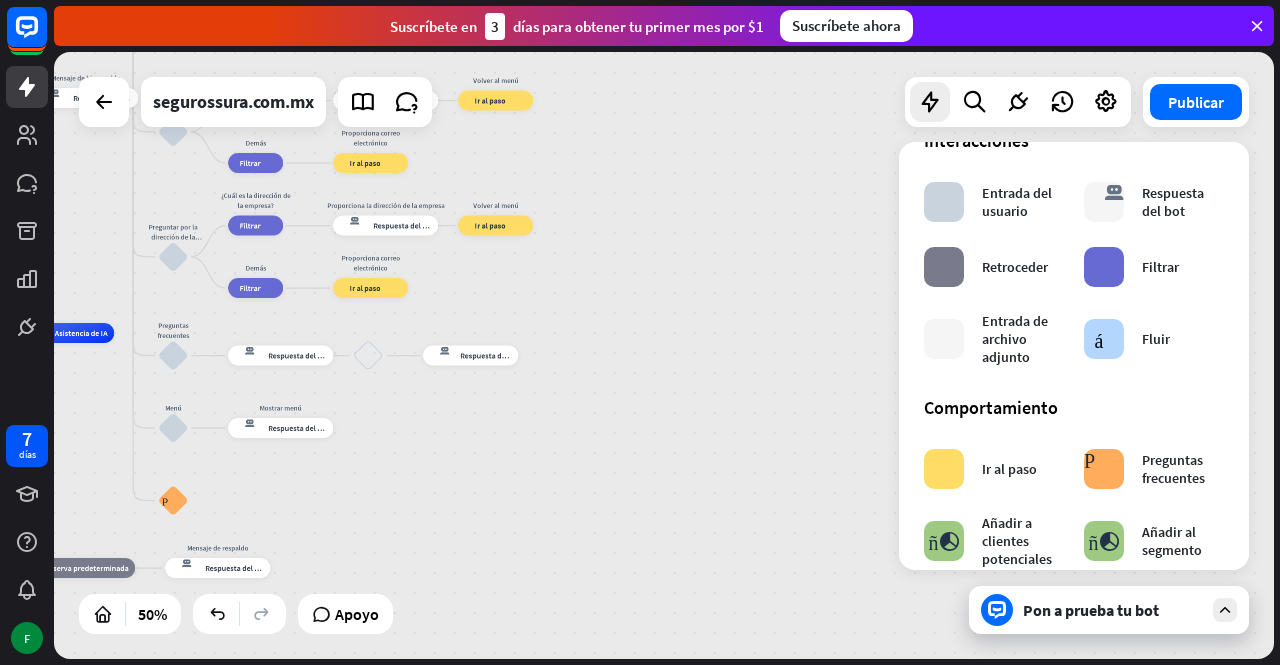 scroll, scrollTop: 0, scrollLeft: 0, axis: both 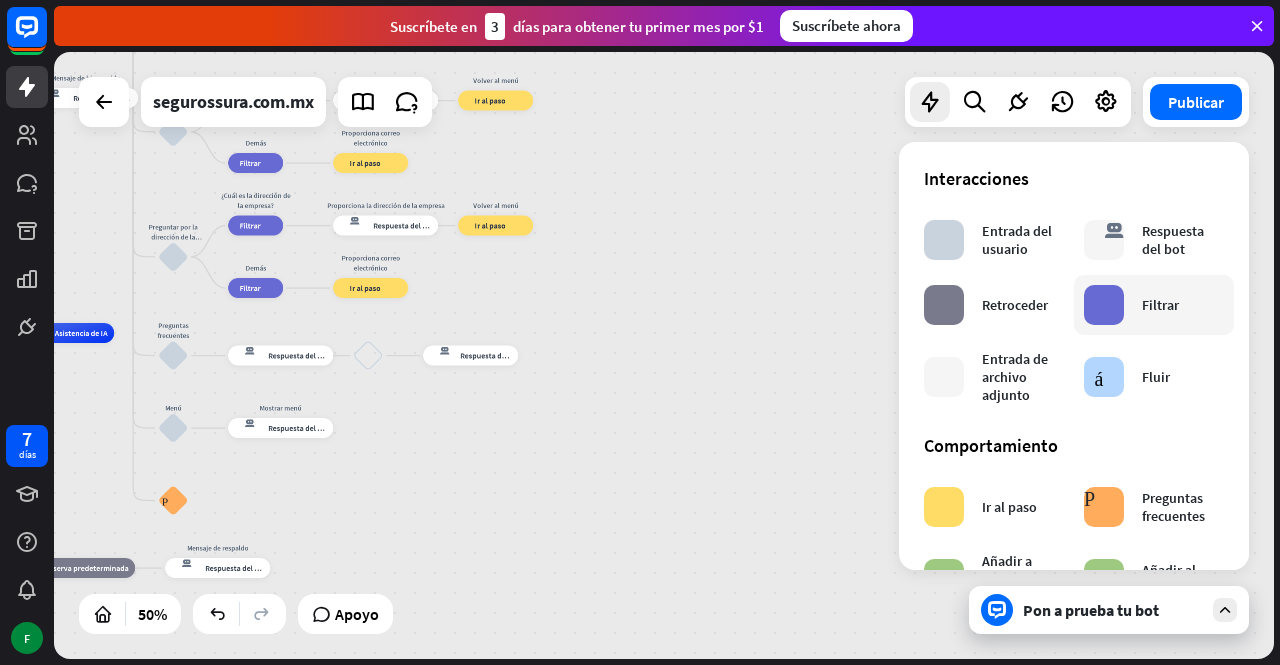 click on "Filtrar" at bounding box center [1160, 305] 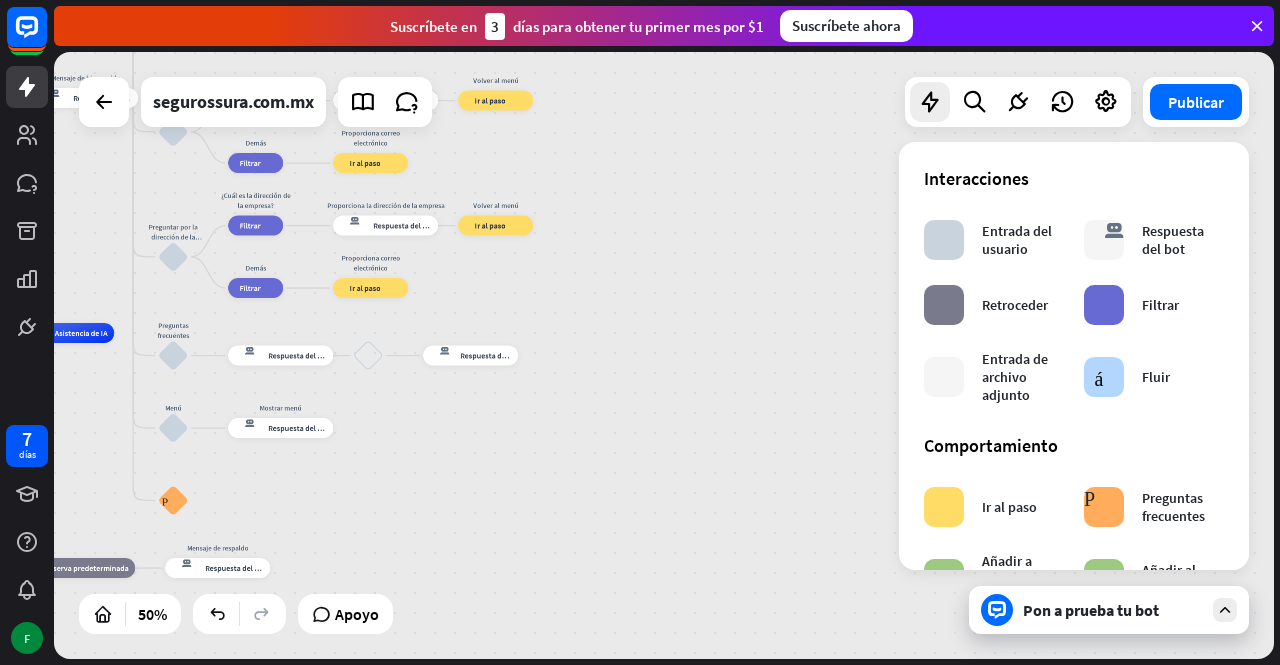 drag, startPoint x: 461, startPoint y: 355, endPoint x: 870, endPoint y: 247, distance: 423.01892 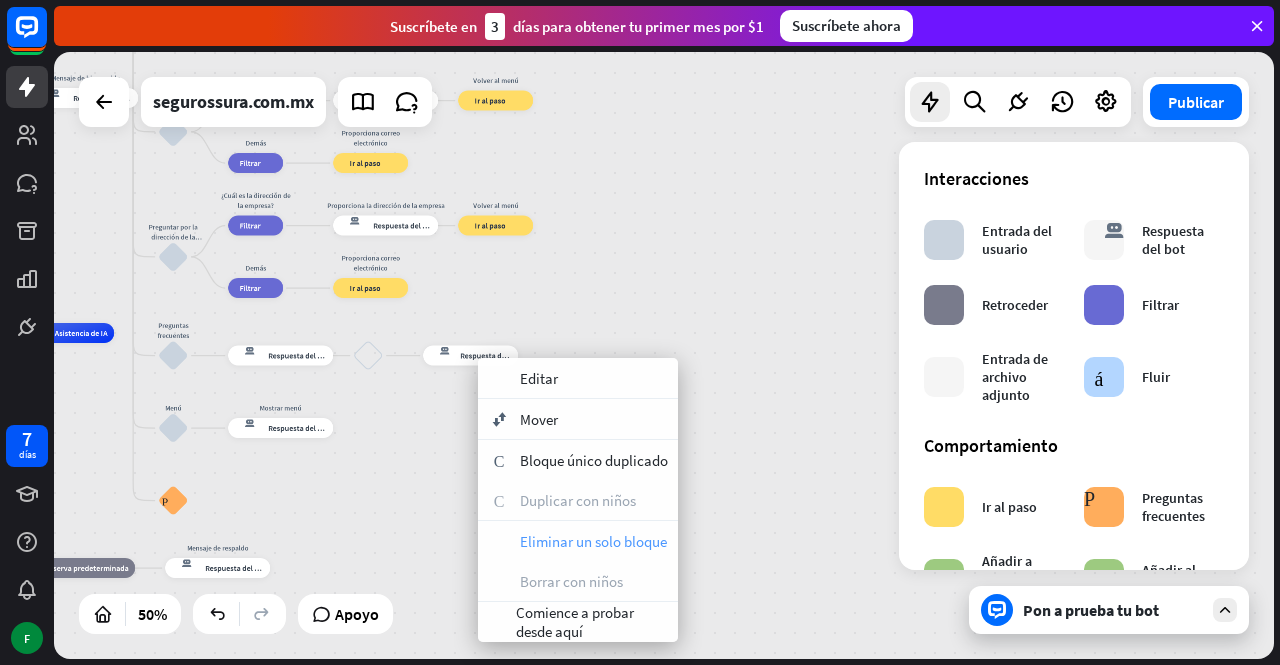 click on "Eliminar un solo bloque" at bounding box center [593, 541] 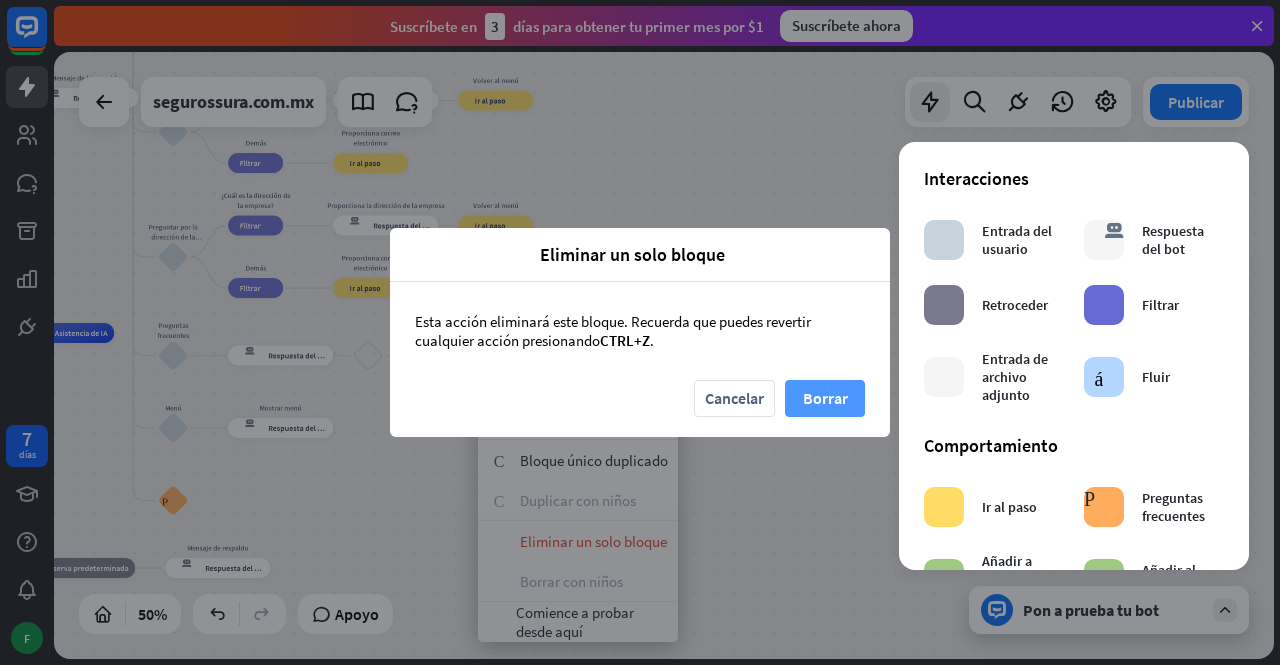 click on "Borrar" at bounding box center [825, 398] 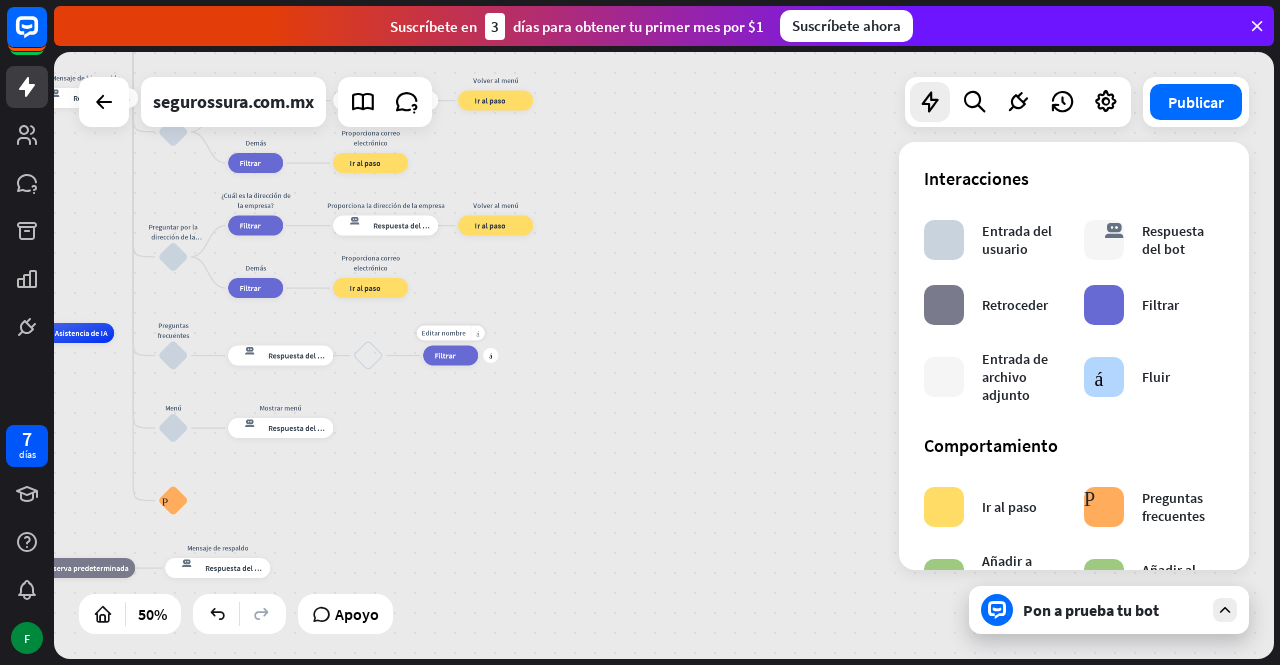 click on "Filtrar" at bounding box center (445, 356) 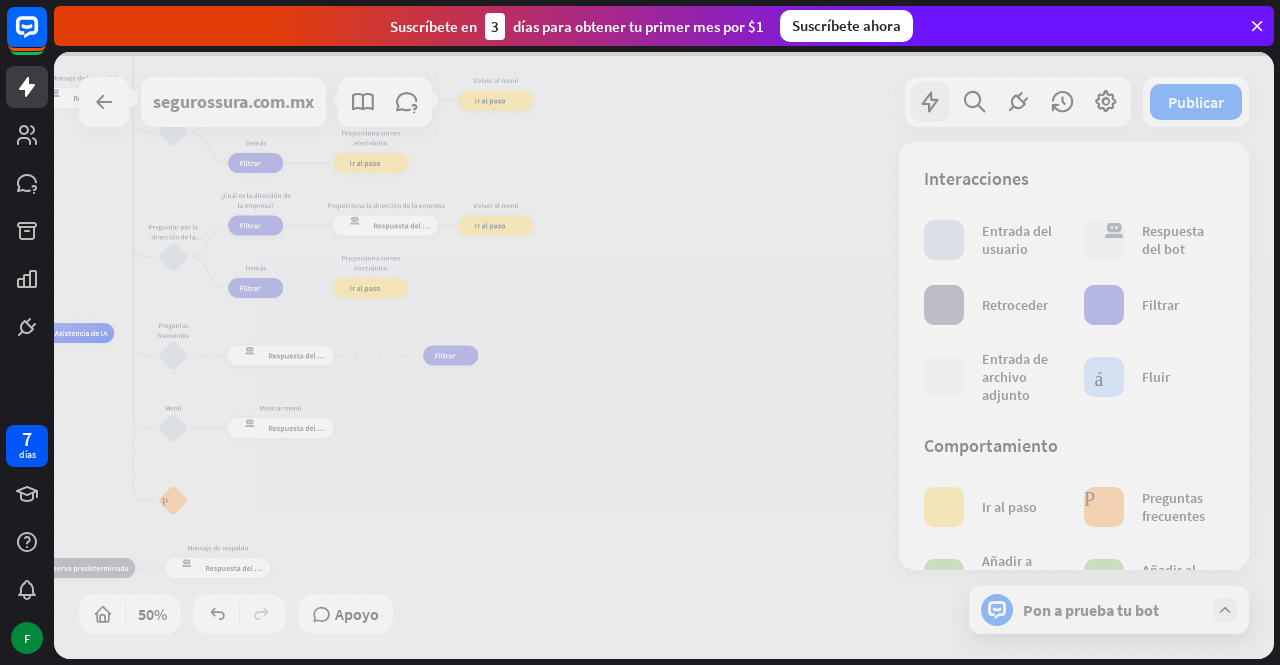 click at bounding box center [664, 355] 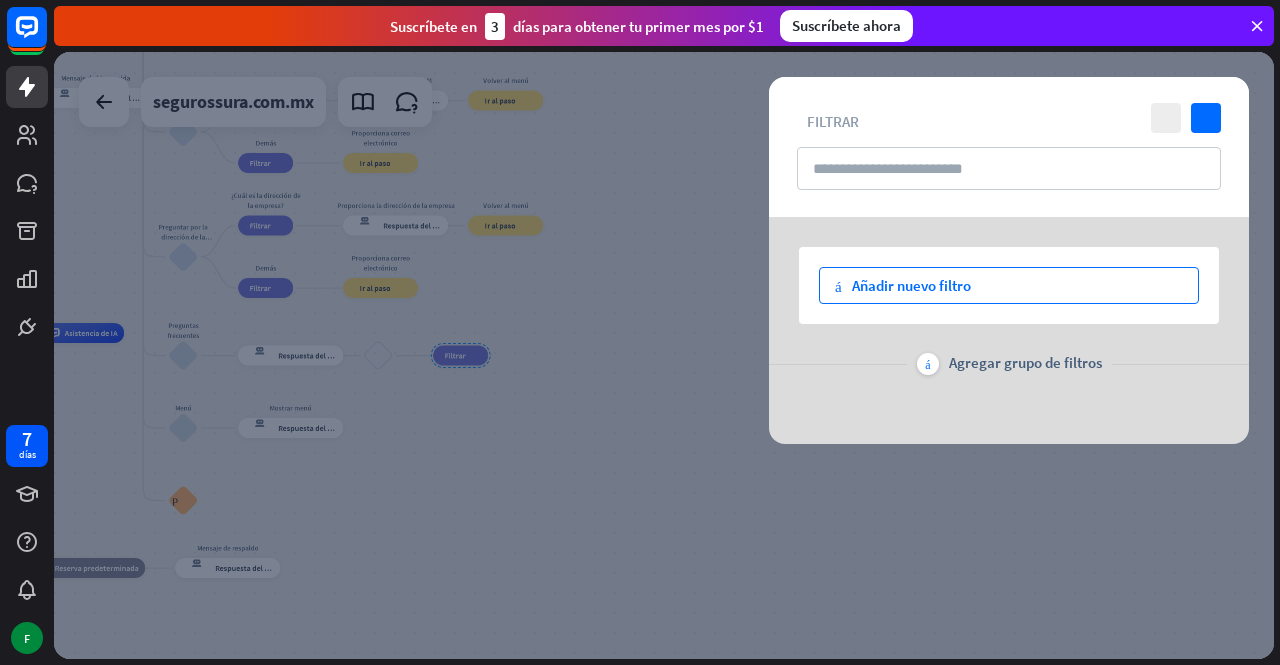 click on "Añadir nuevo filtro" at bounding box center (911, 285) 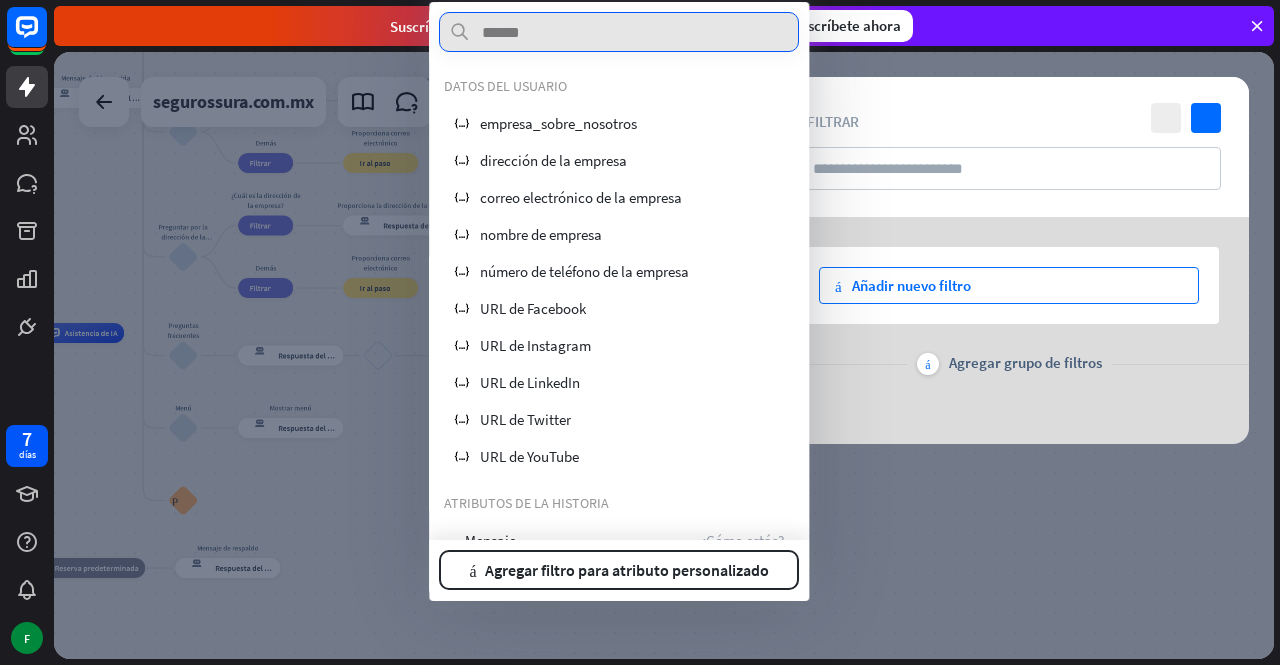 paste on "*****" 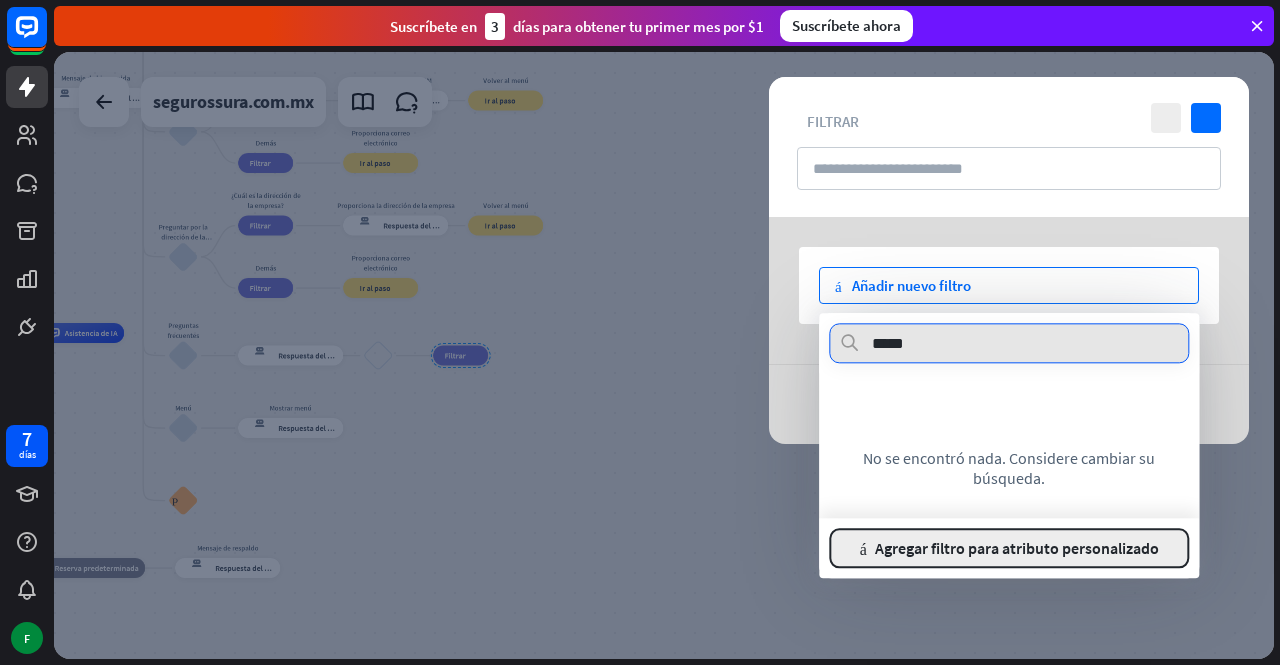 type on "*****" 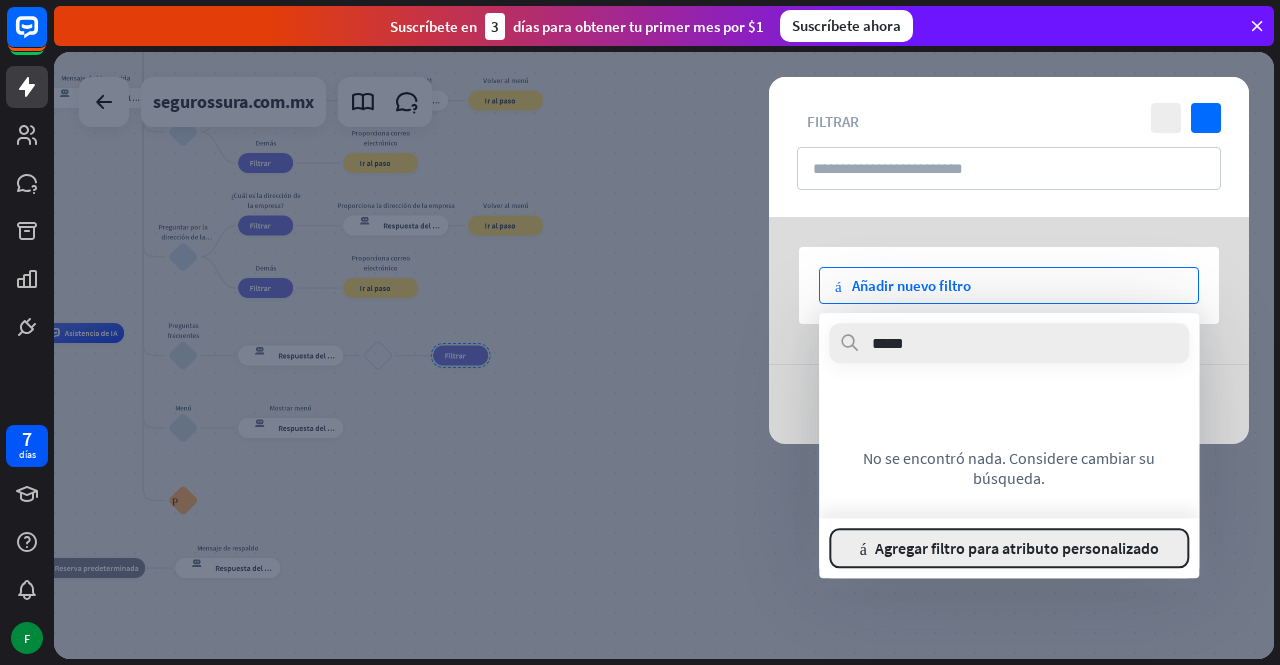 click on "Agregar filtro para atributo personalizado" at bounding box center [1017, 548] 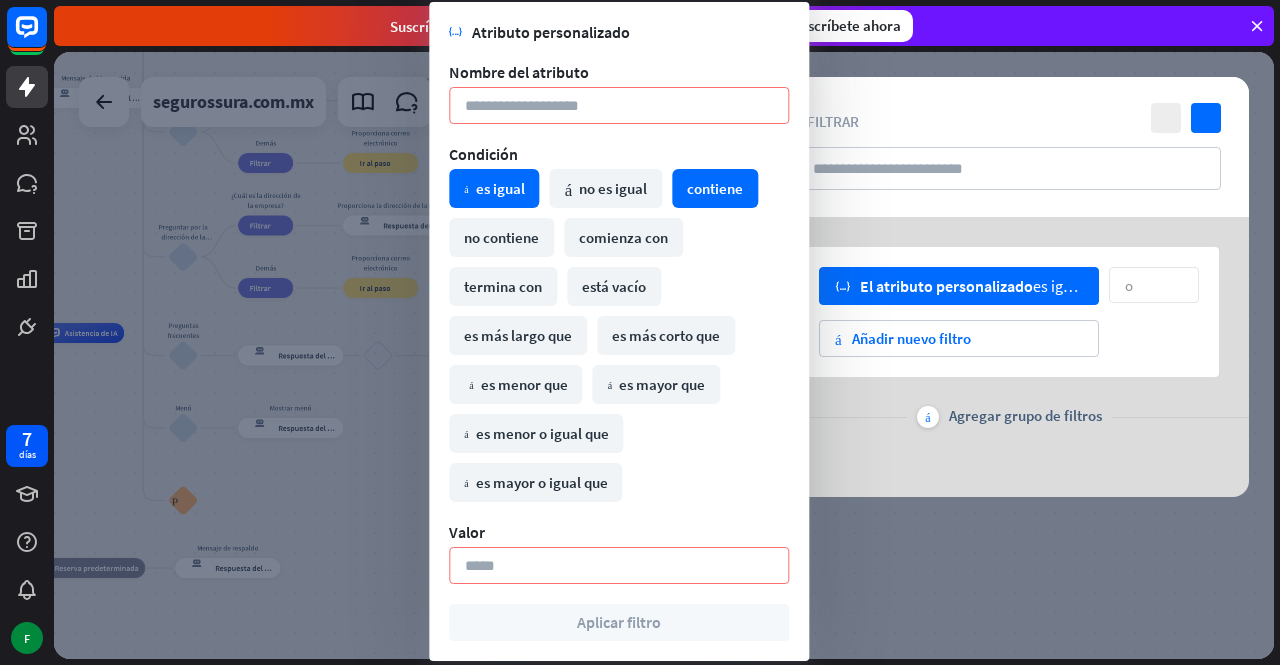 click on "contiene" at bounding box center [715, 188] 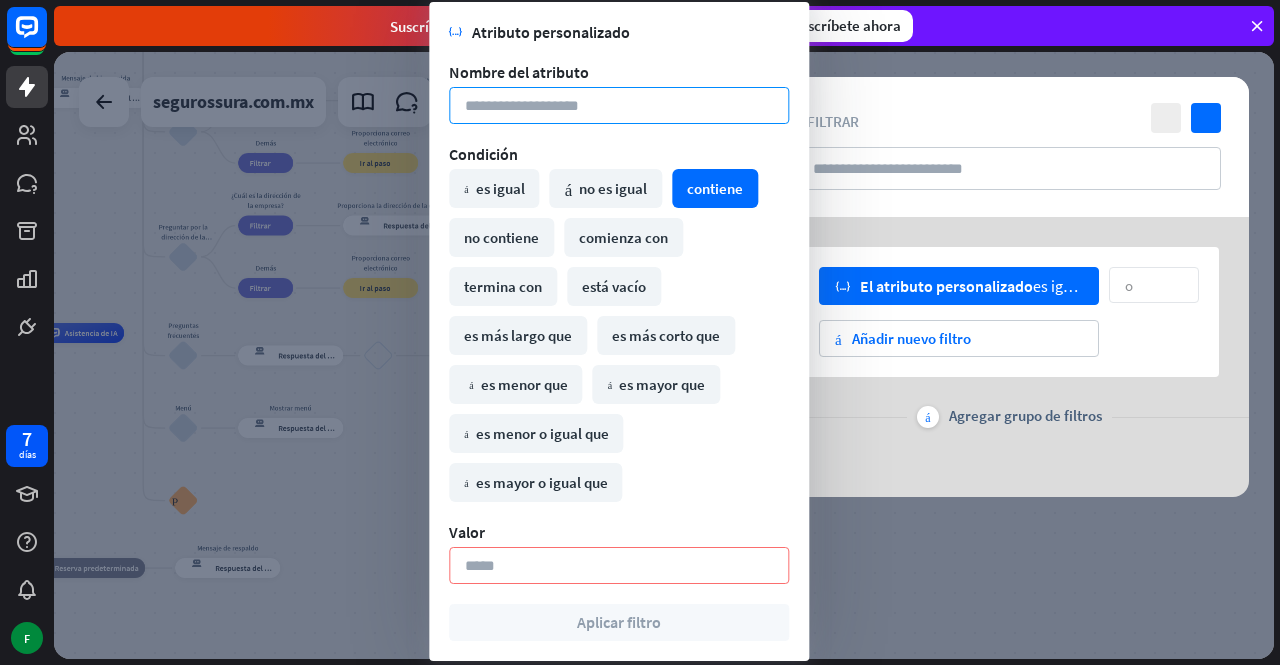click at bounding box center [619, 105] 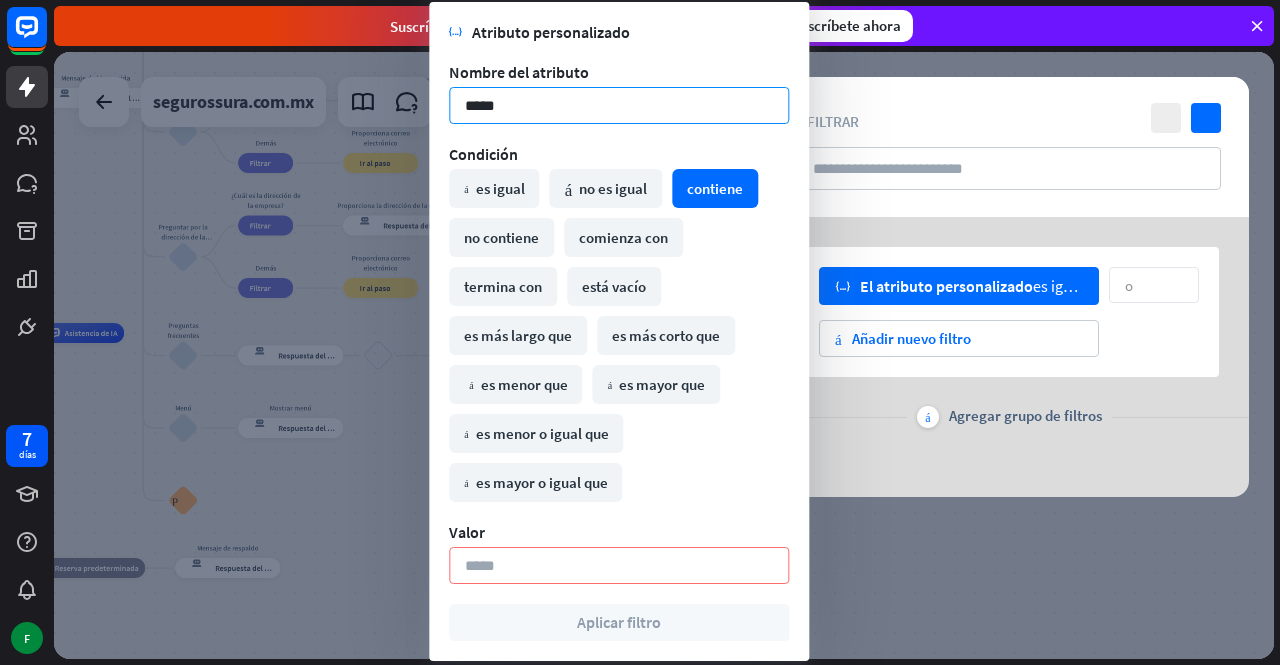 type on "*****" 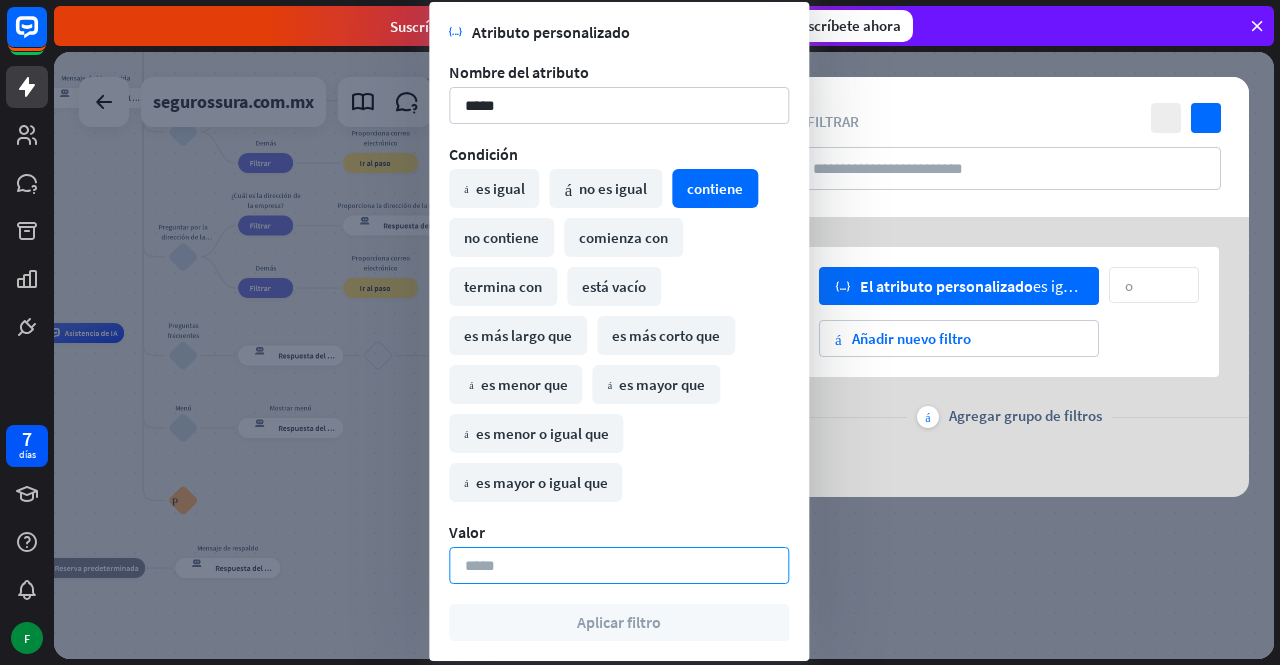 click at bounding box center (619, 565) 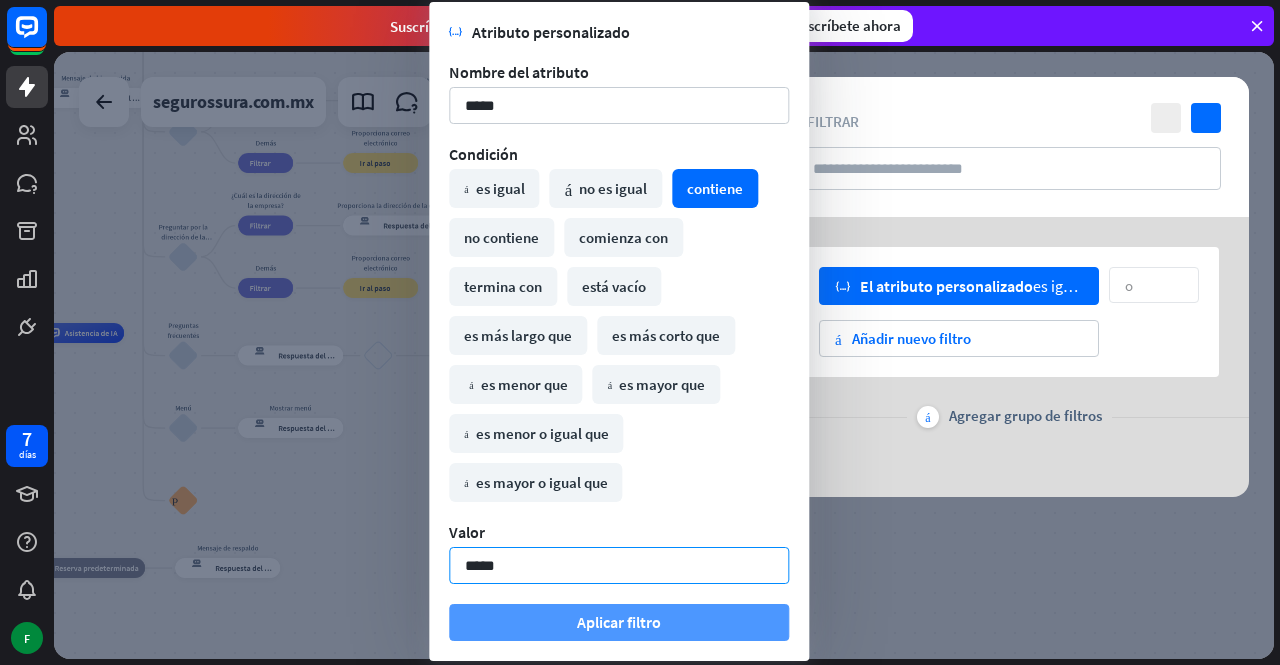 type on "*****" 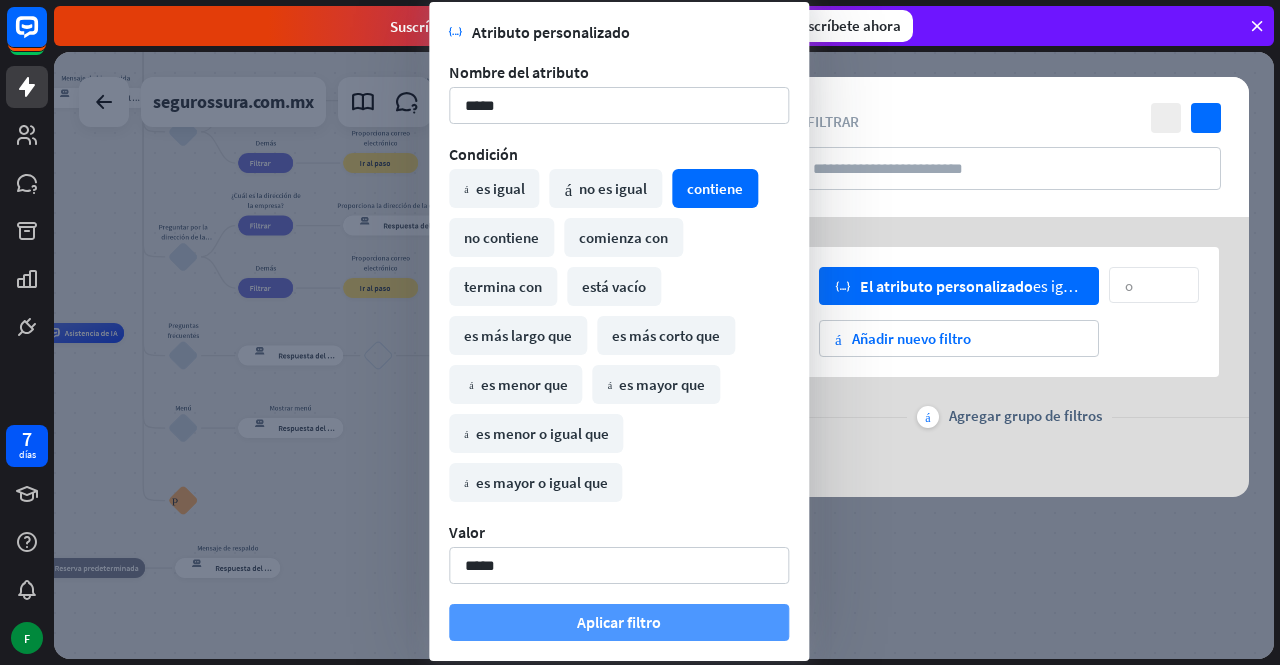 click on "Aplicar filtro" at bounding box center (619, 622) 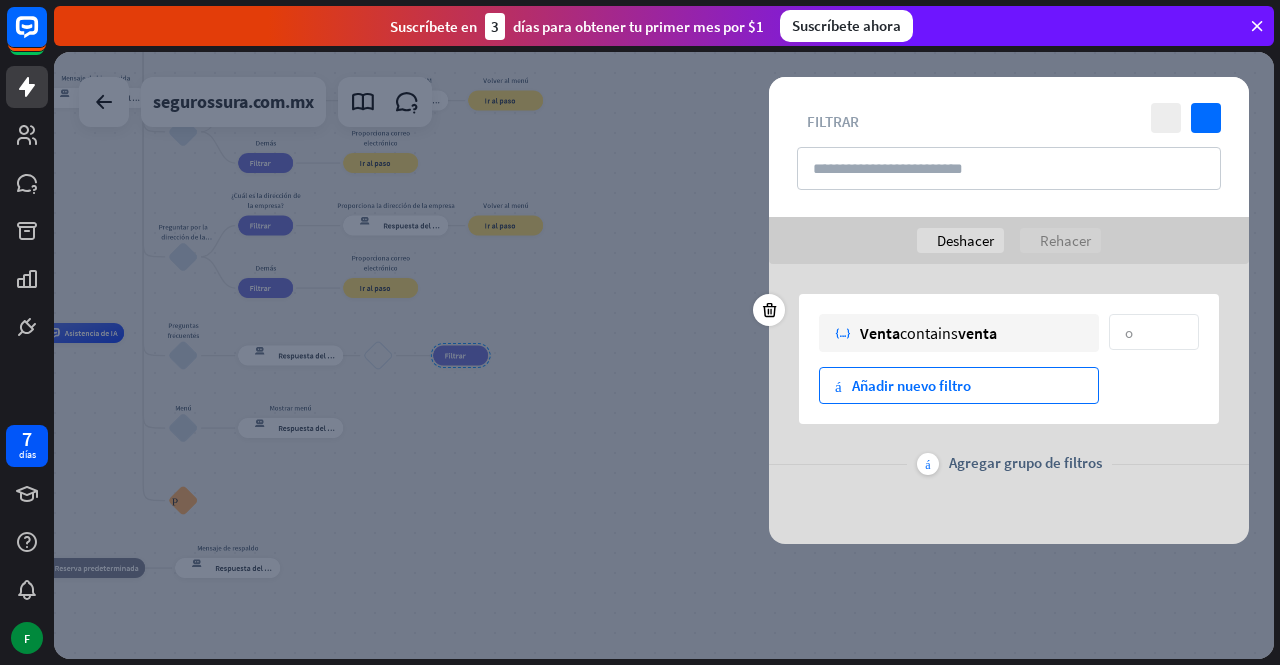 click on "Añadir nuevo filtro" at bounding box center [911, 385] 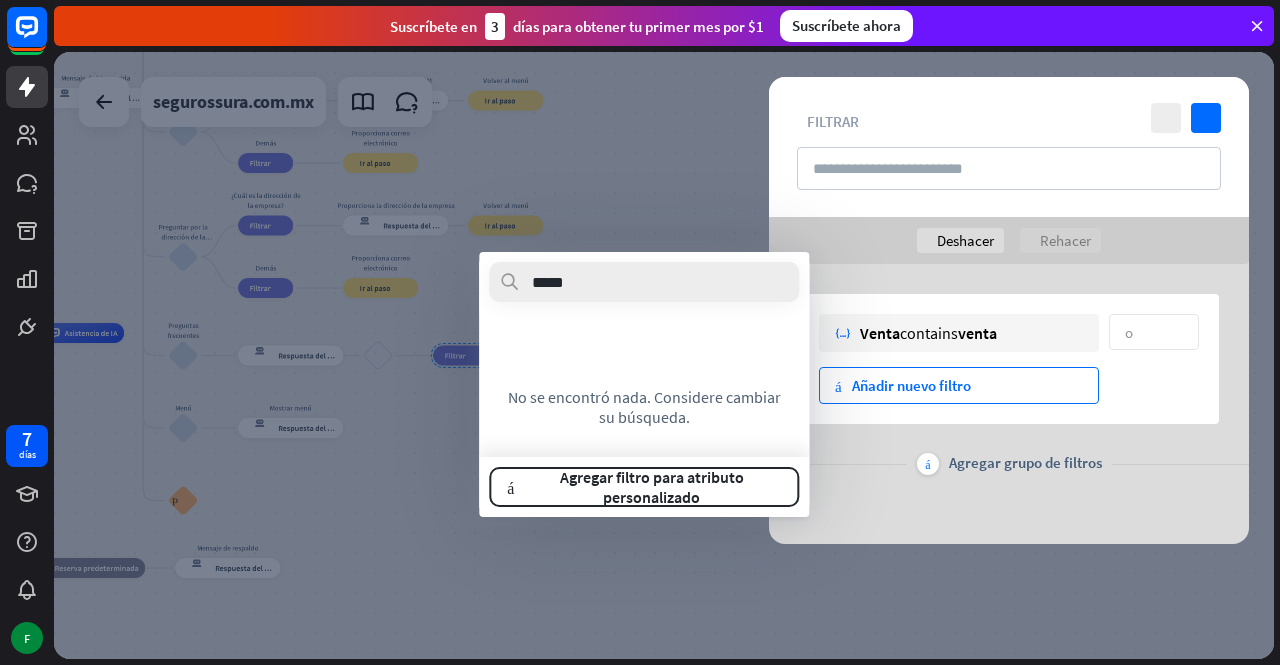 click at bounding box center (664, 355) 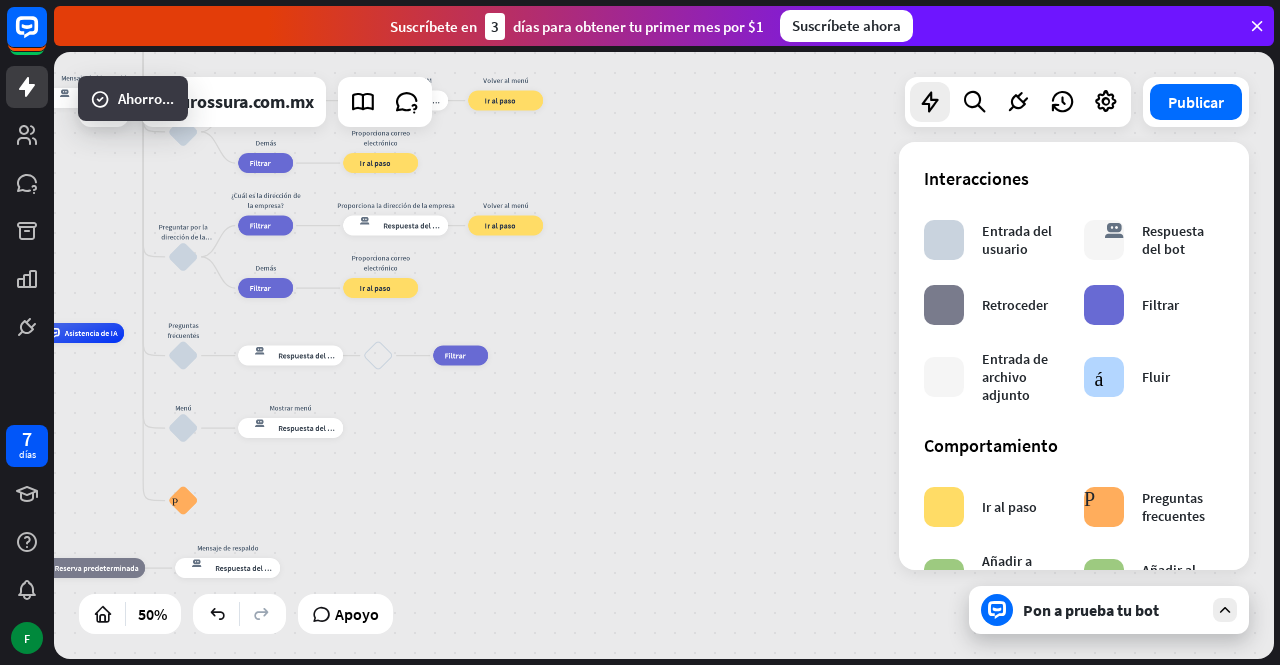 click on "Pon a prueba tu bot" at bounding box center [1091, 610] 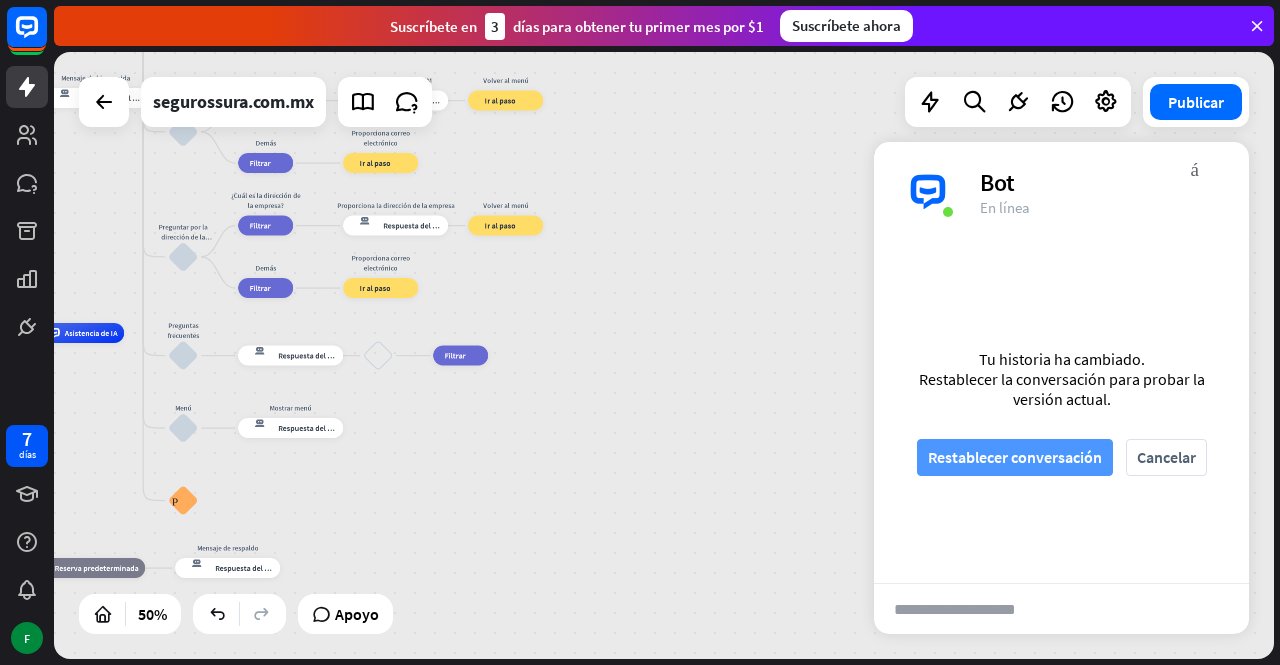 click on "Restablecer conversación" at bounding box center (1015, 457) 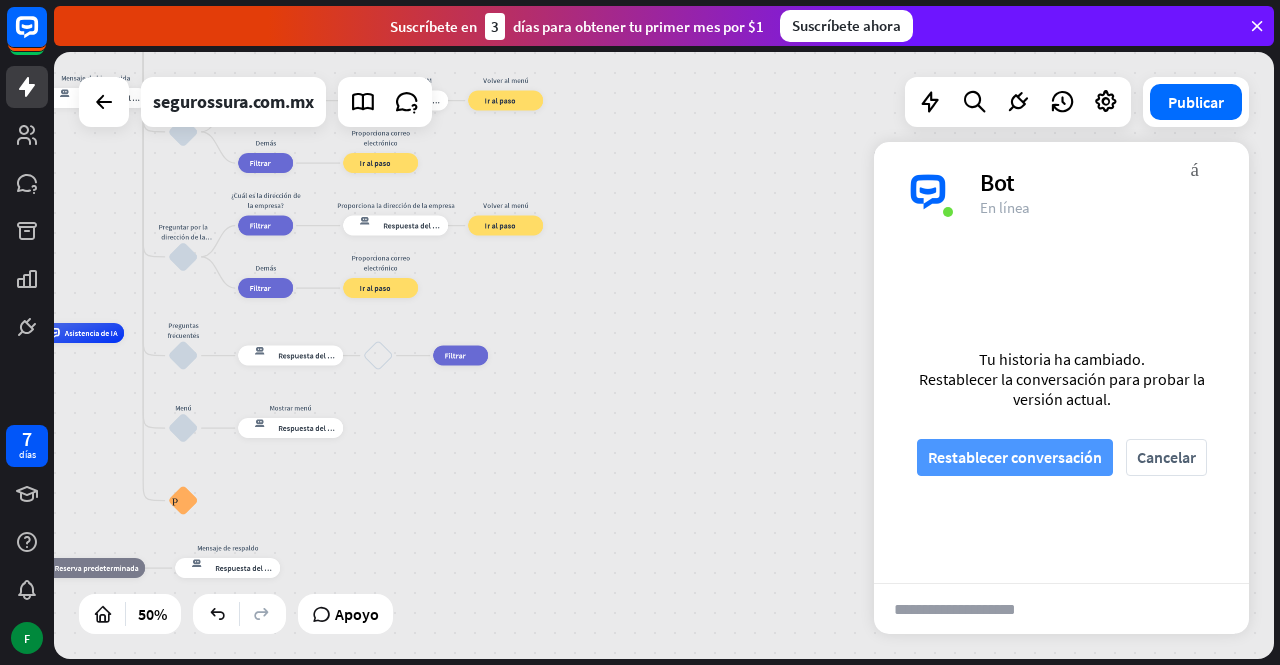 scroll, scrollTop: 0, scrollLeft: 0, axis: both 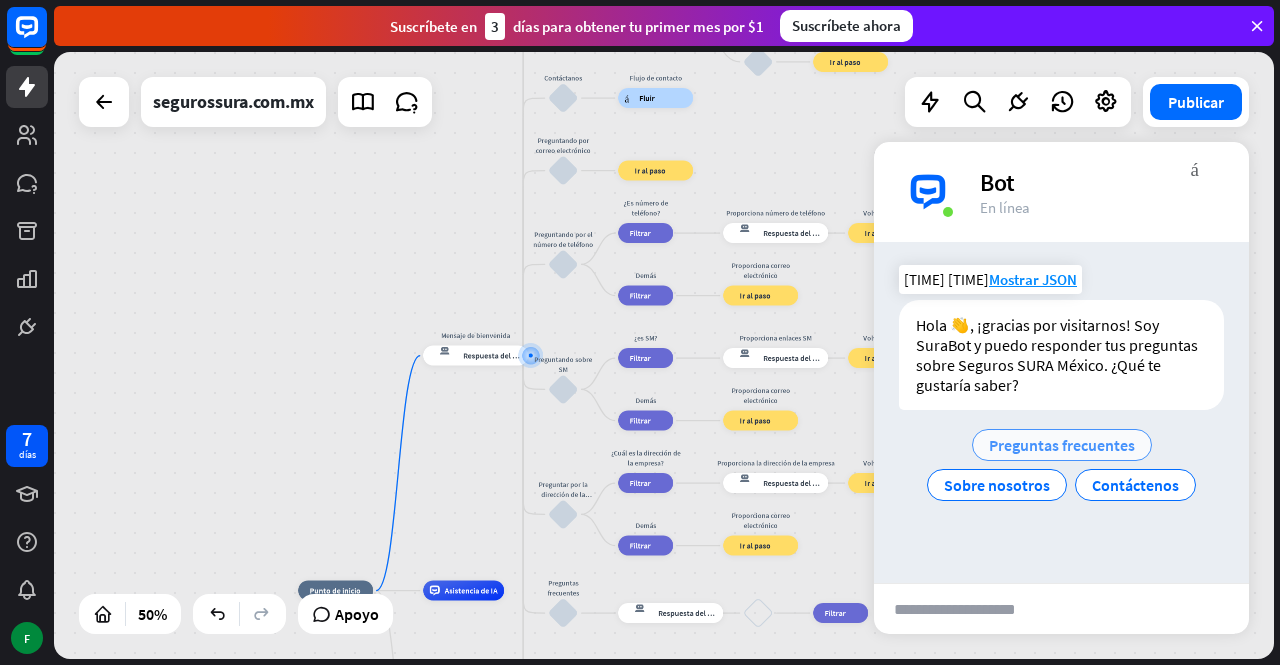 click on "Preguntas frecuentes" at bounding box center [1062, 445] 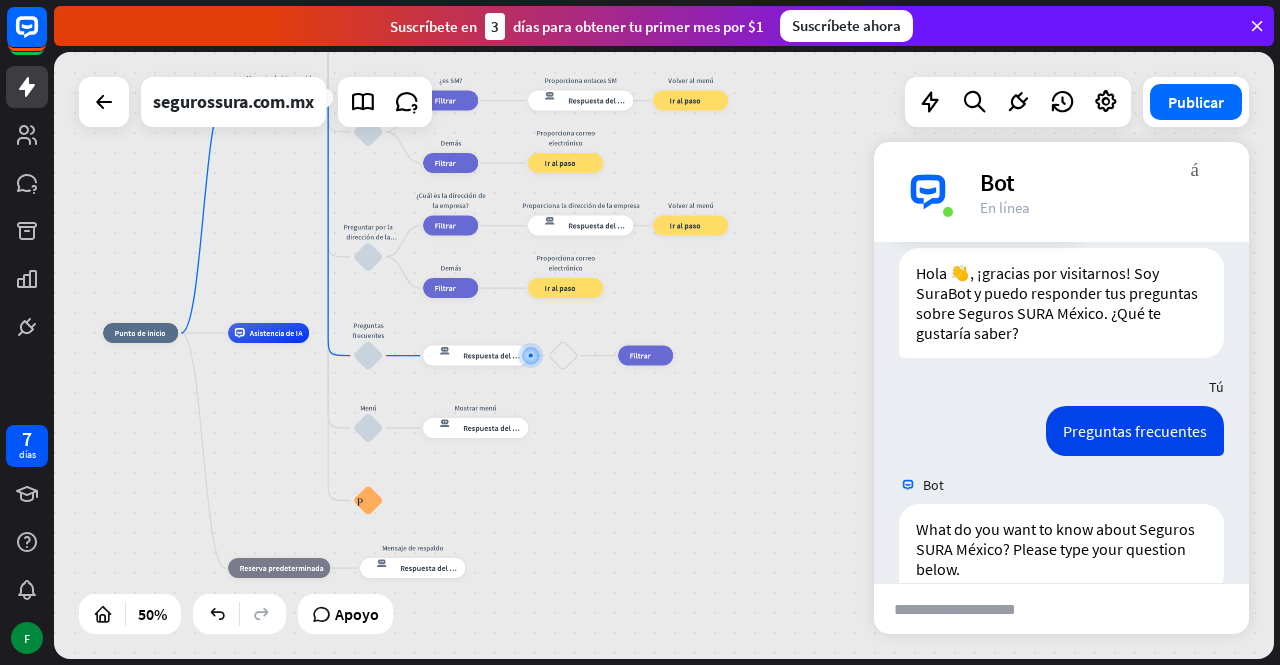 scroll, scrollTop: 92, scrollLeft: 0, axis: vertical 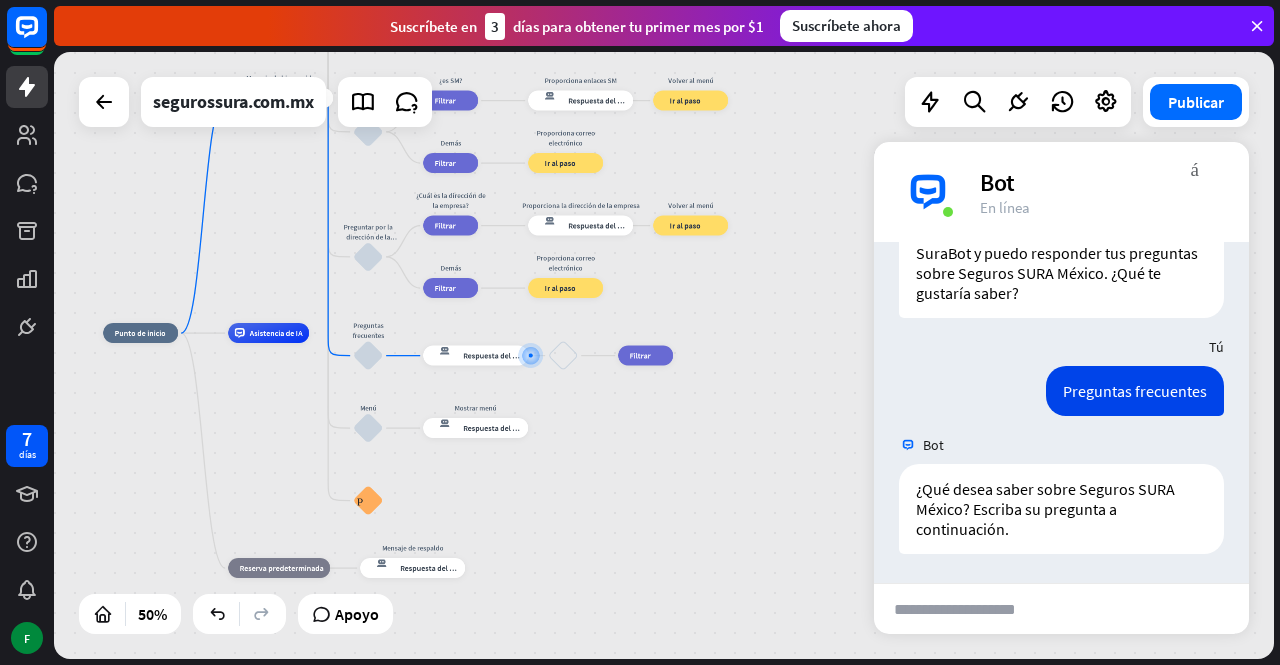 click at bounding box center [972, 609] 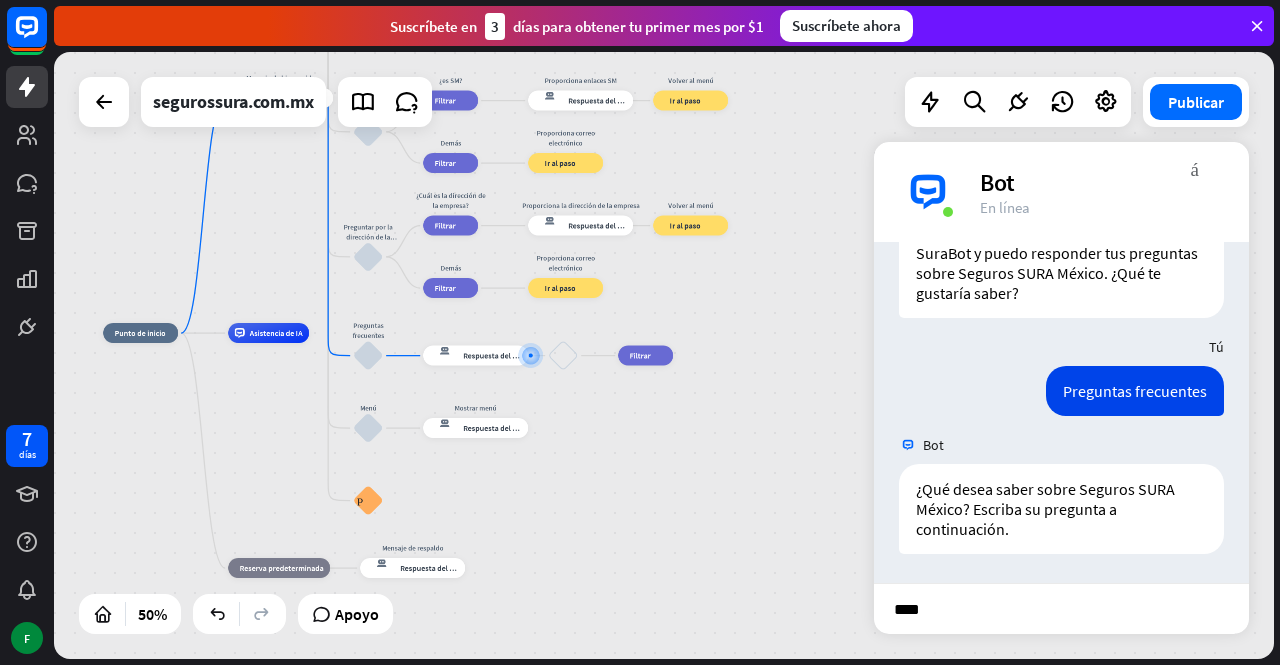 type on "*****" 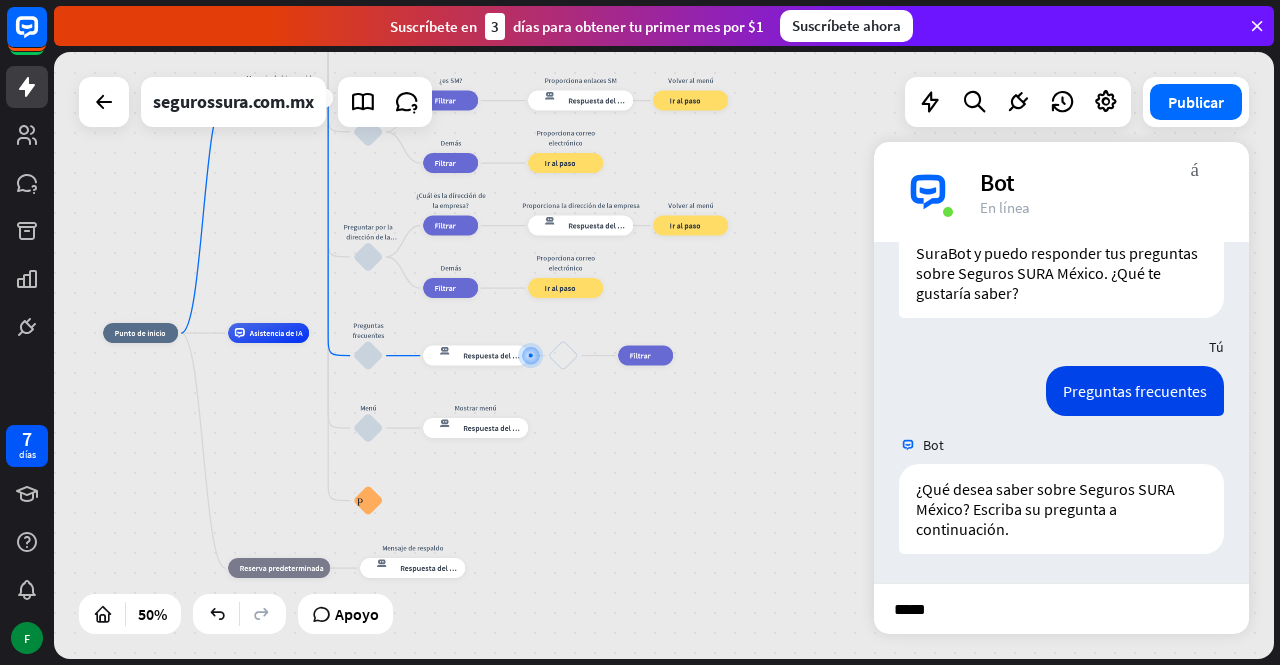 type 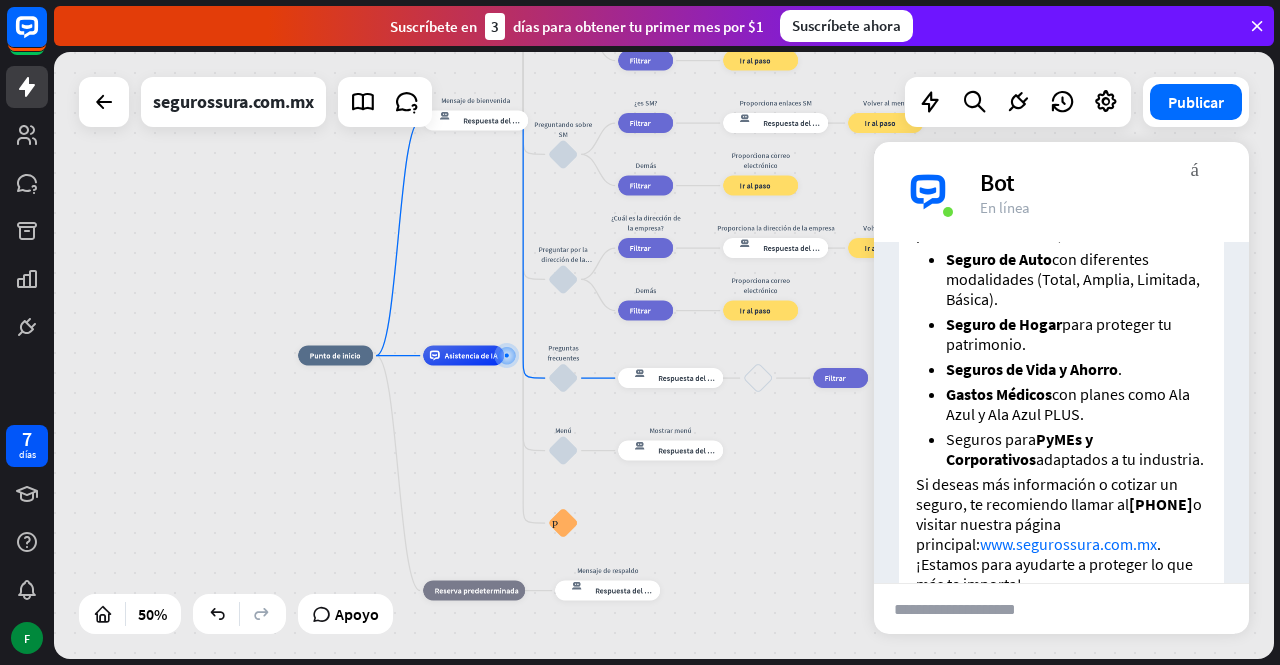 scroll, scrollTop: 898, scrollLeft: 0, axis: vertical 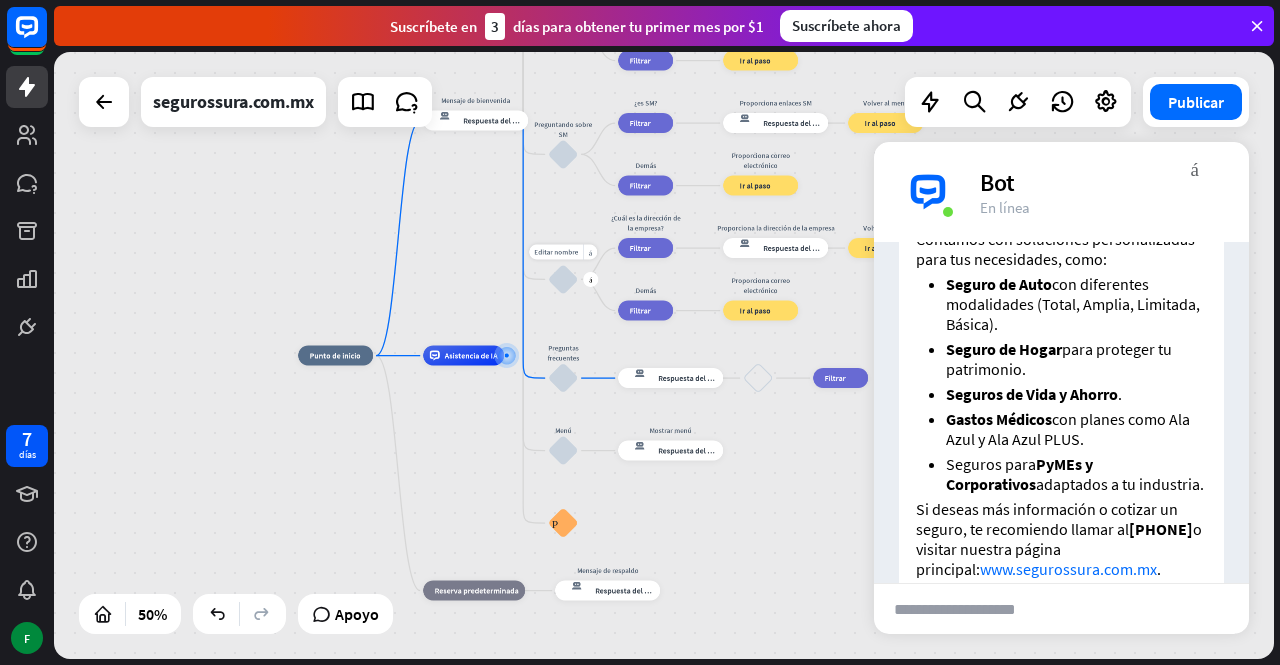 click on "bloquear_entrada_de_usuario" at bounding box center [563, 279] 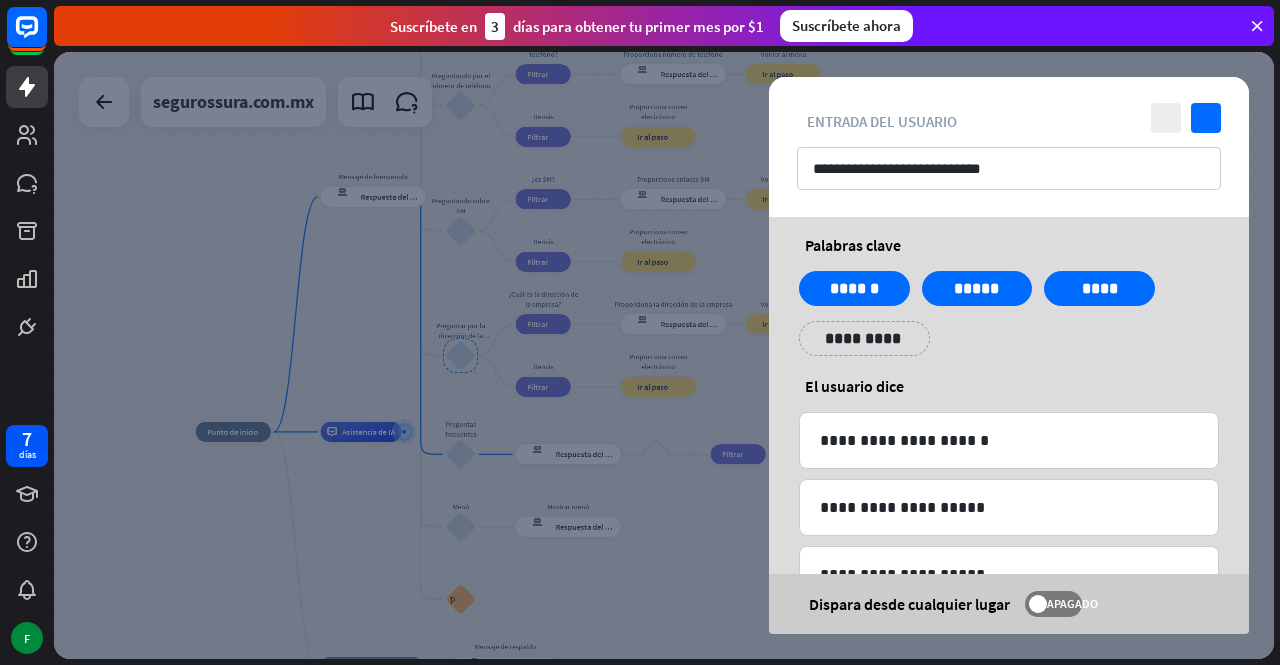 scroll, scrollTop: 0, scrollLeft: 0, axis: both 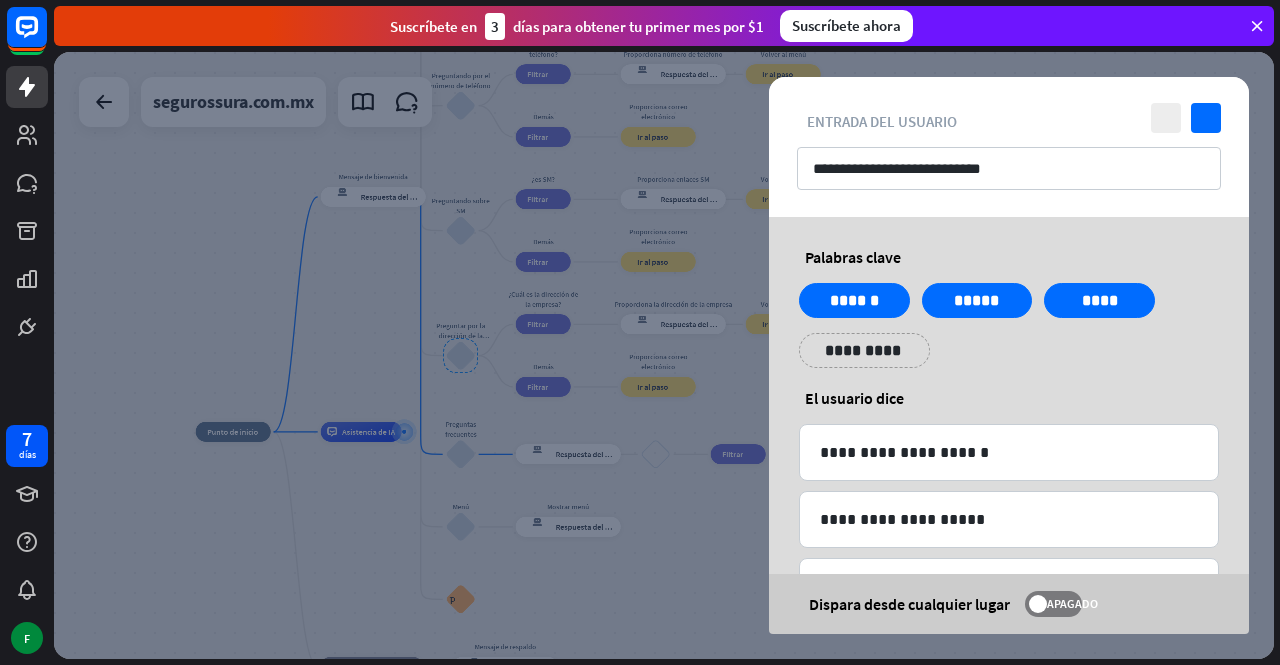 click at bounding box center (664, 355) 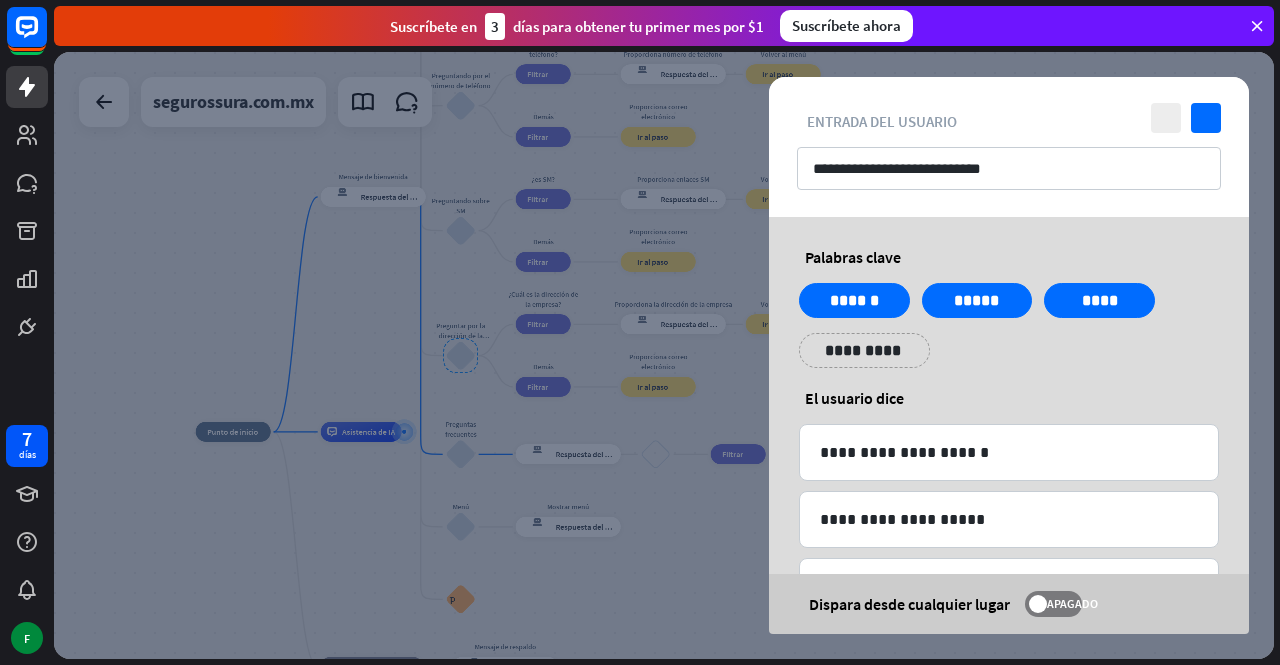 scroll, scrollTop: 918, scrollLeft: 0, axis: vertical 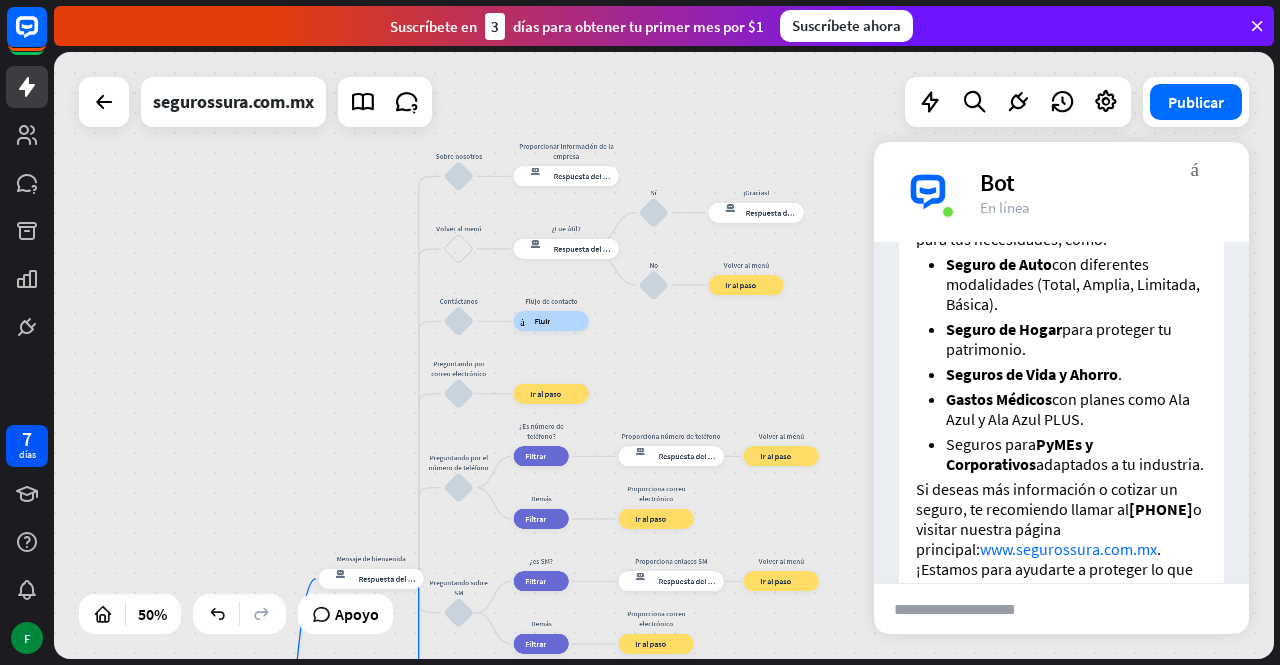 drag, startPoint x: 596, startPoint y: 173, endPoint x: 594, endPoint y: 555, distance: 382.00525 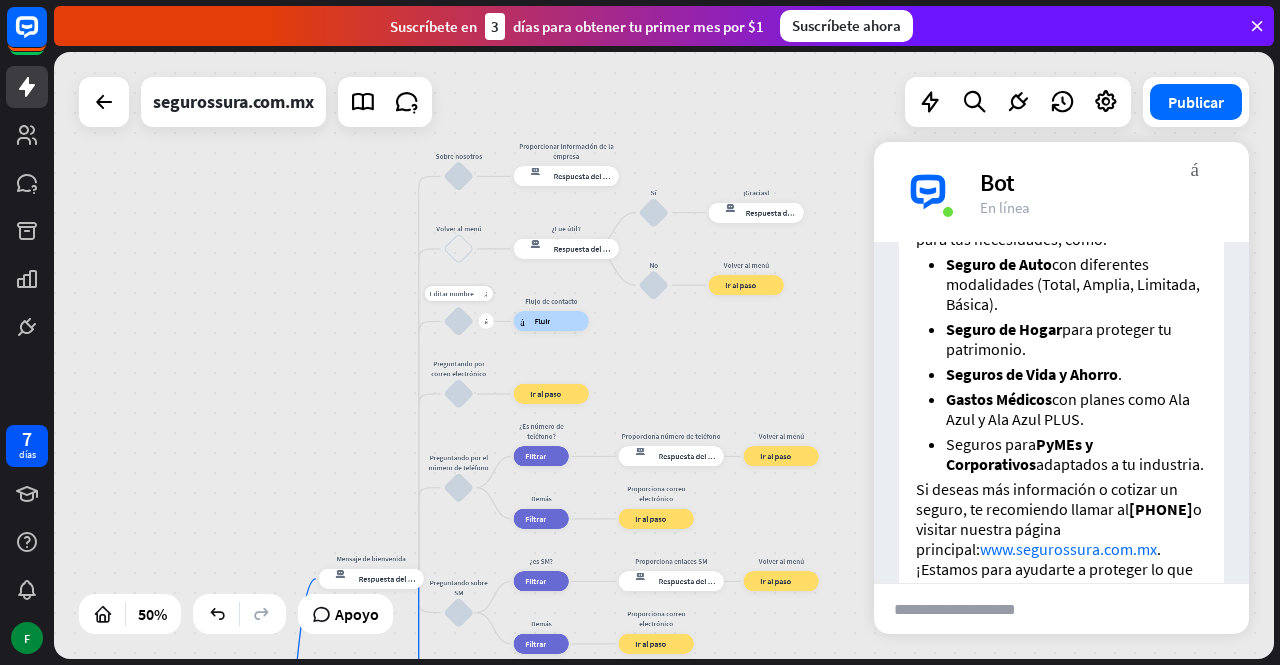 click on "bloquear_entrada_de_usuario" at bounding box center (459, 321) 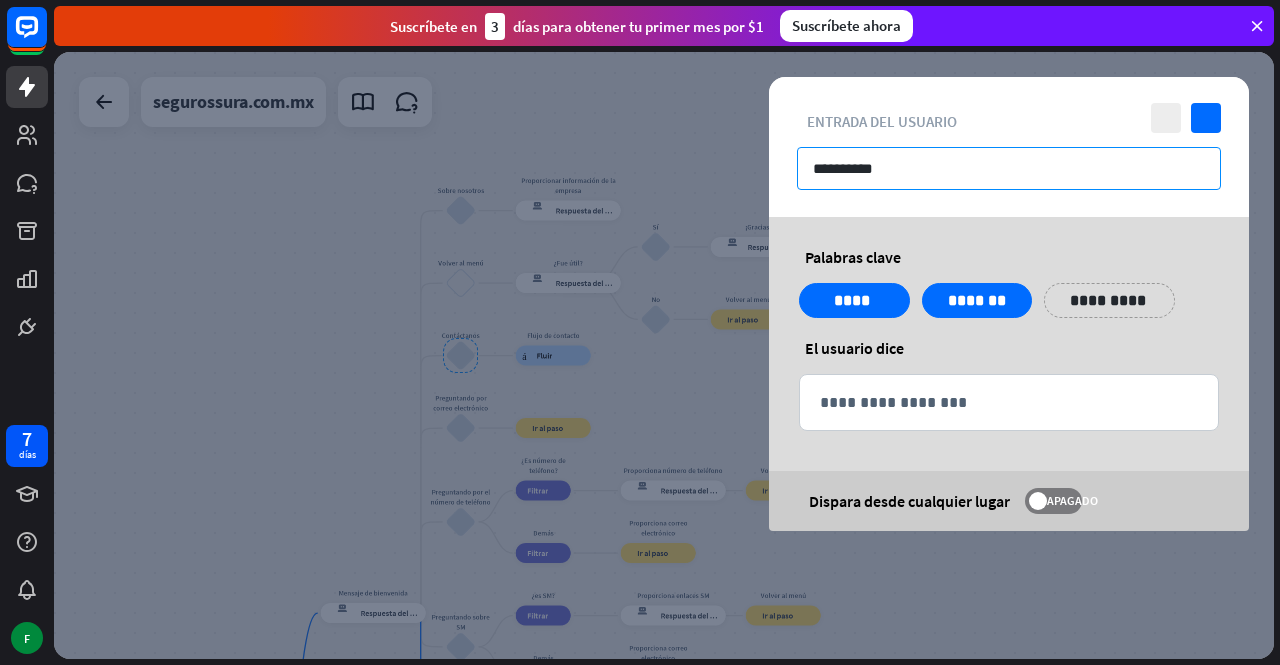 drag, startPoint x: 898, startPoint y: 170, endPoint x: 757, endPoint y: 173, distance: 141.0319 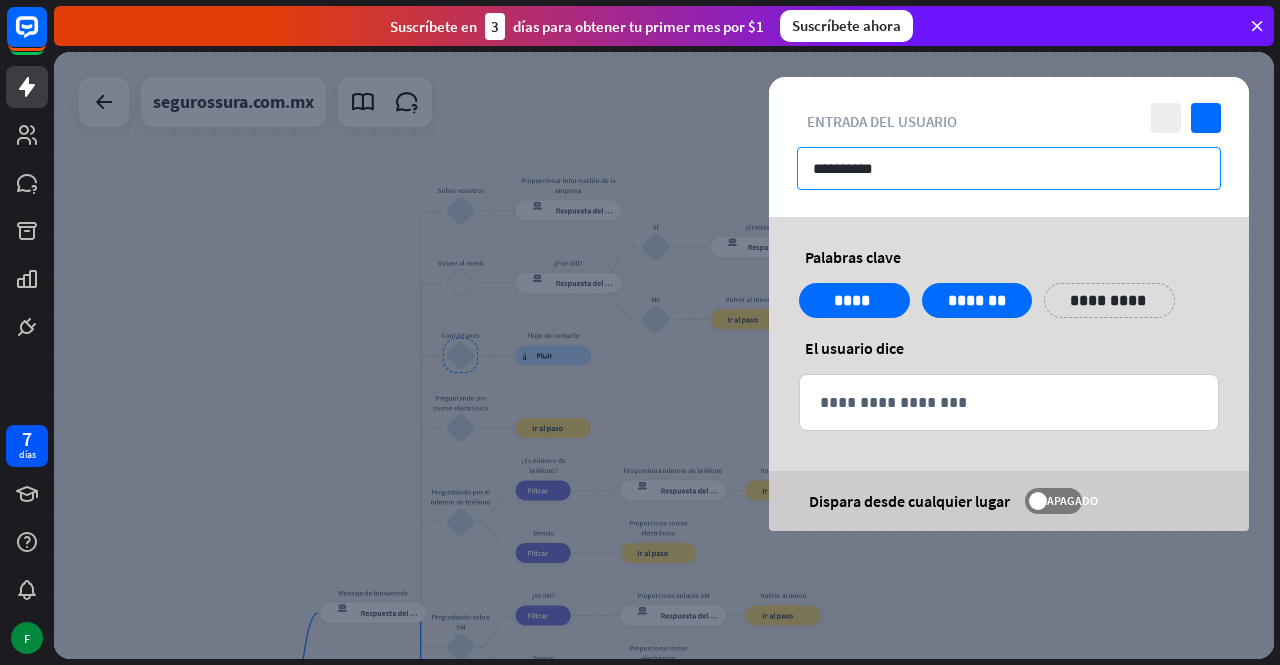 click on "**********" at bounding box center (664, 355) 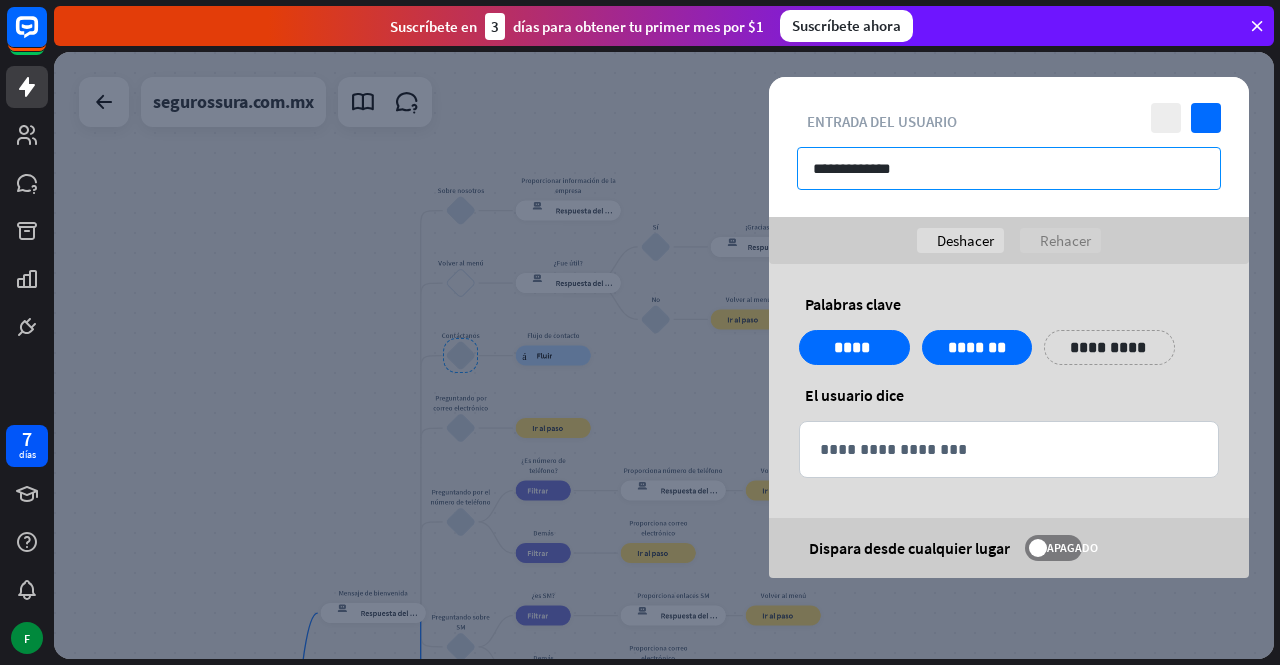 type on "**********" 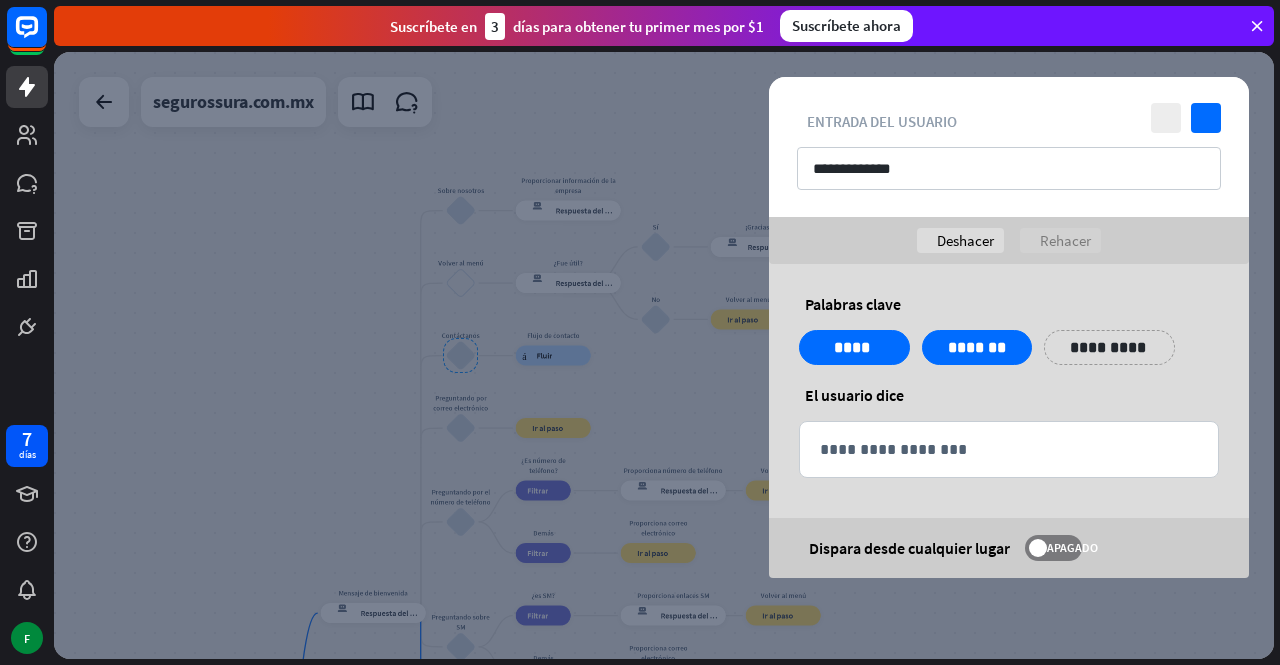 click on "deshacer
Deshacer
rehacer
Rehacer" at bounding box center [1009, 240] 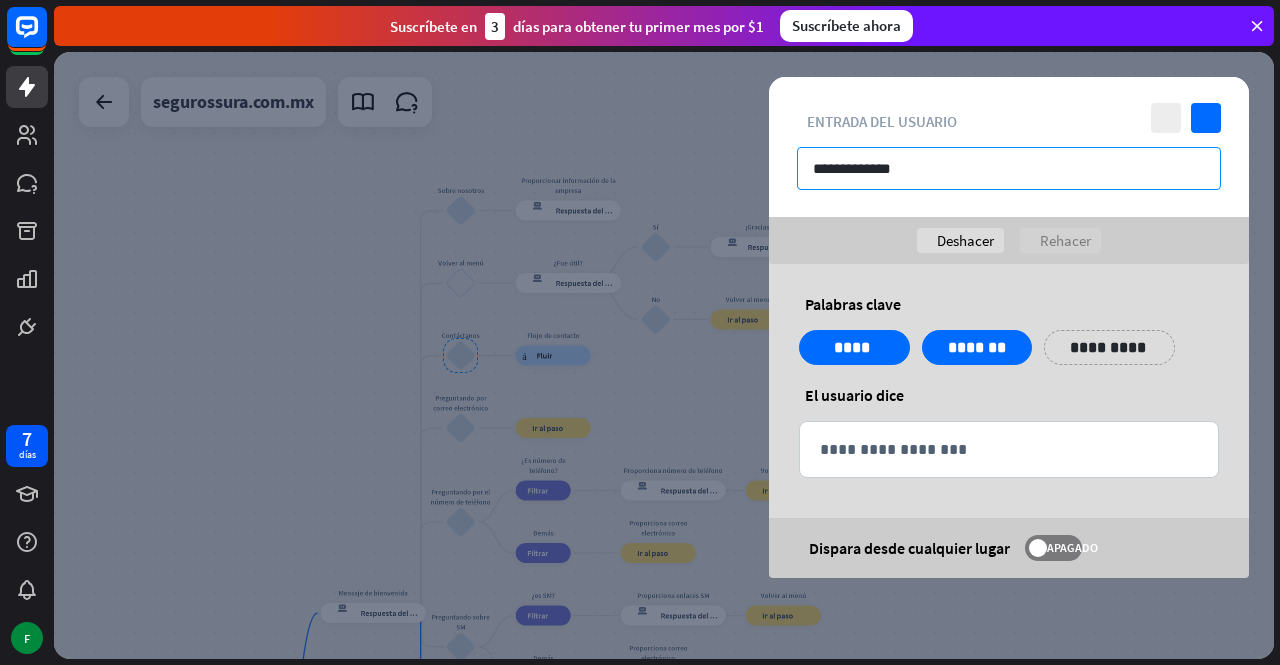click on "**********" at bounding box center [1009, 168] 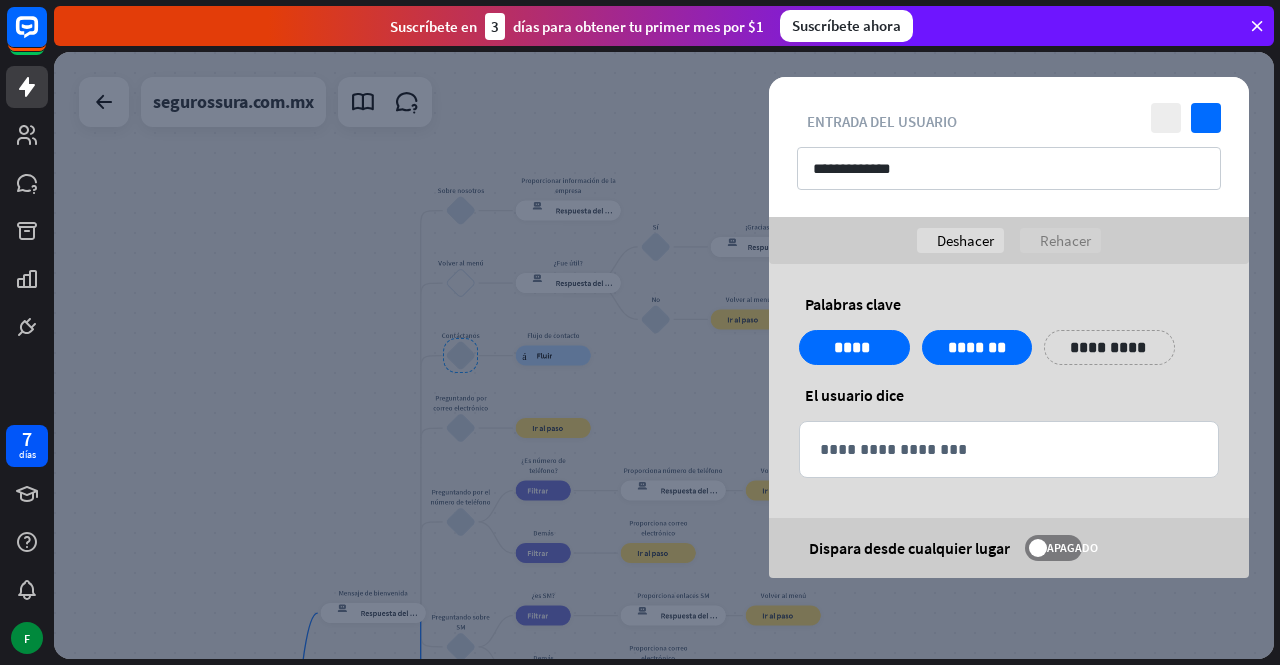 click on "ayuda
El usuario dice" at bounding box center [1009, 395] 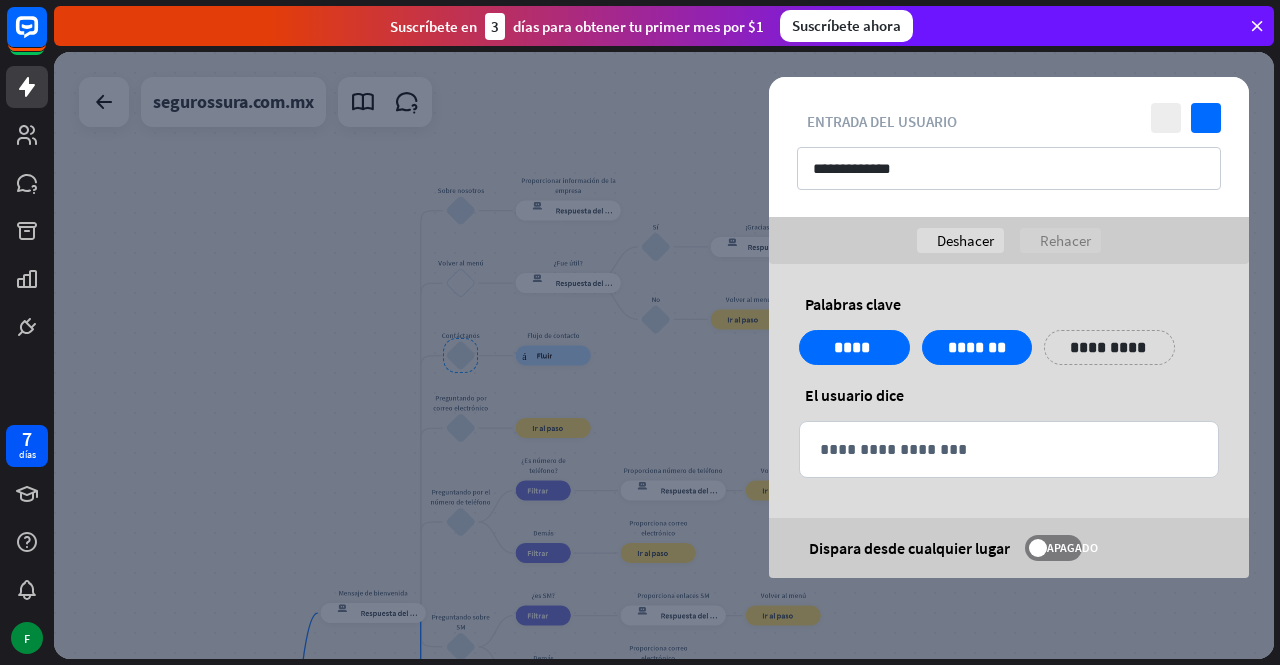 click on "**********" at bounding box center (1109, 347) 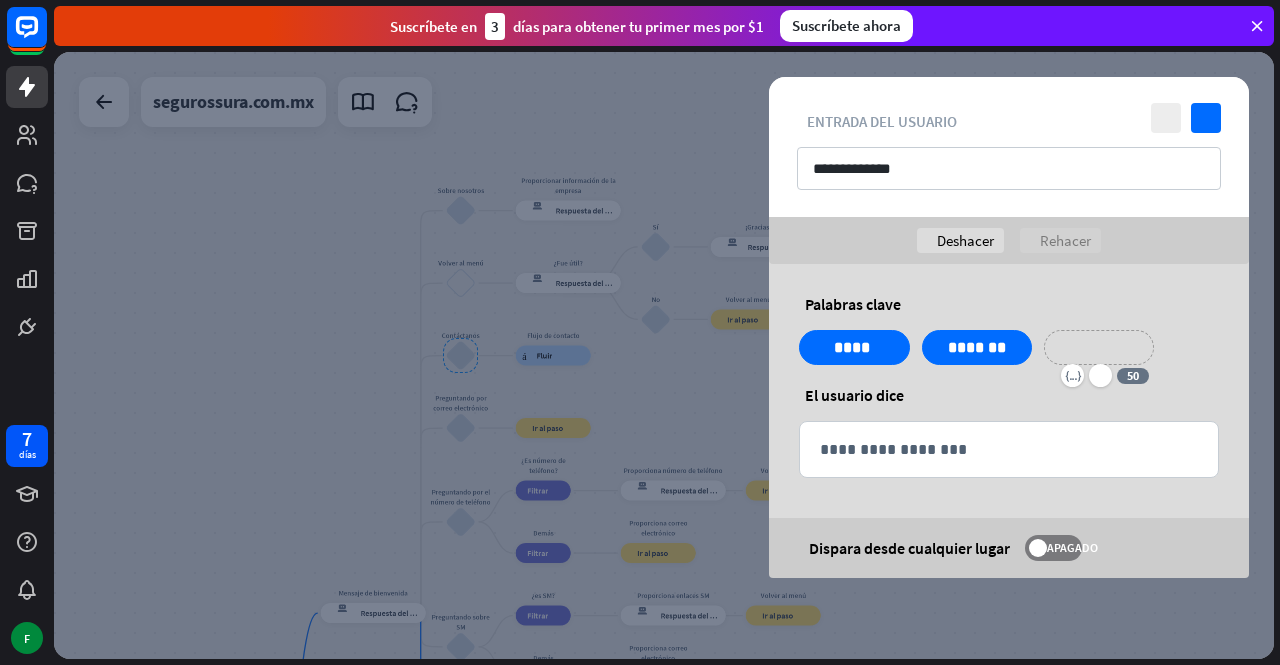 type 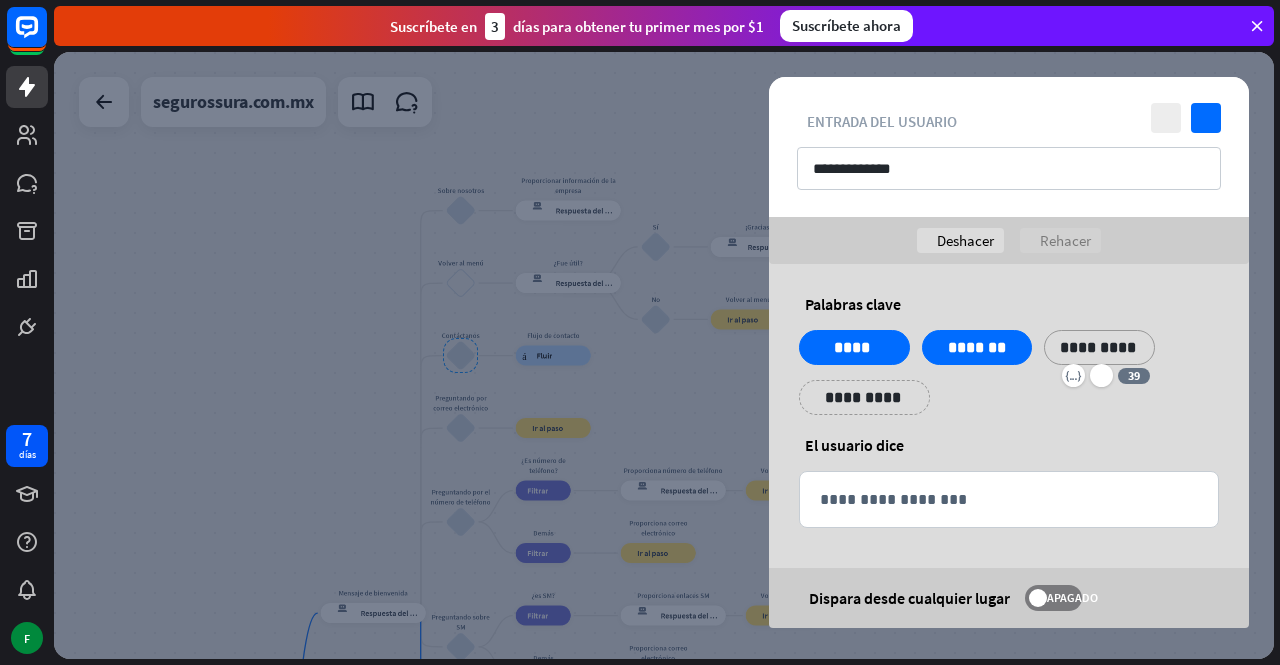 click on "**********" at bounding box center (1099, 347) 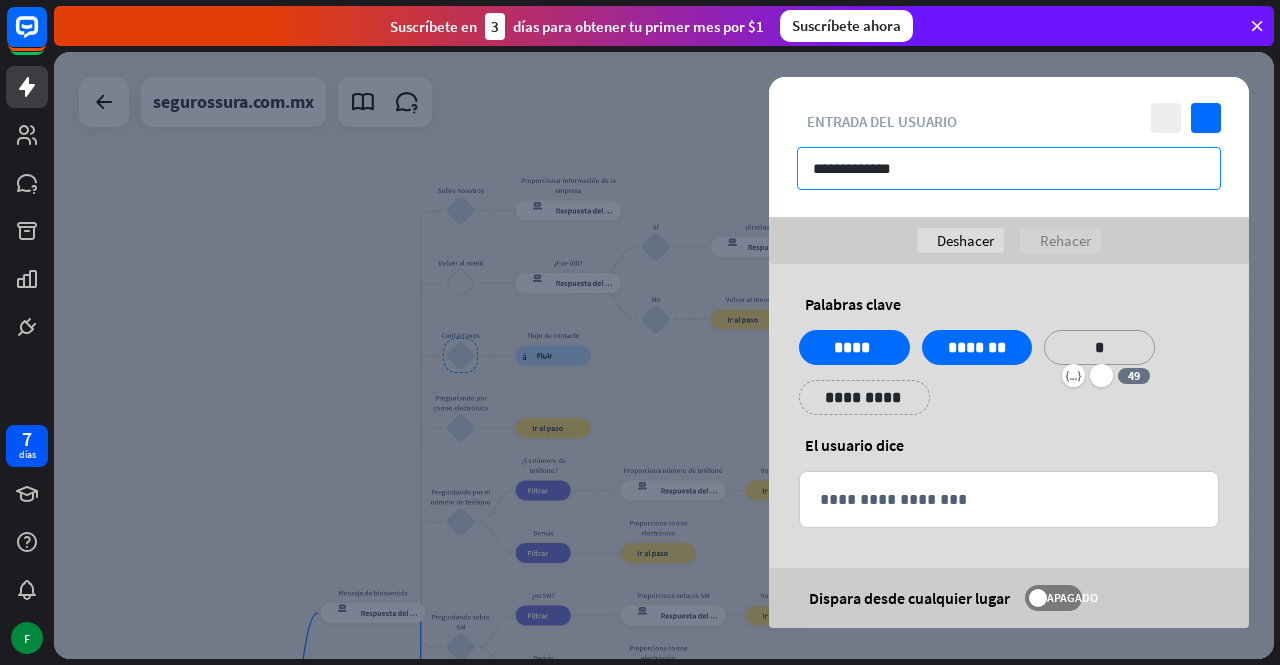 click on "**********" at bounding box center (1009, 168) 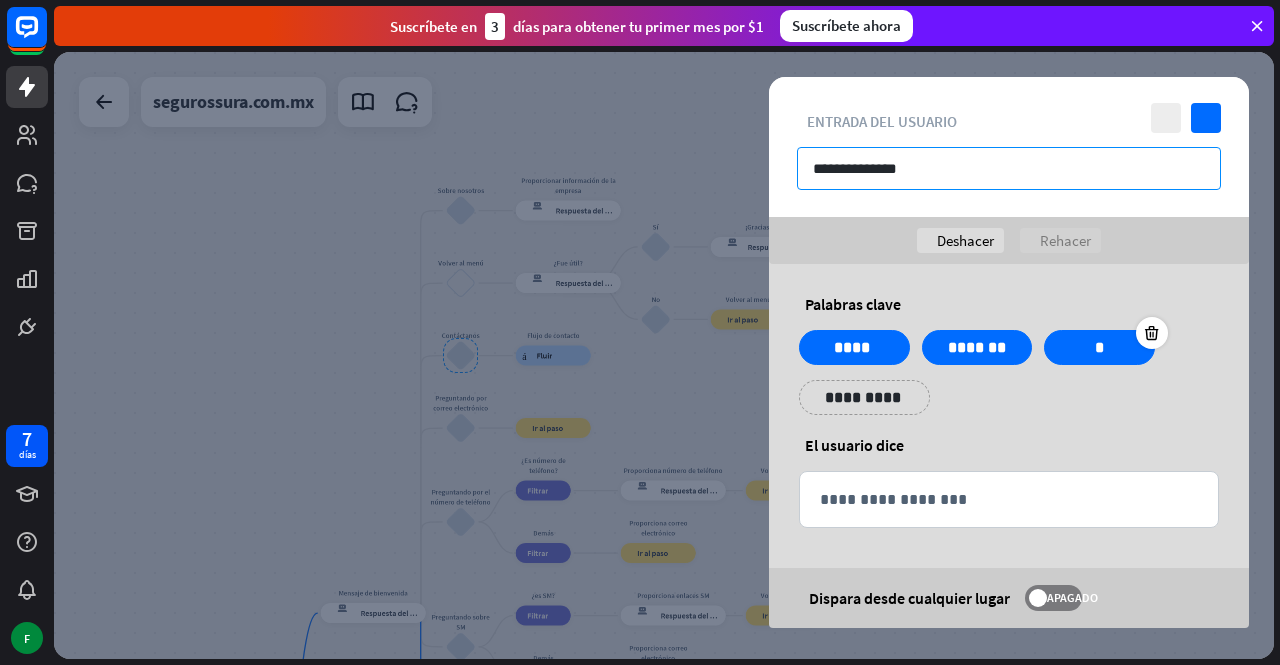 type on "**********" 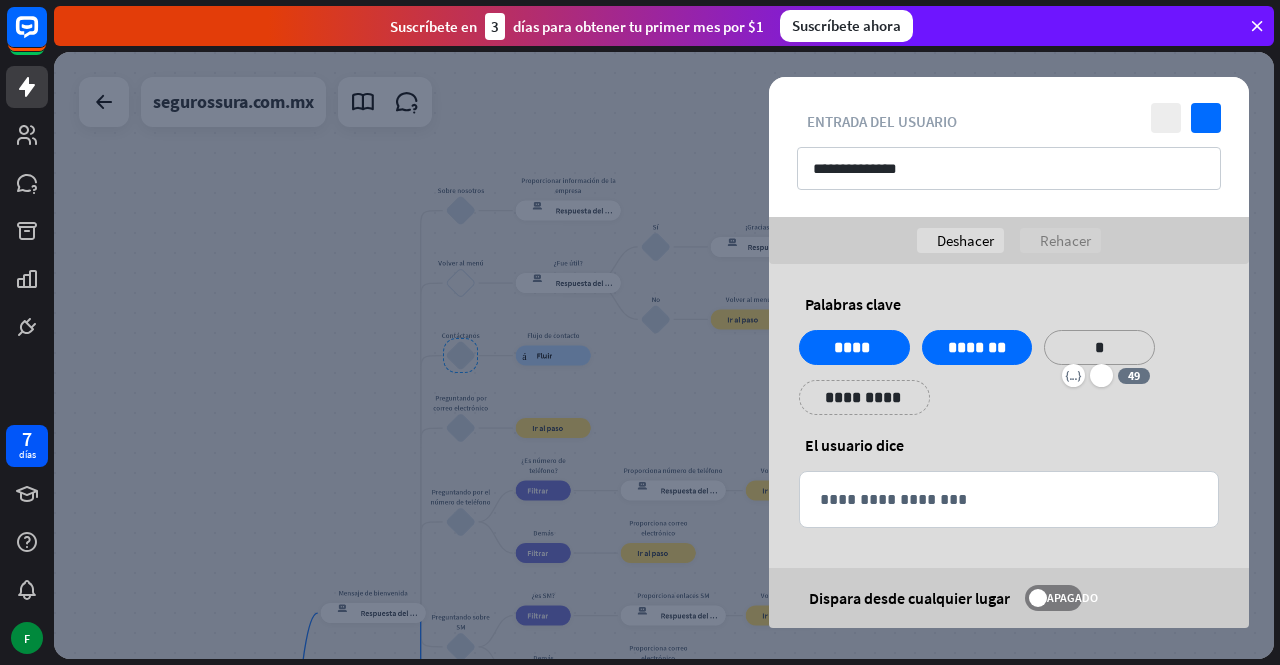 click on "*" at bounding box center (1099, 347) 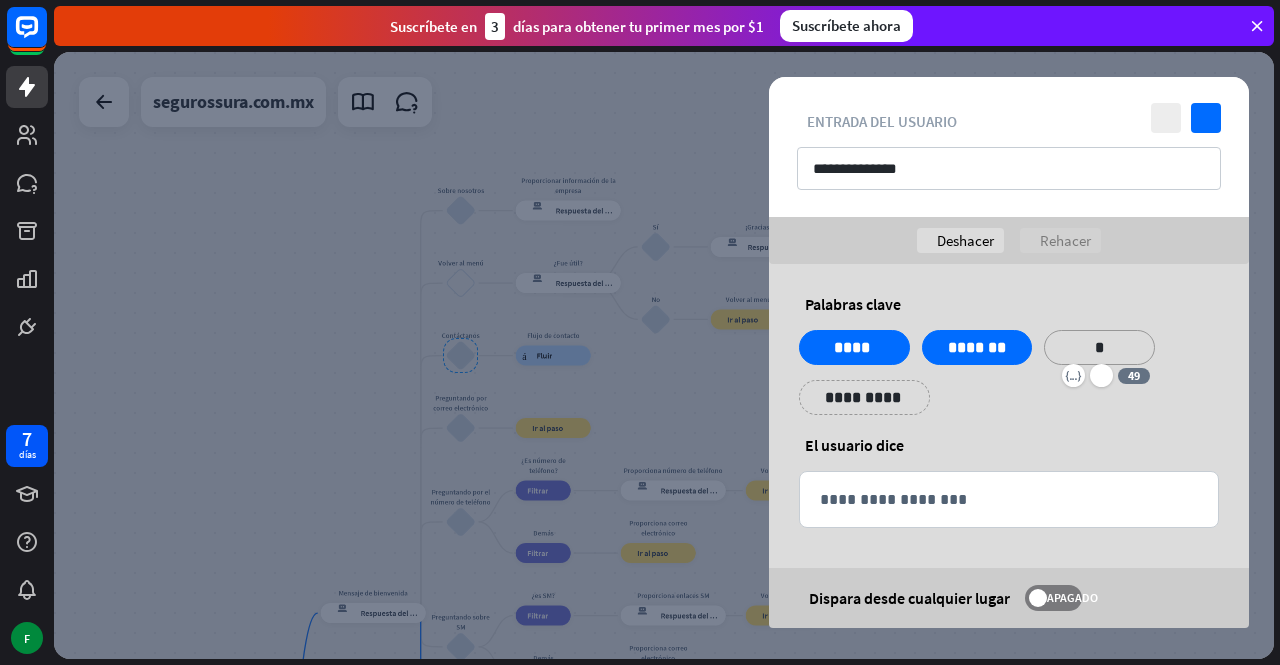 click on "*" at bounding box center (1099, 347) 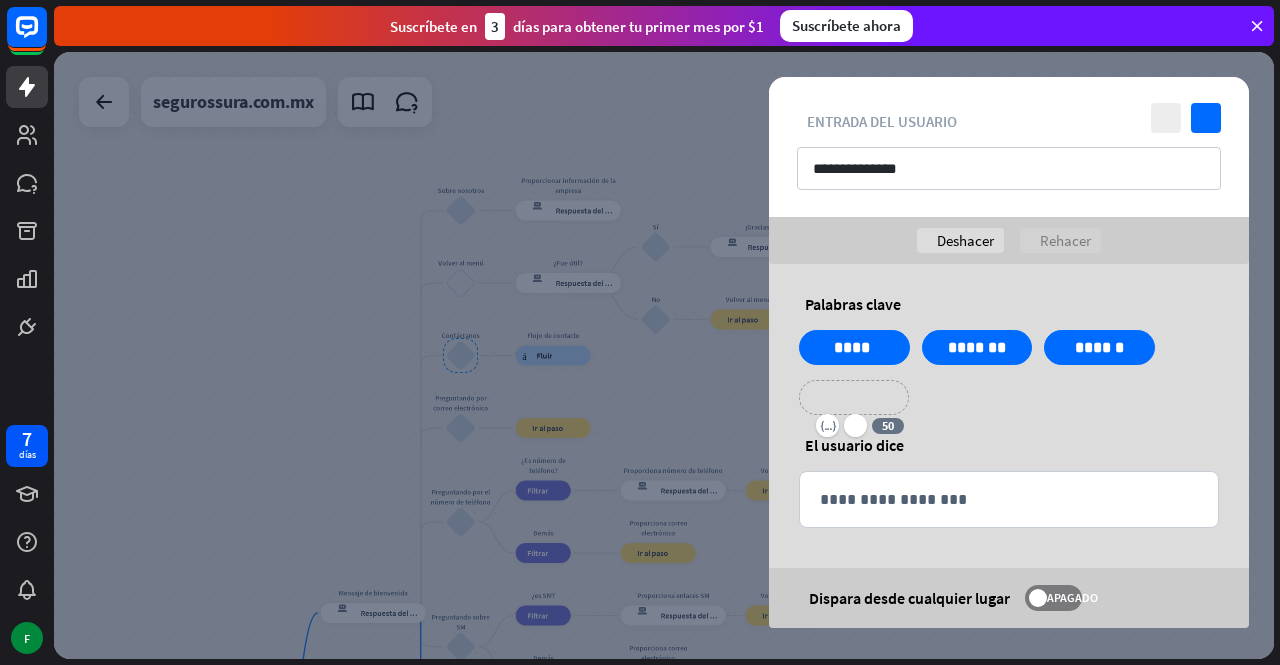 click on "**********" at bounding box center [854, 397] 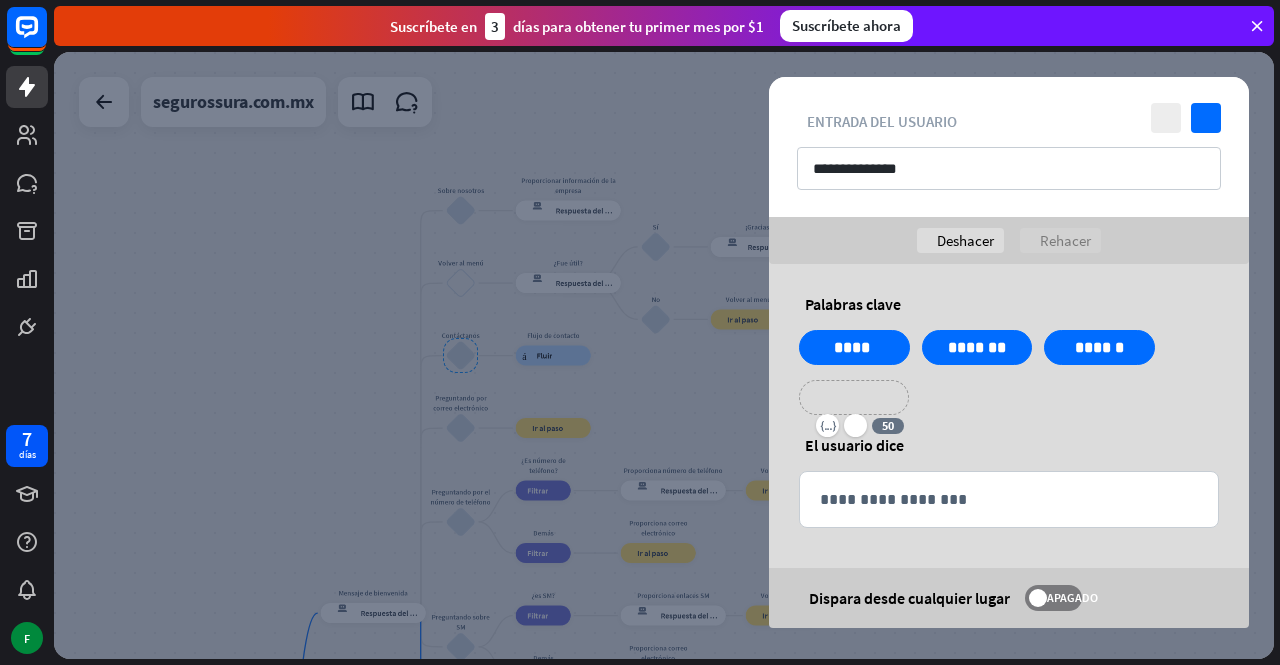 type 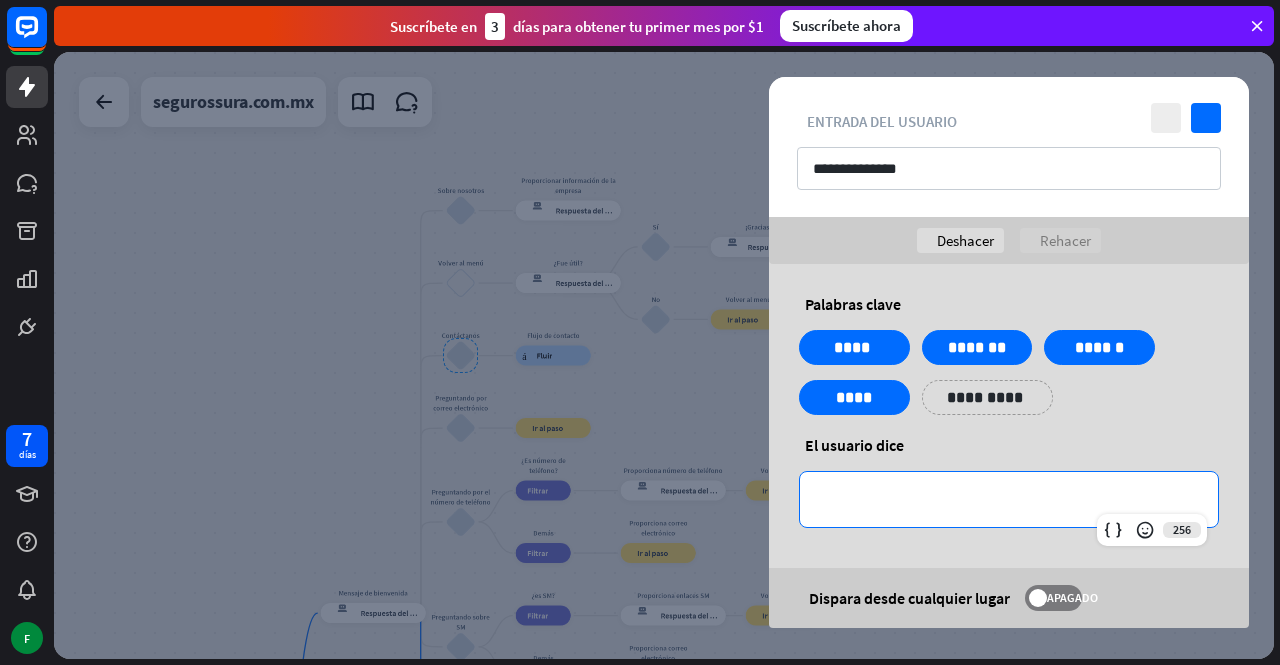 click on "**********" at bounding box center (1009, 499) 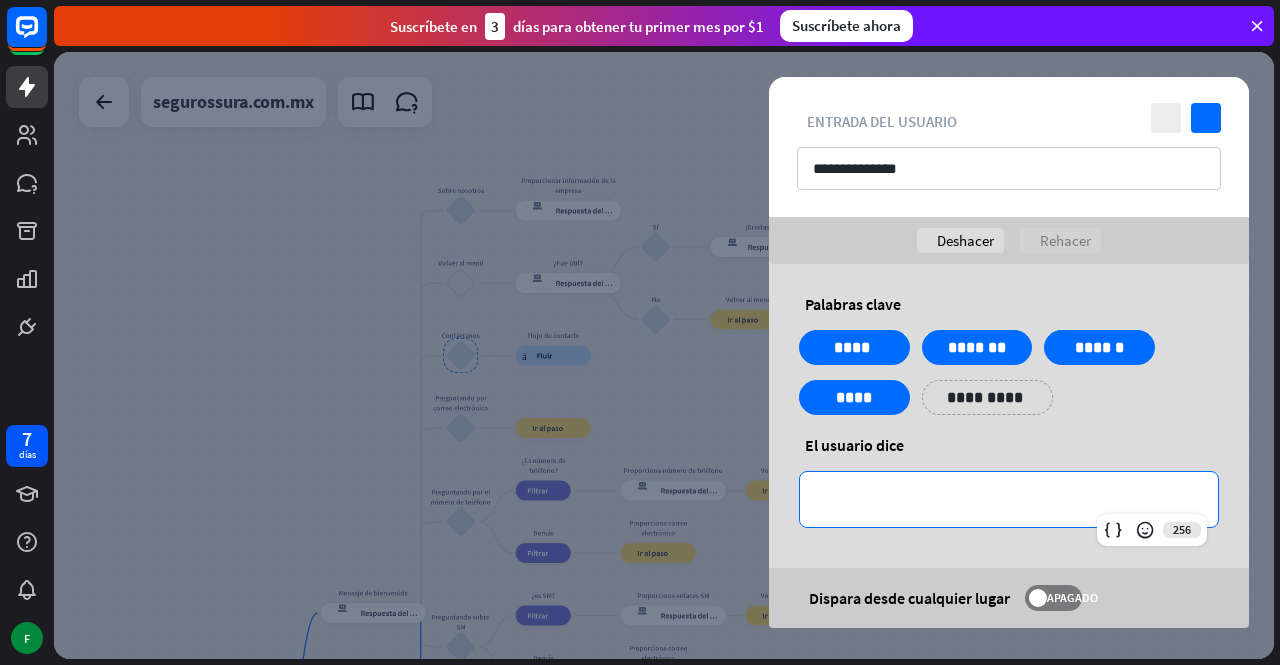 type 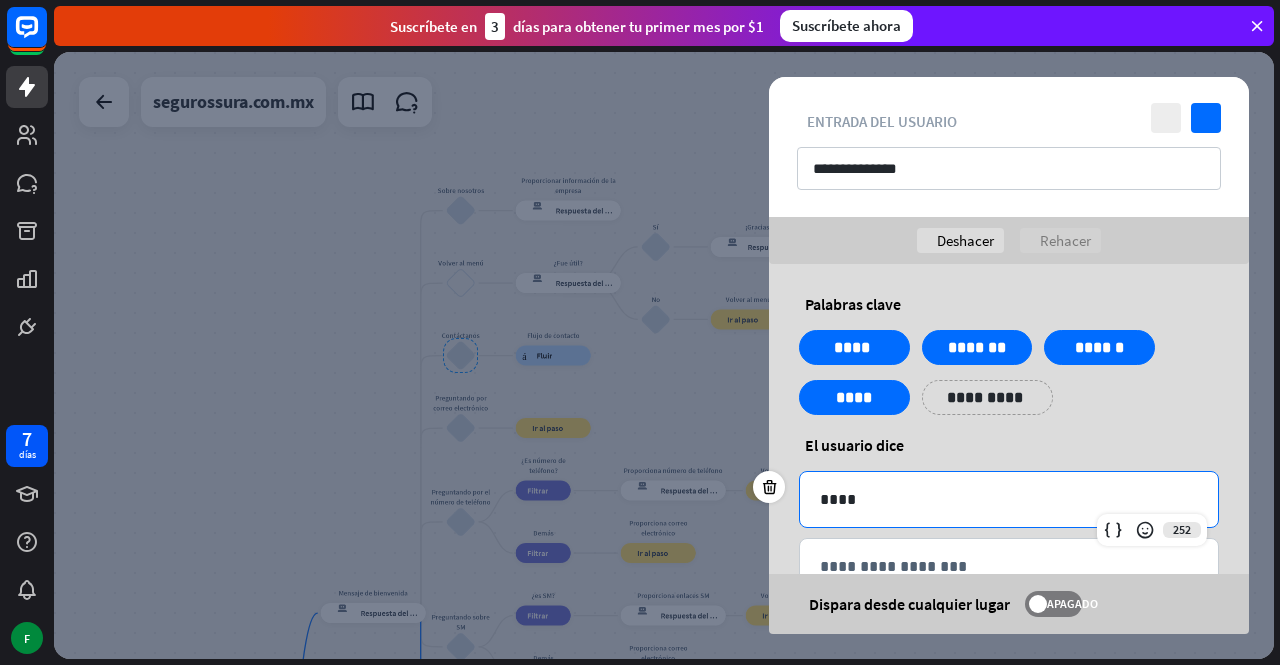 scroll, scrollTop: 58, scrollLeft: 0, axis: vertical 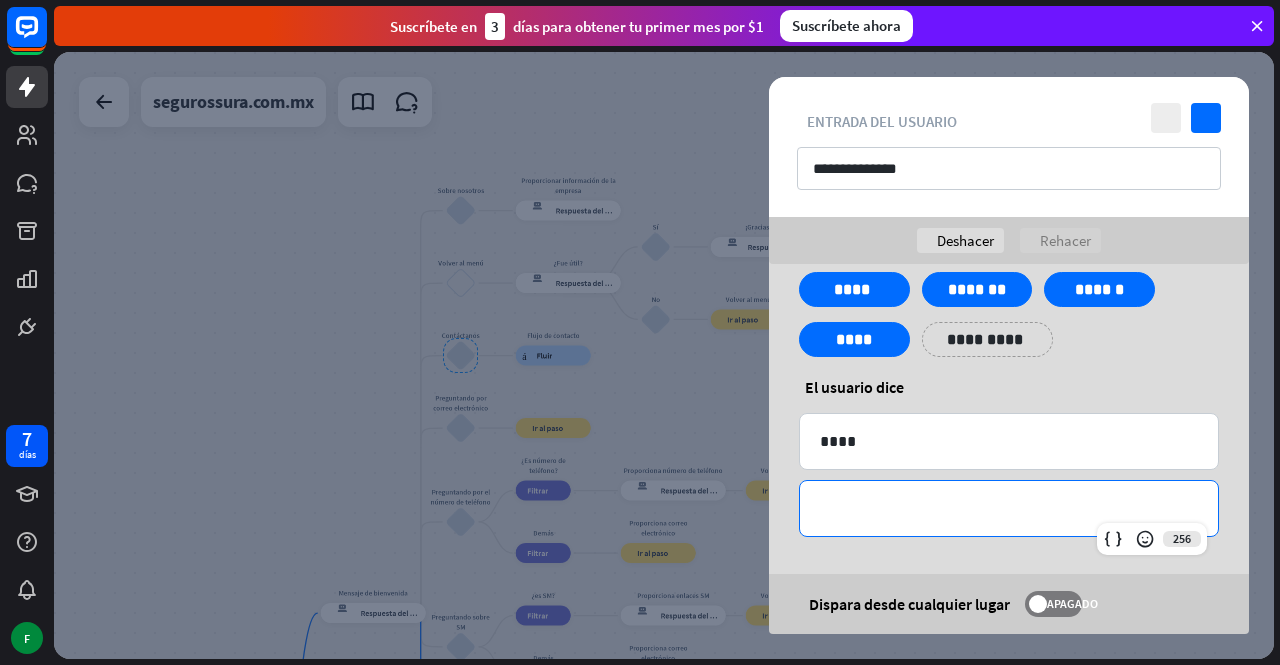 click on "**********" at bounding box center (1009, 508) 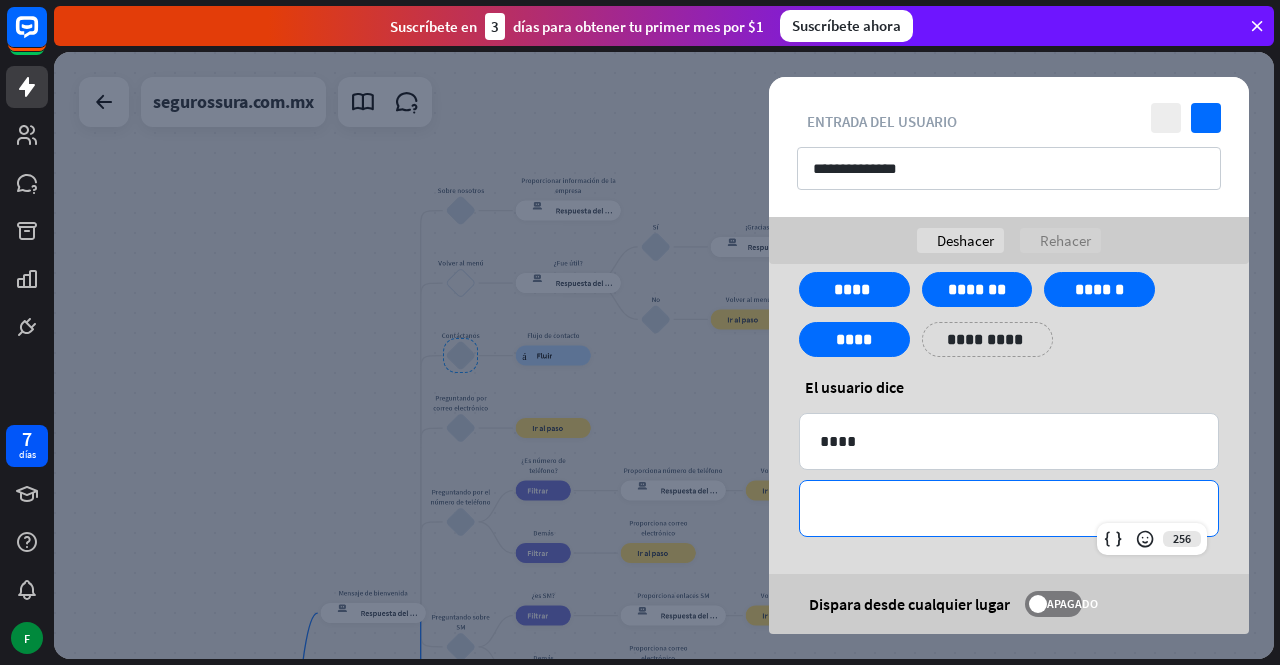 type 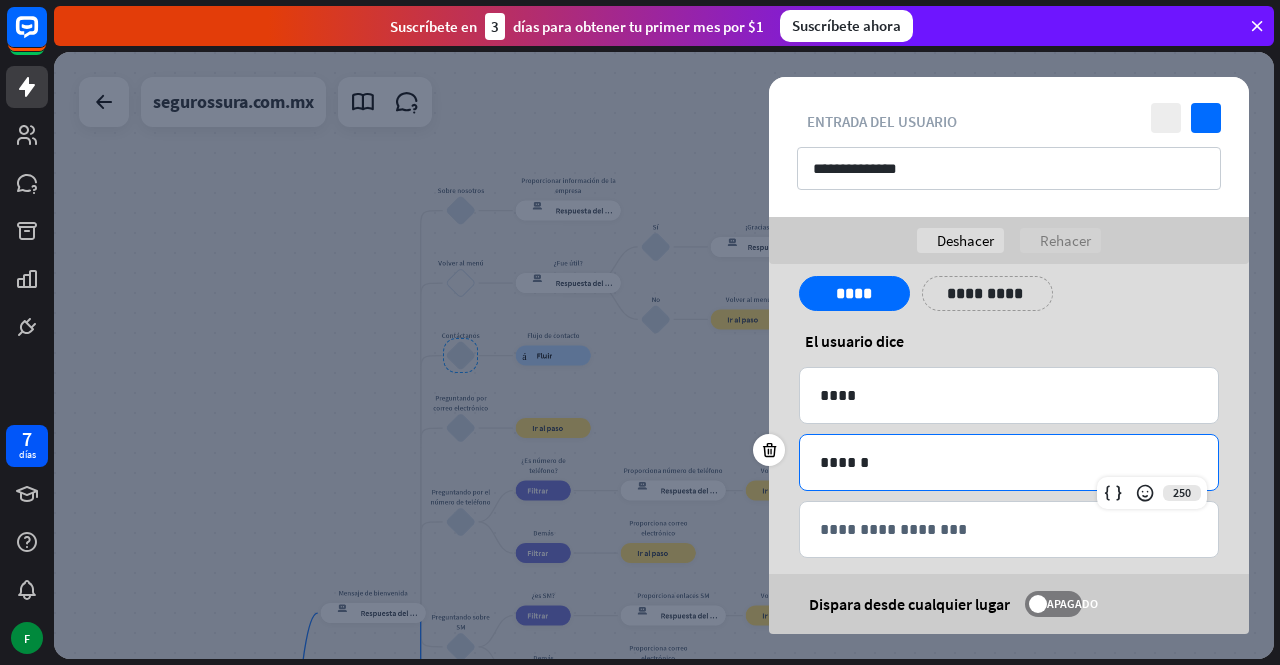 scroll, scrollTop: 124, scrollLeft: 0, axis: vertical 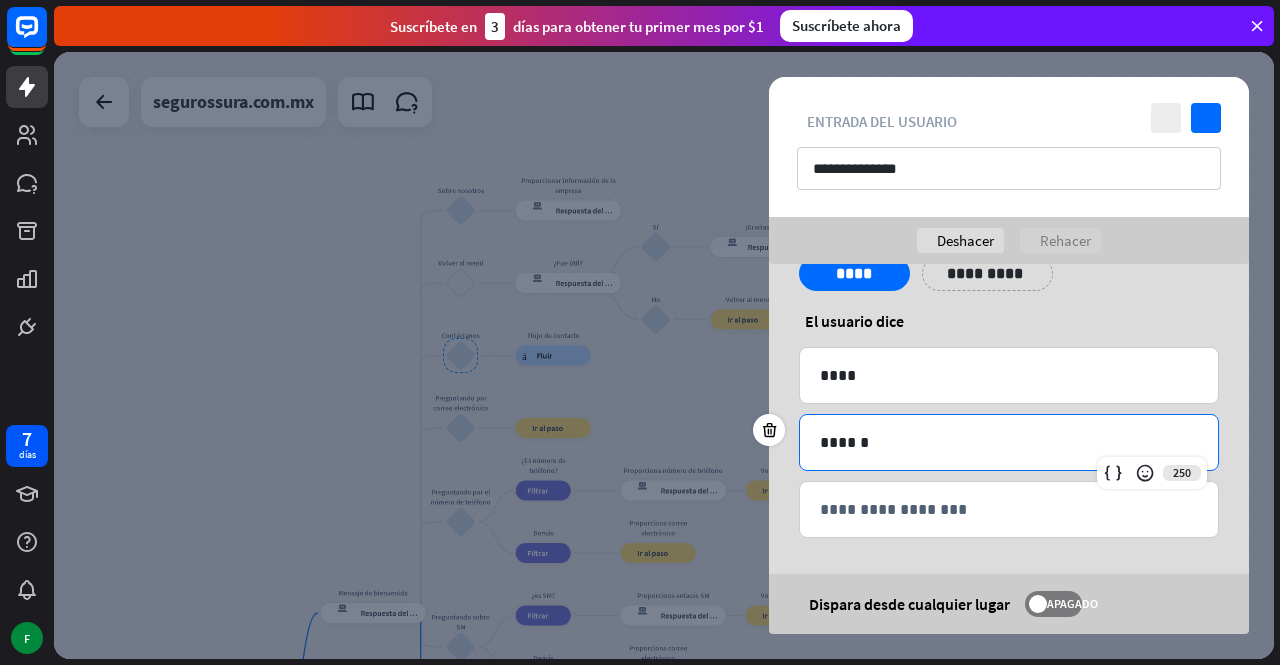 click on "**********" at bounding box center (1009, 389) 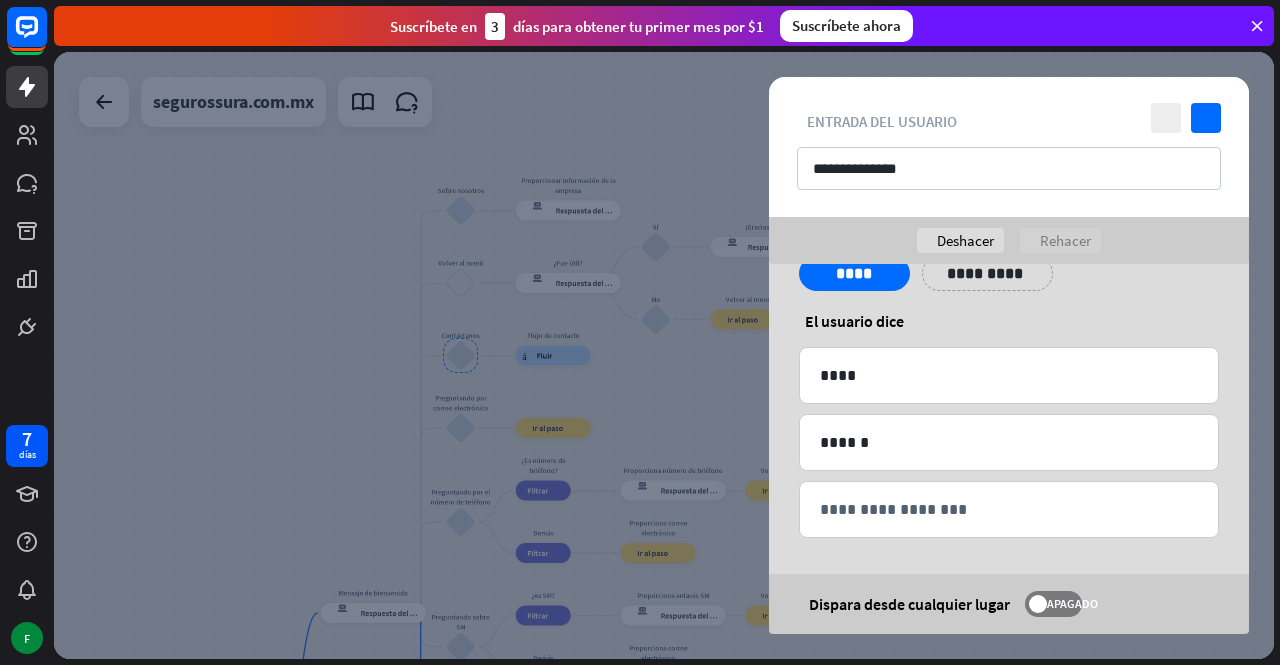scroll, scrollTop: 0, scrollLeft: 0, axis: both 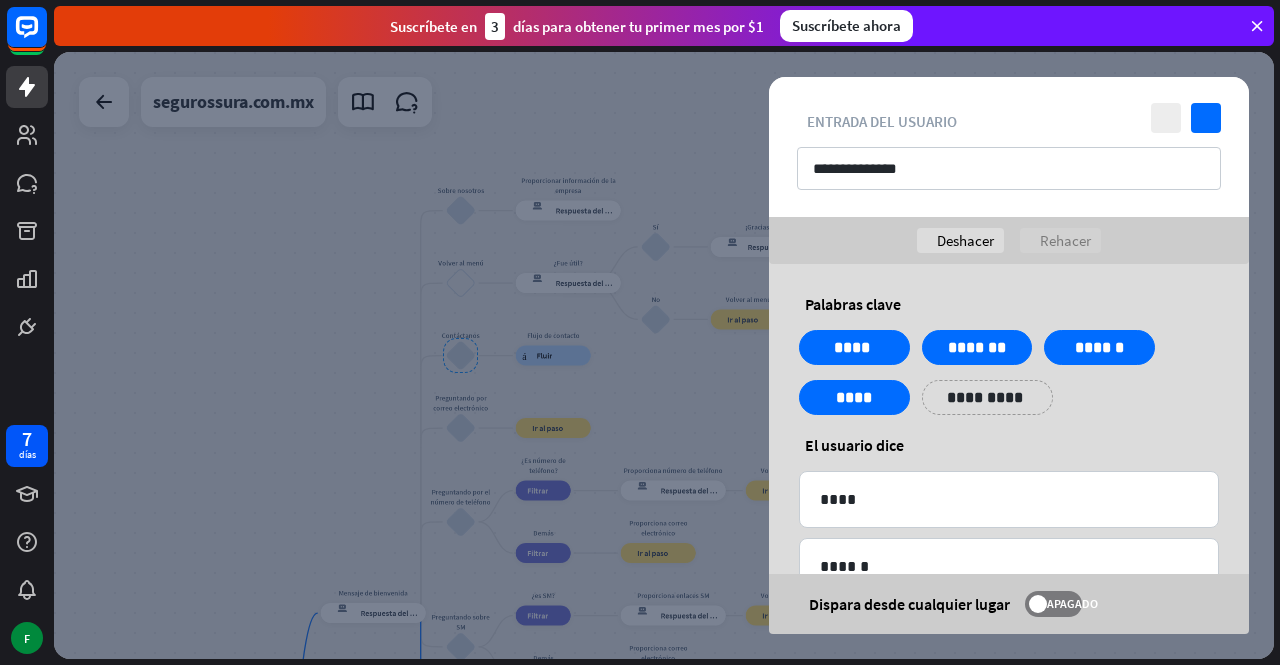 click on "**********" at bounding box center [1009, 513] 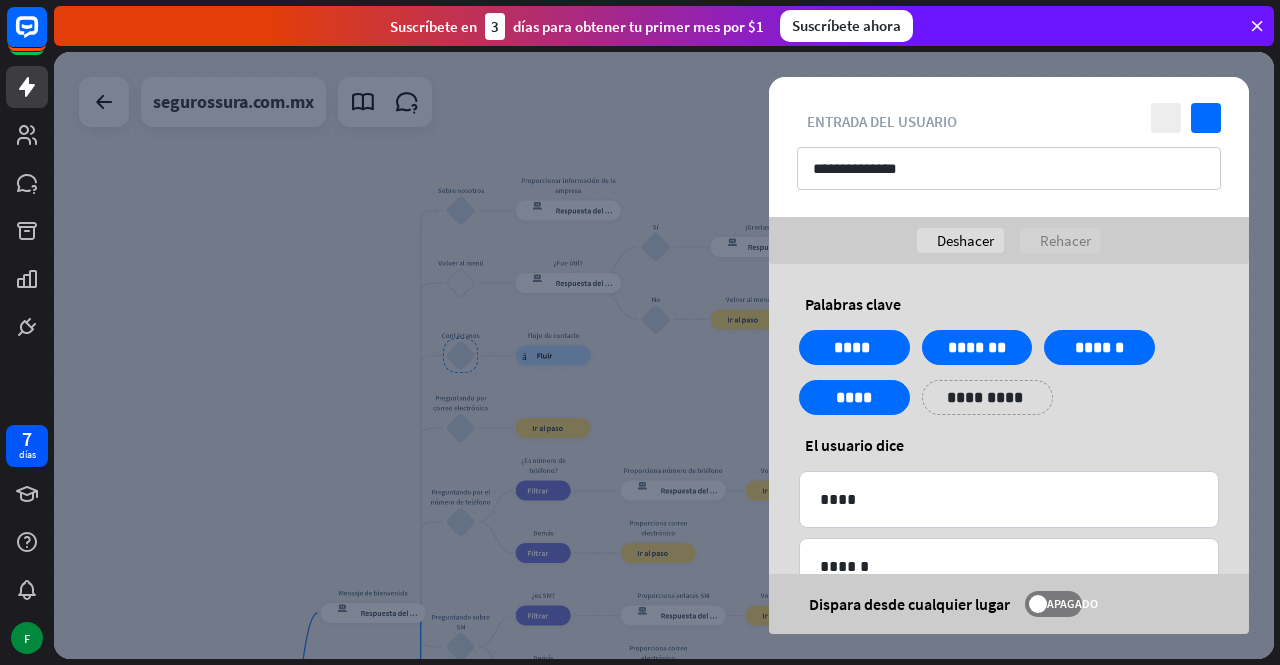 drag, startPoint x: 1068, startPoint y: 285, endPoint x: 1073, endPoint y: 252, distance: 33.37664 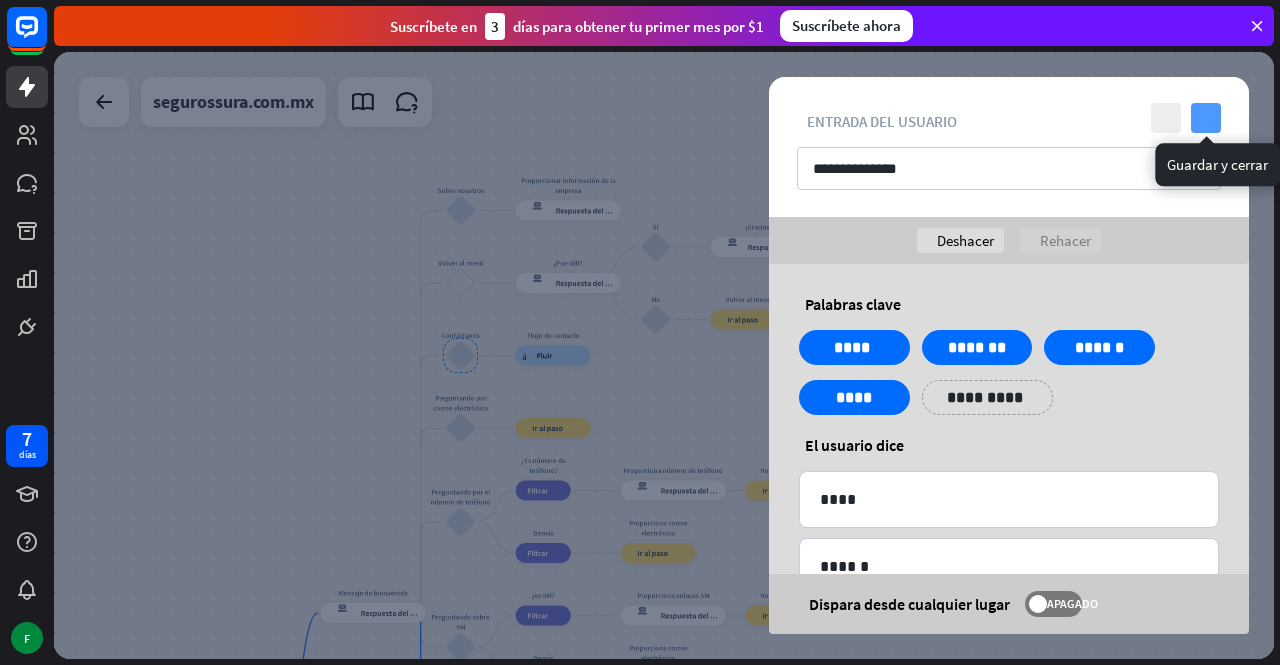click on "controlar" at bounding box center (1206, 118) 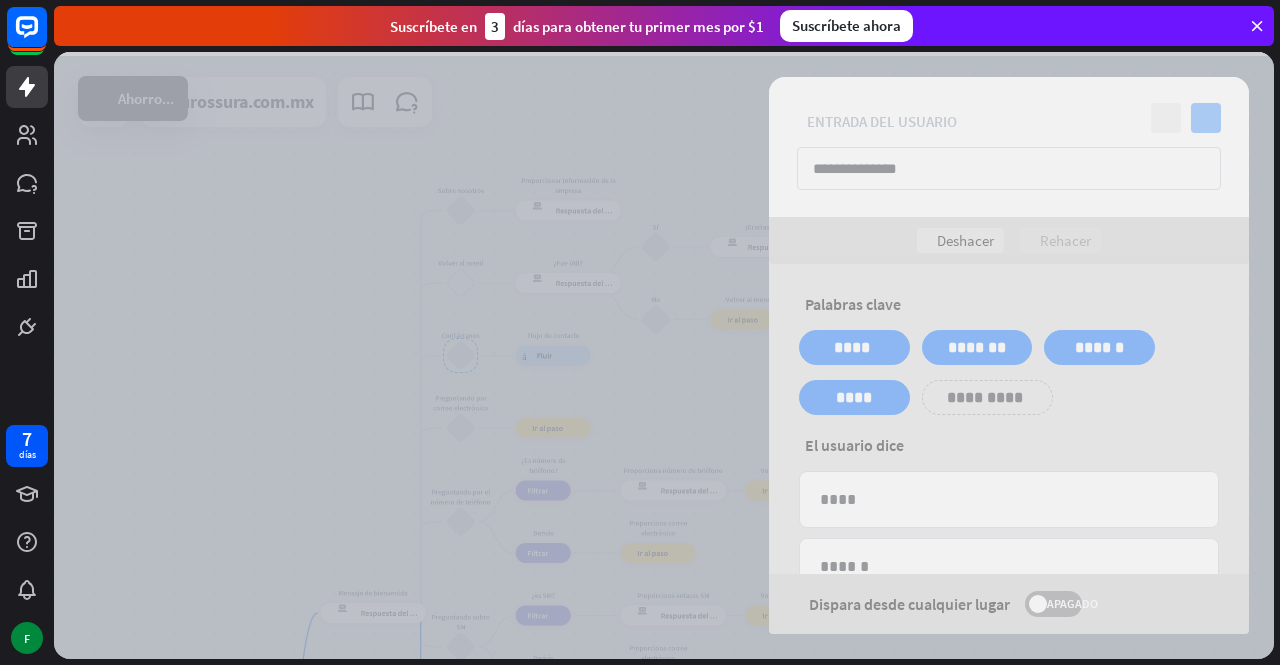 scroll, scrollTop: 938, scrollLeft: 0, axis: vertical 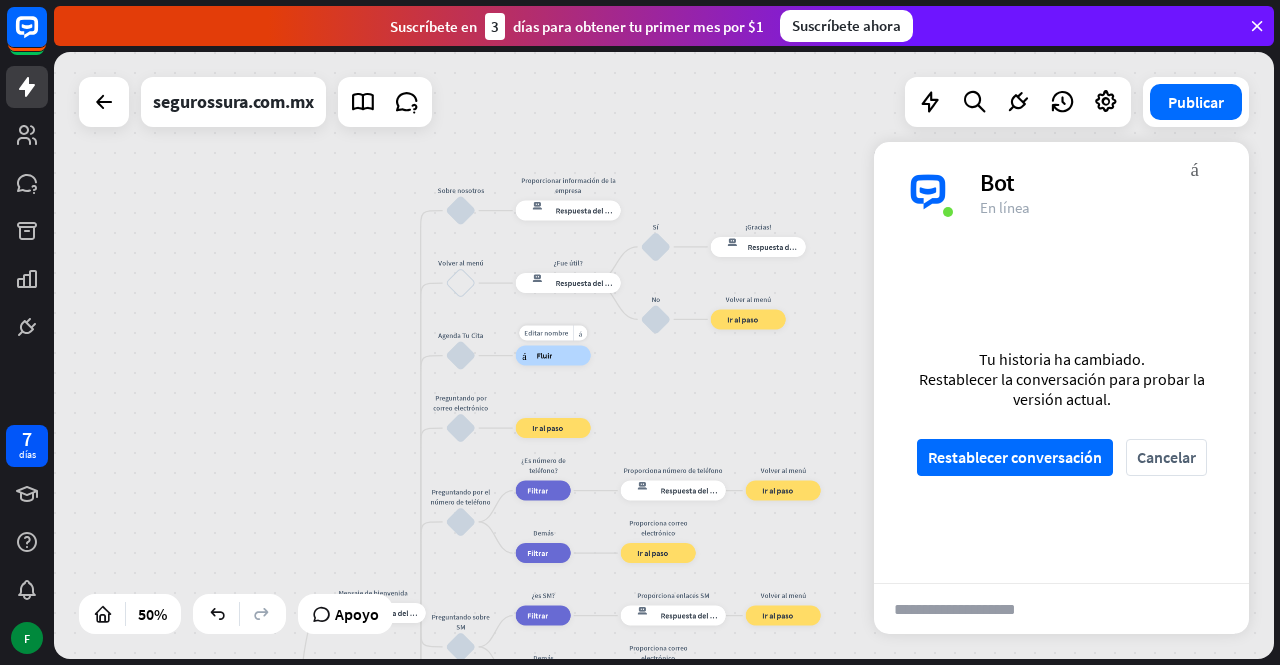 click on "árbol constructor   Fluir" at bounding box center (553, 356) 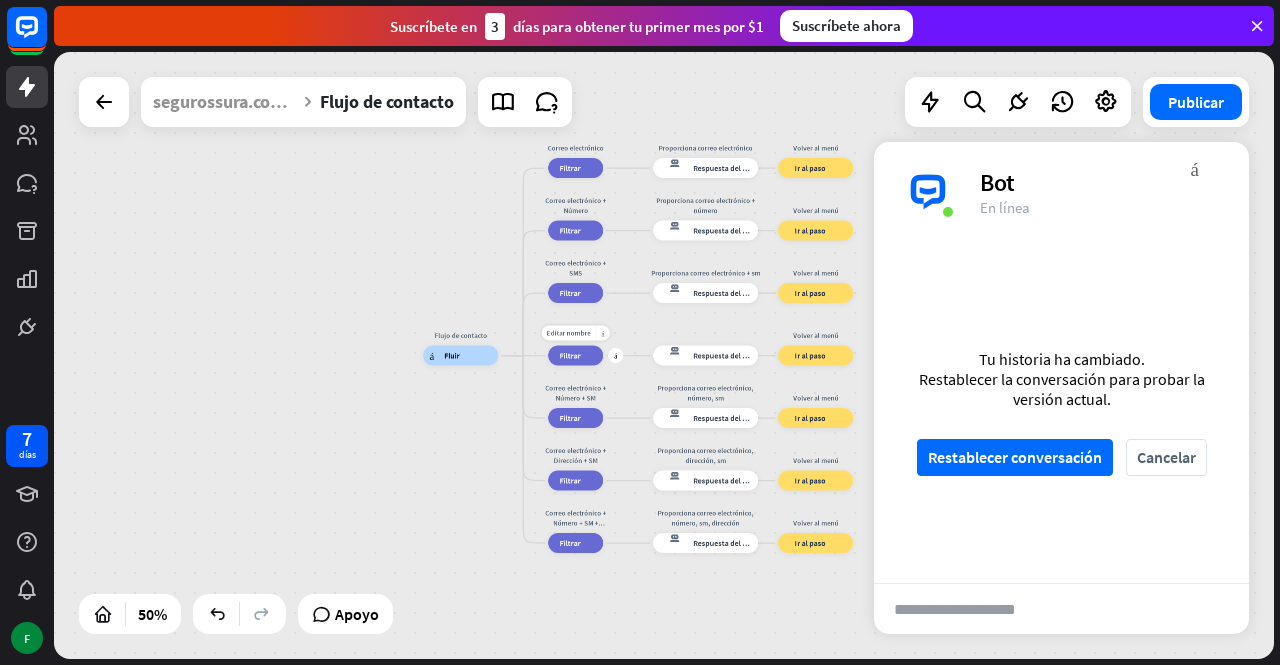 click on "Editar nombre   más_amarillo         más   Correo electrónico + Dirección   filtrar   Filtrar" at bounding box center (575, 356) 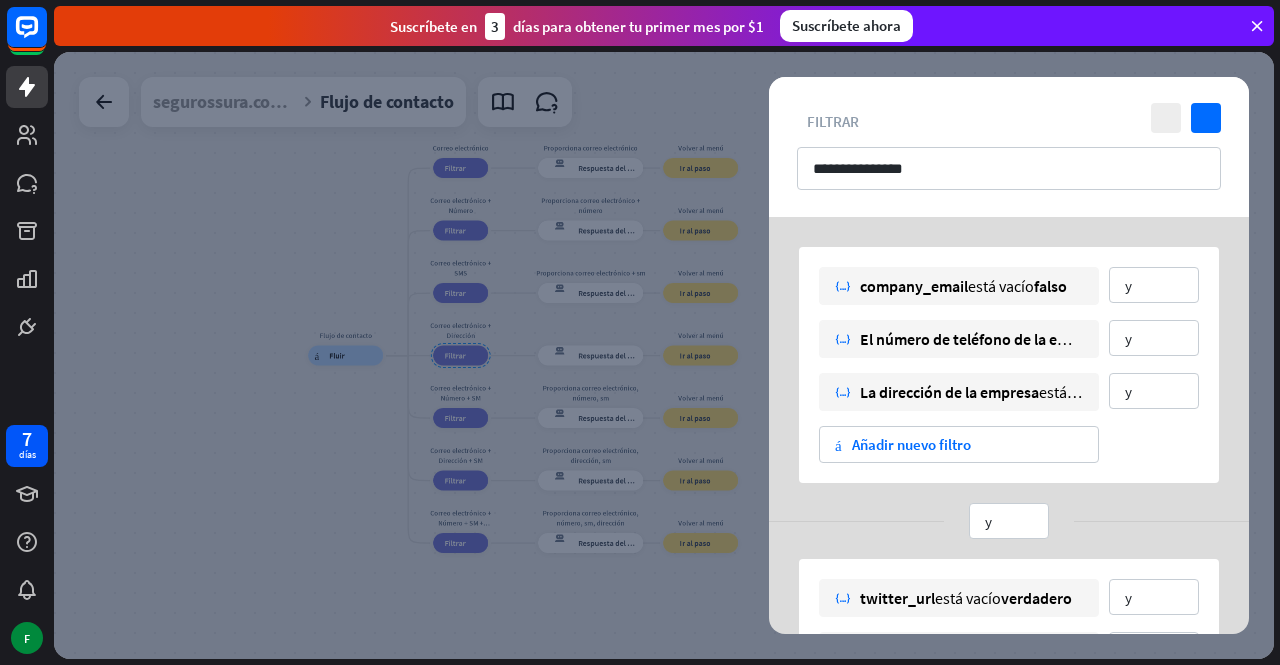 scroll, scrollTop: 0, scrollLeft: 0, axis: both 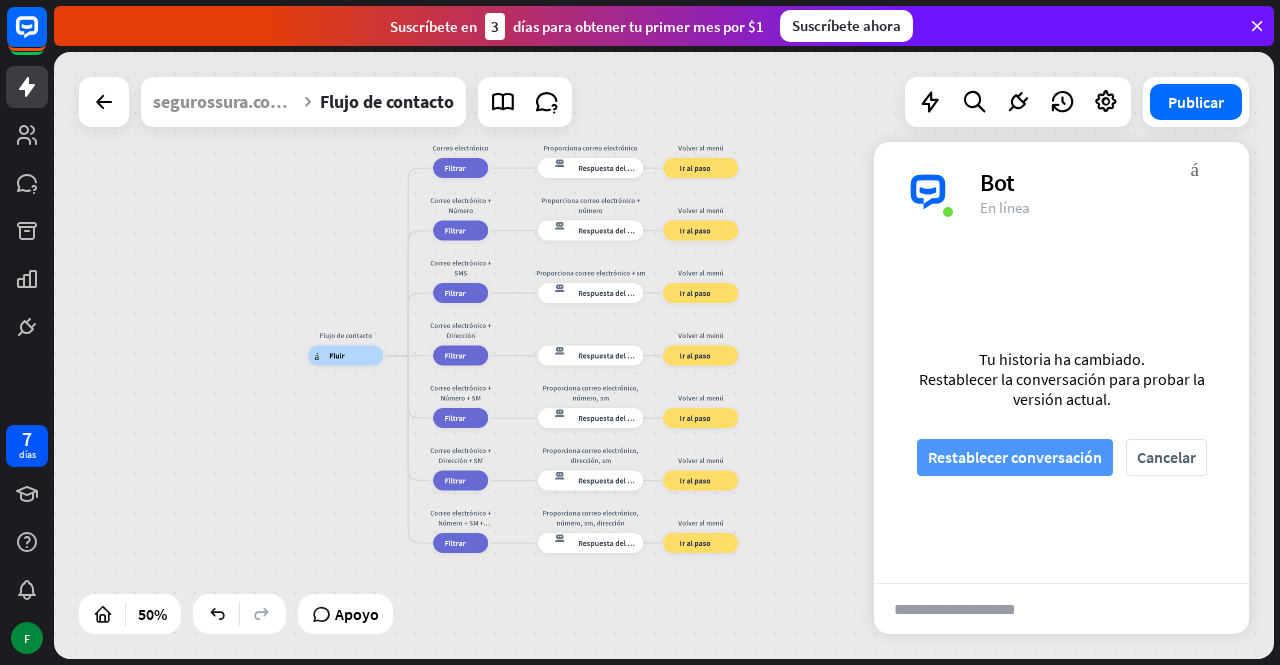 click on "Restablecer conversación" at bounding box center (1015, 457) 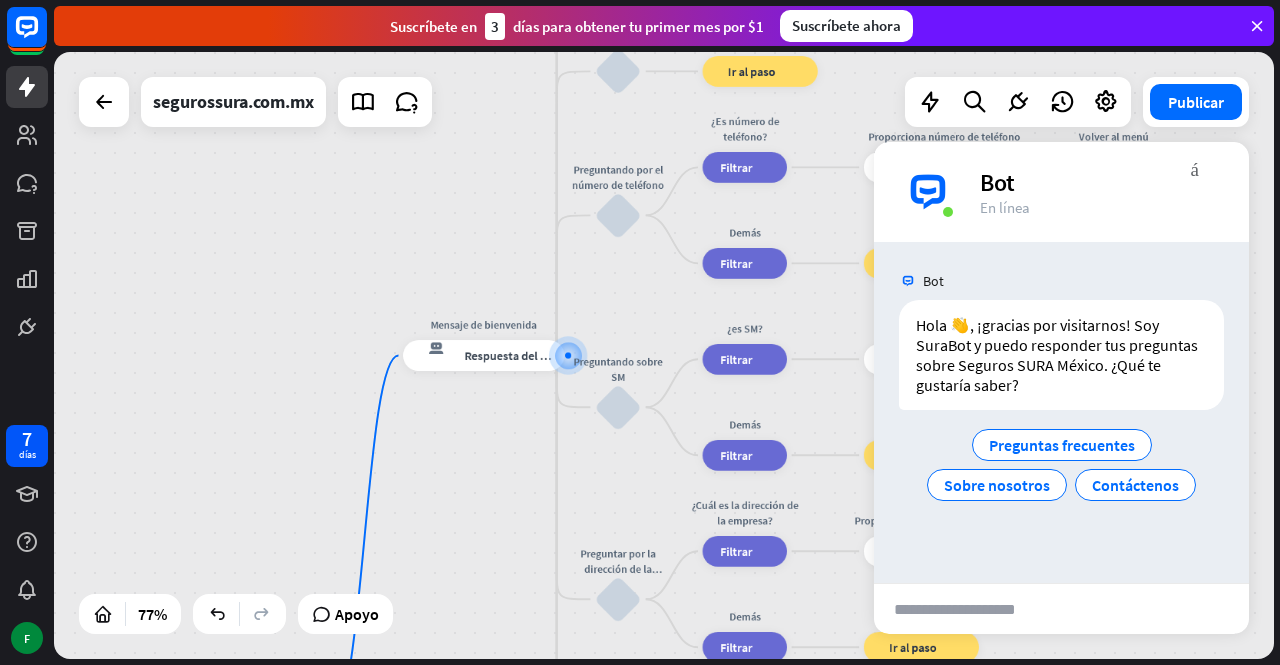 click at bounding box center (972, 609) 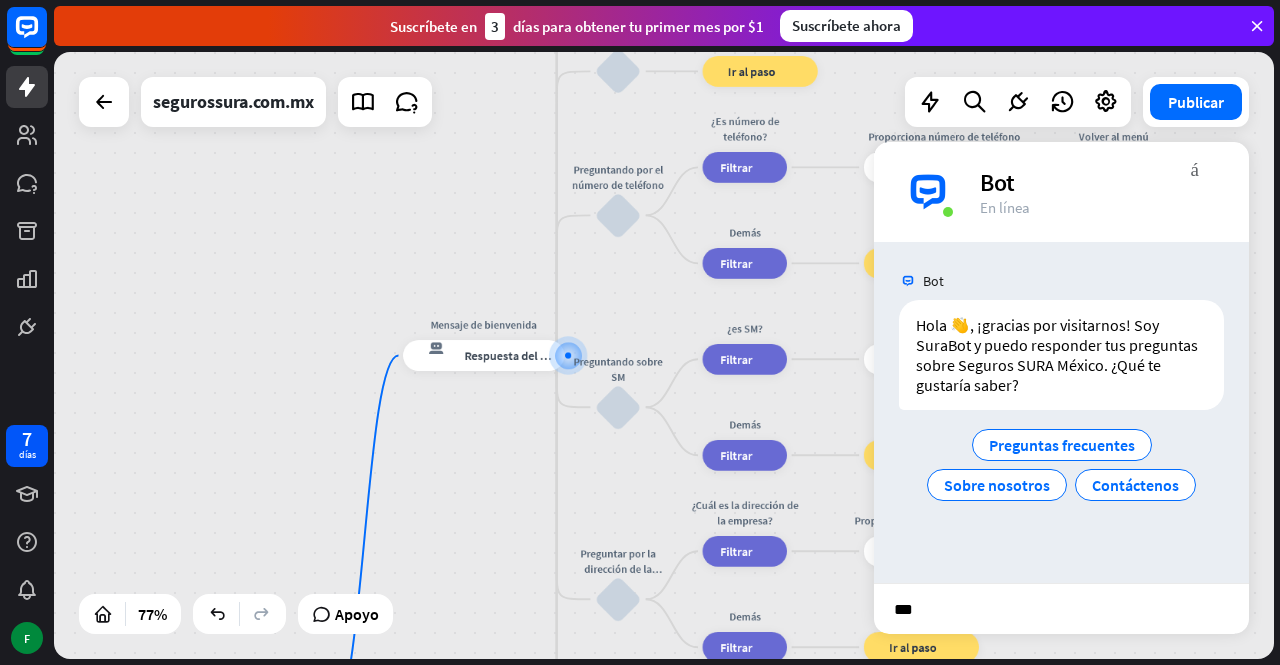 type on "****" 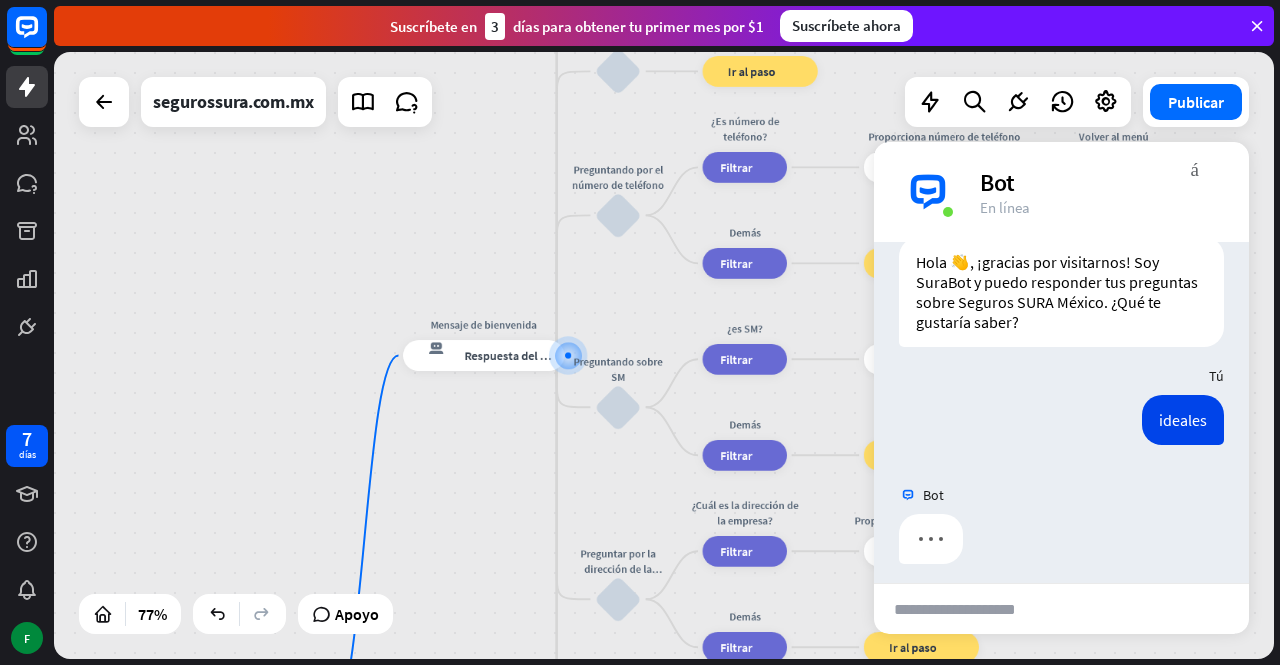 scroll, scrollTop: 73, scrollLeft: 0, axis: vertical 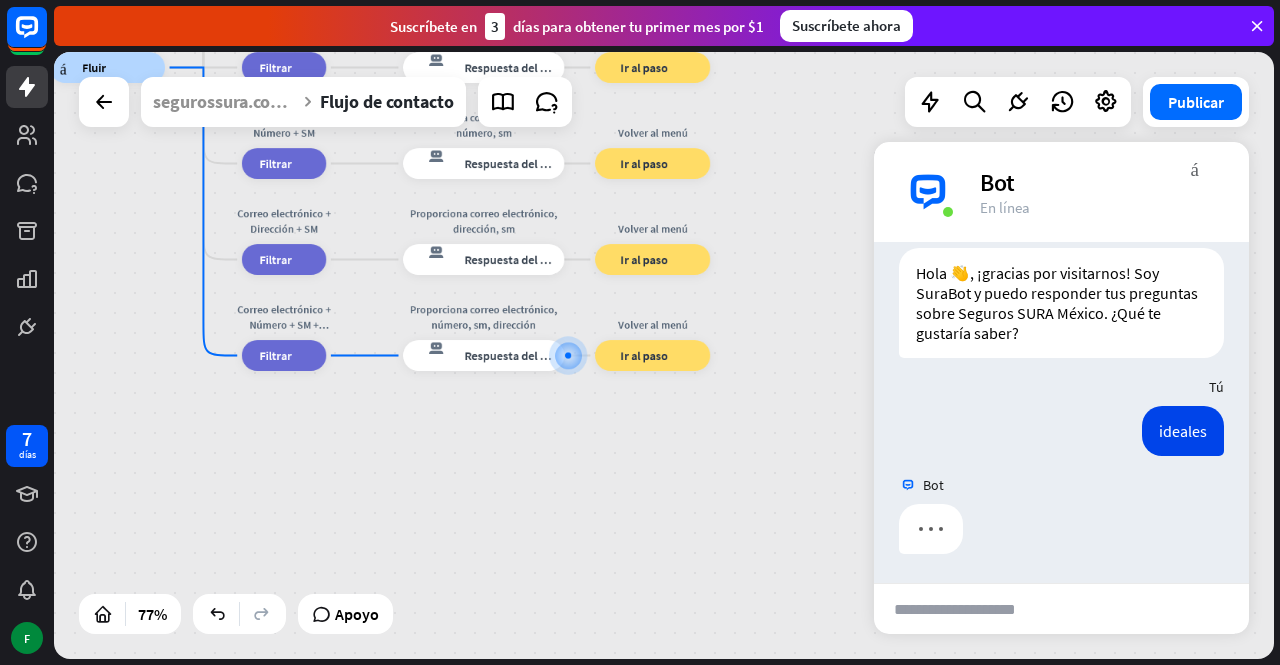 click at bounding box center [972, 609] 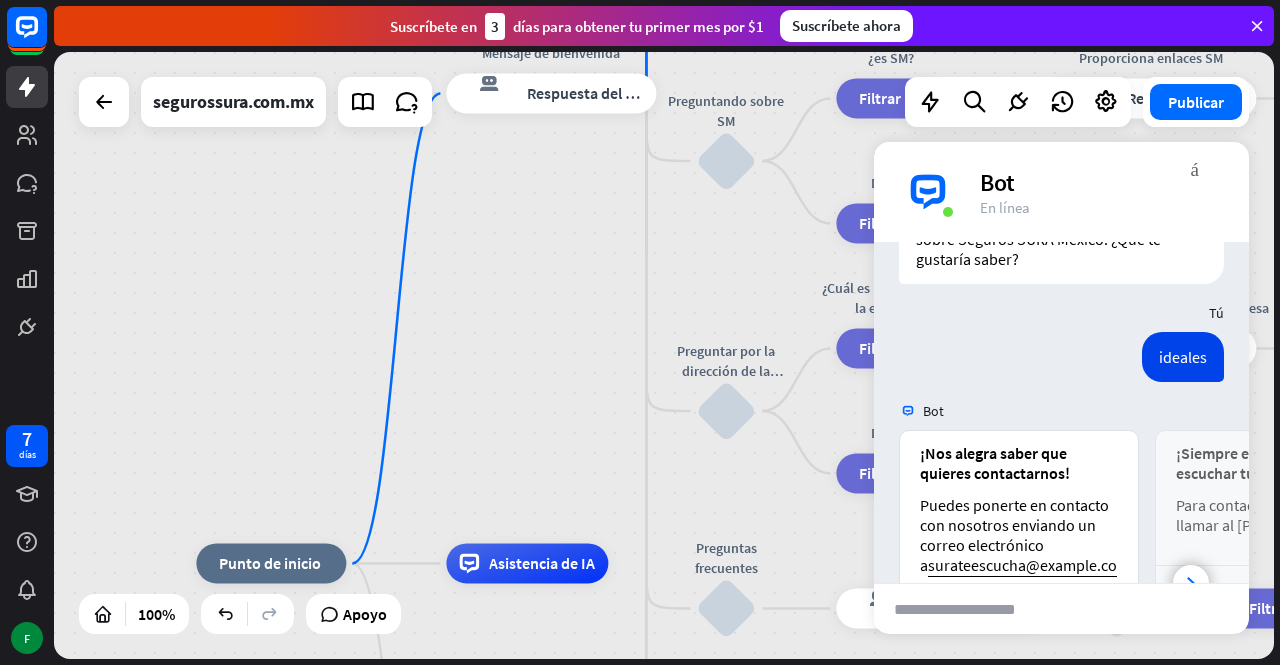 scroll, scrollTop: 232, scrollLeft: 0, axis: vertical 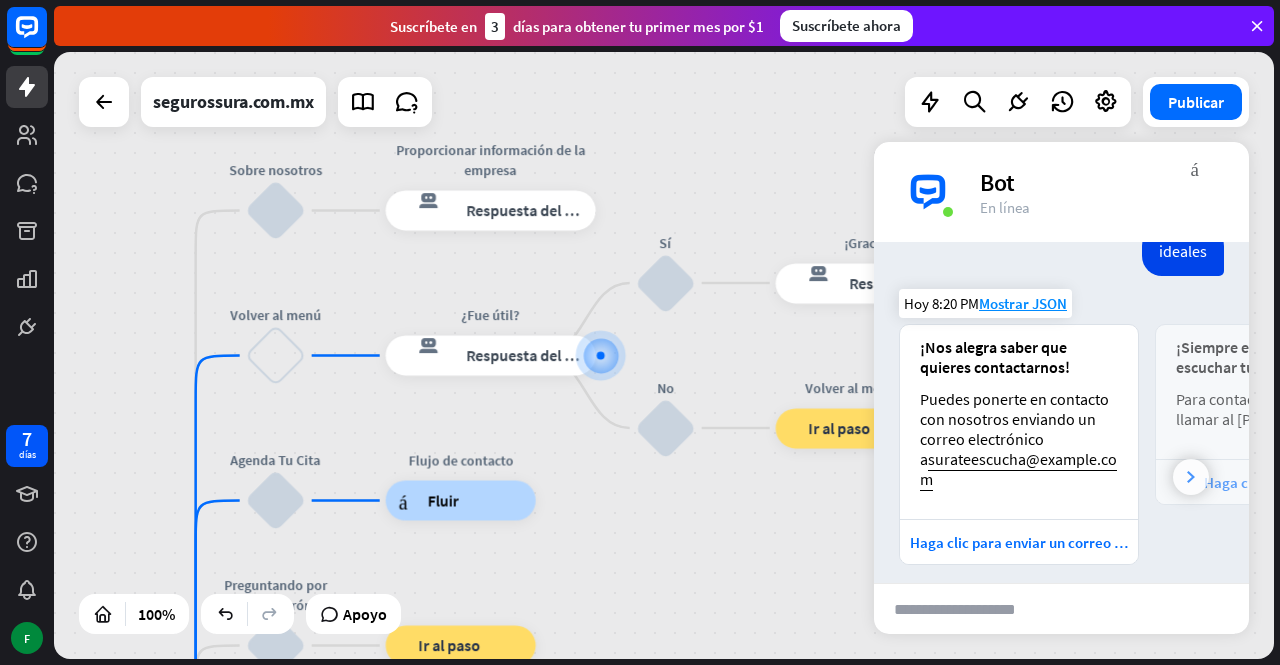 click 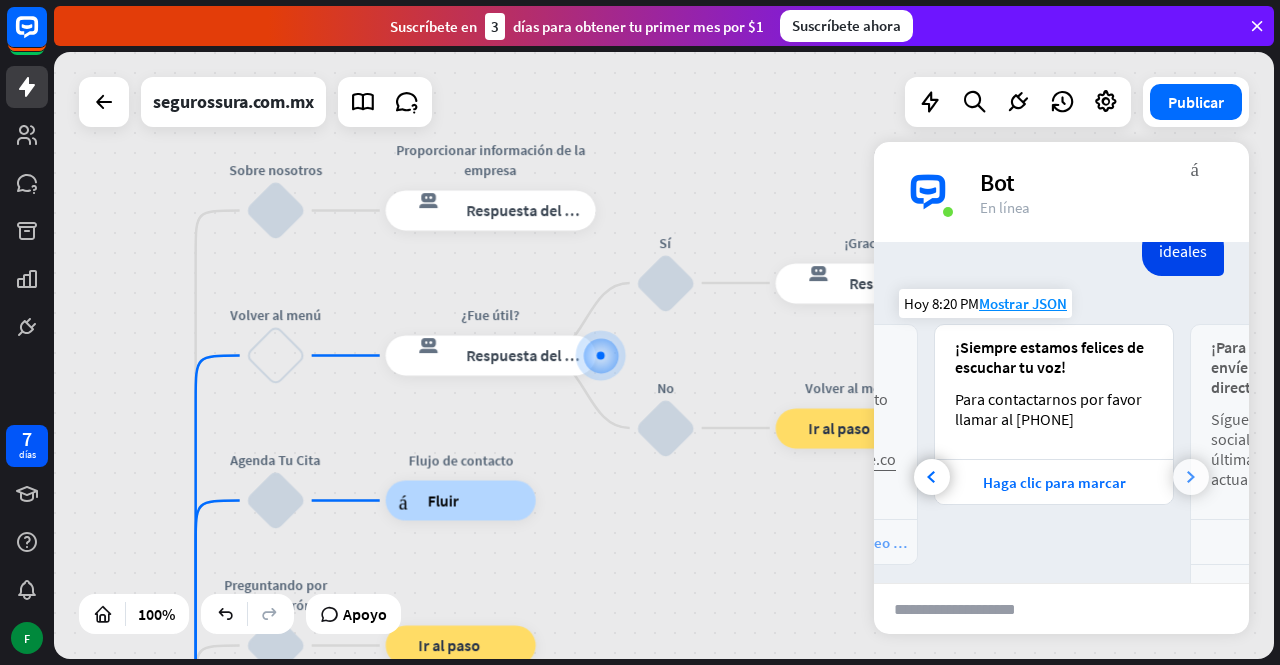 click 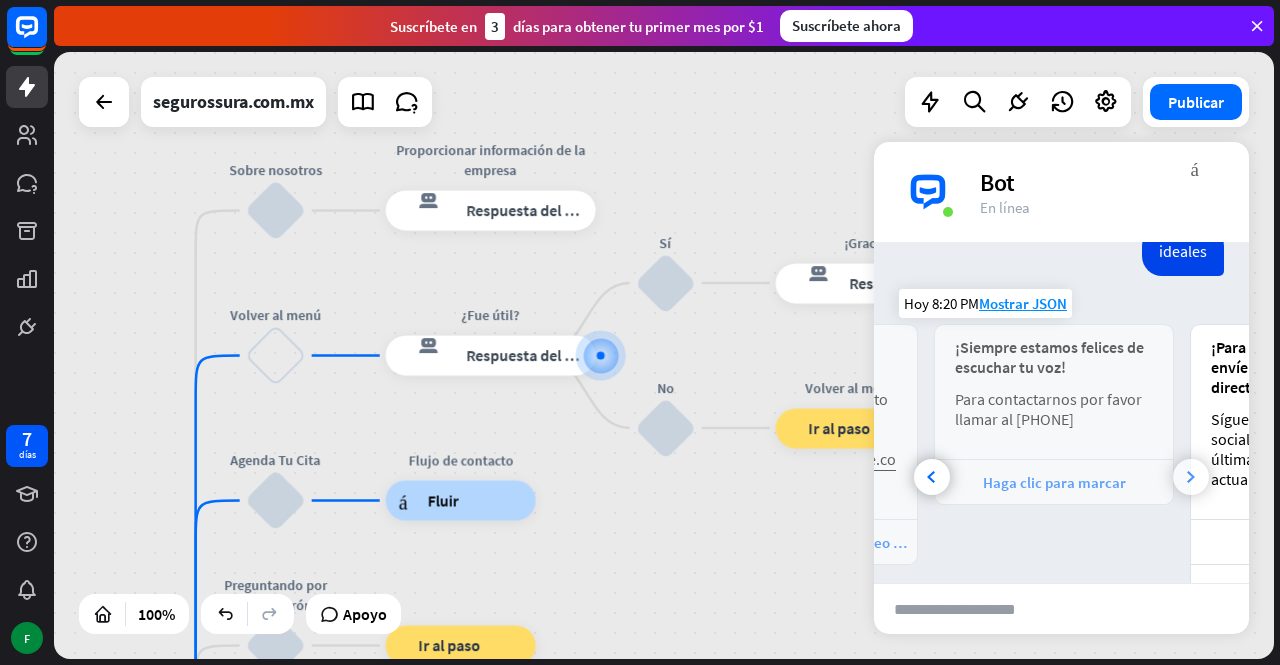 scroll, scrollTop: 0, scrollLeft: 477, axis: horizontal 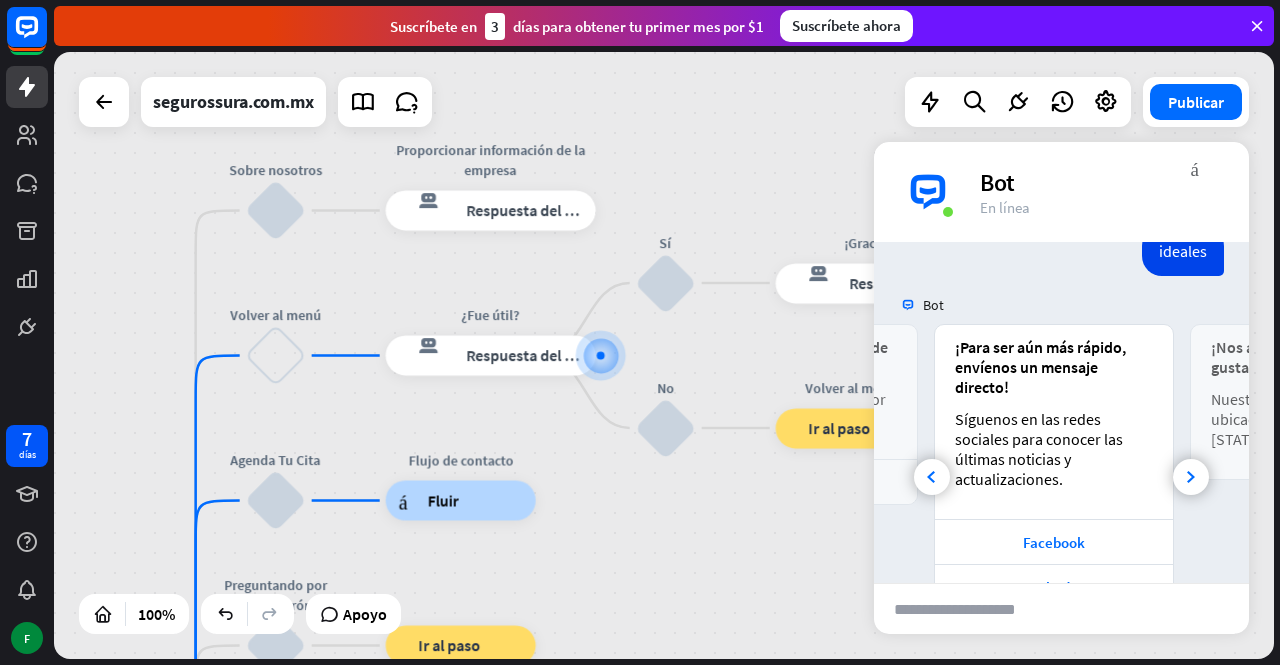 click at bounding box center [972, 609] 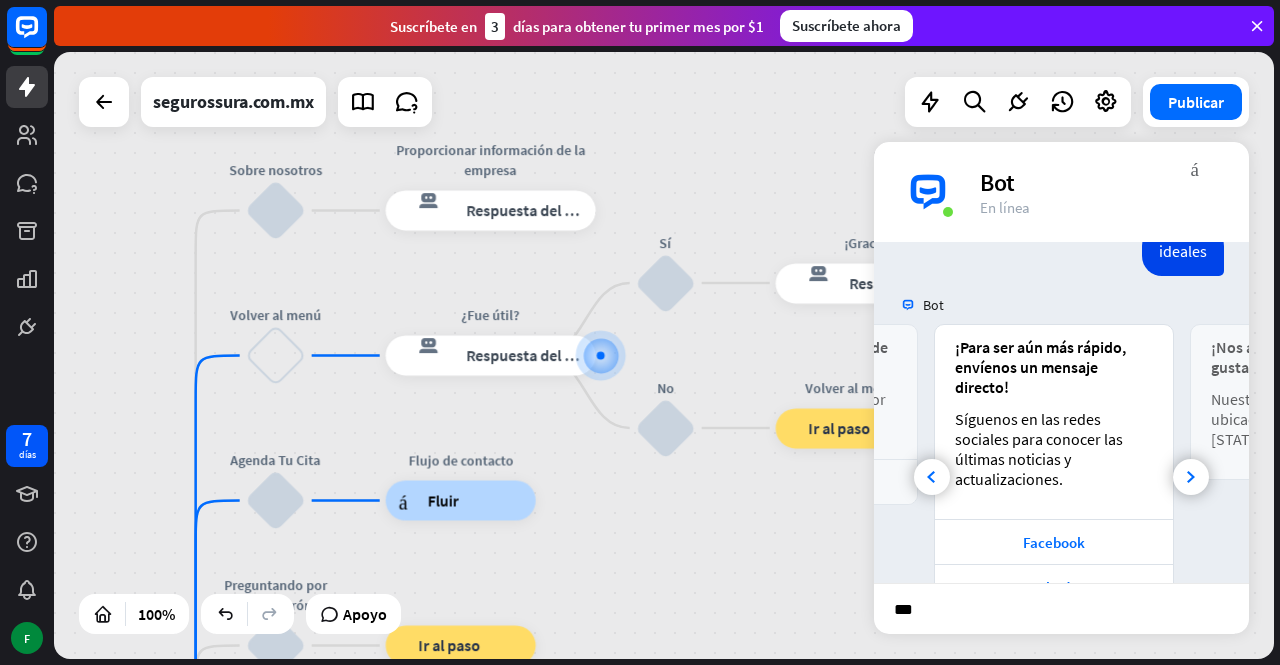 type on "****" 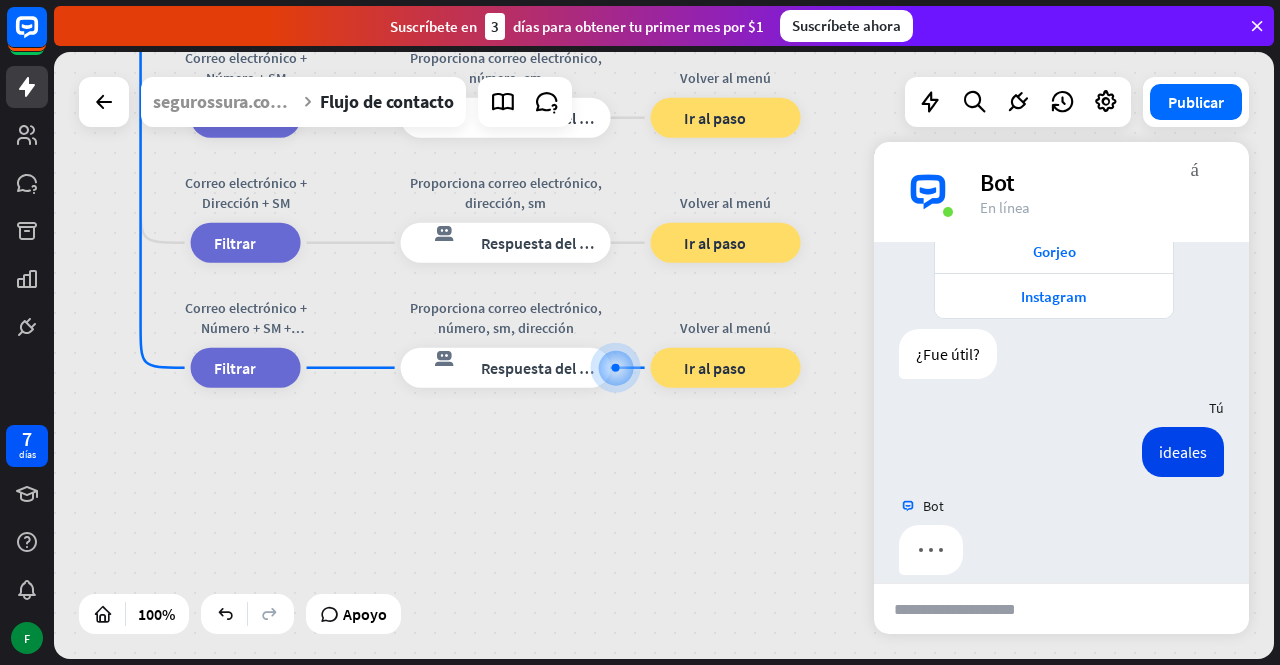 scroll, scrollTop: 633, scrollLeft: 0, axis: vertical 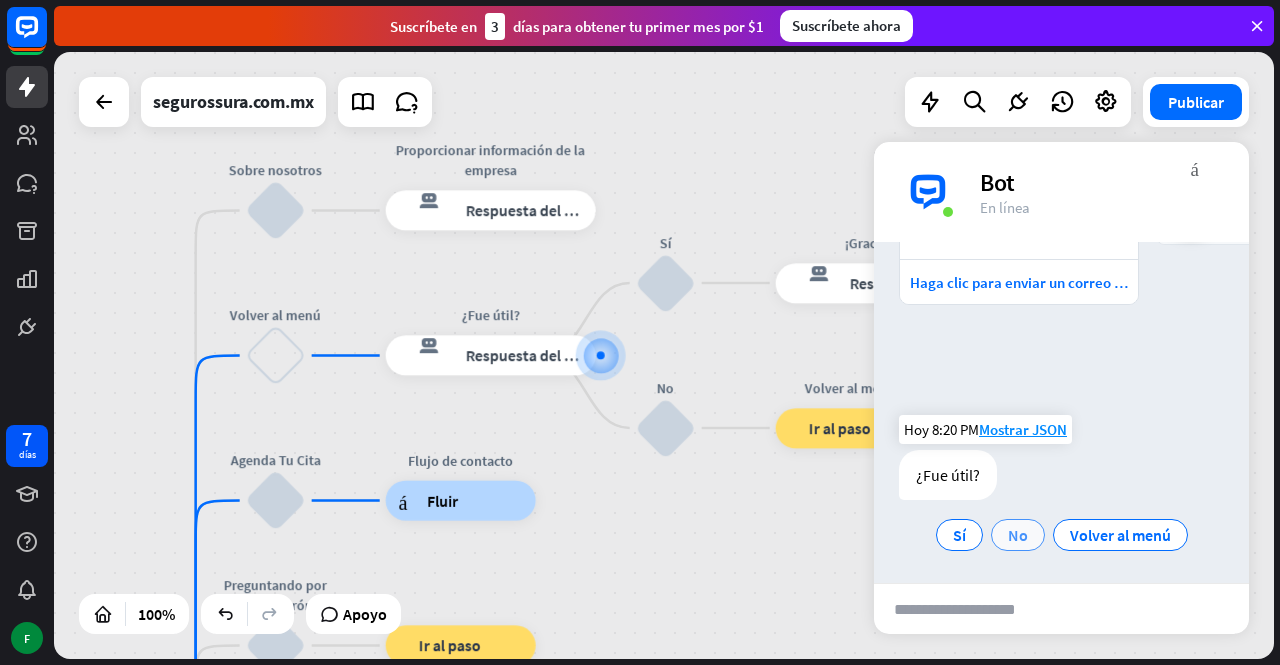 click on "No" at bounding box center (1018, 535) 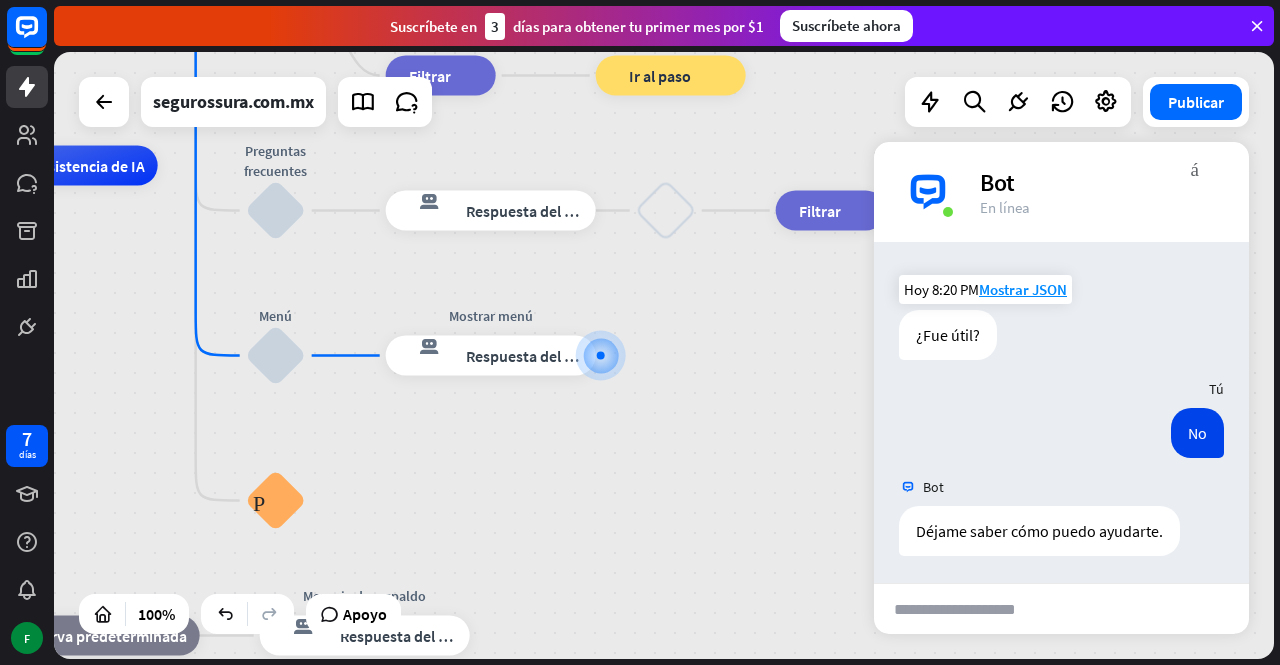 scroll, scrollTop: 1214, scrollLeft: 0, axis: vertical 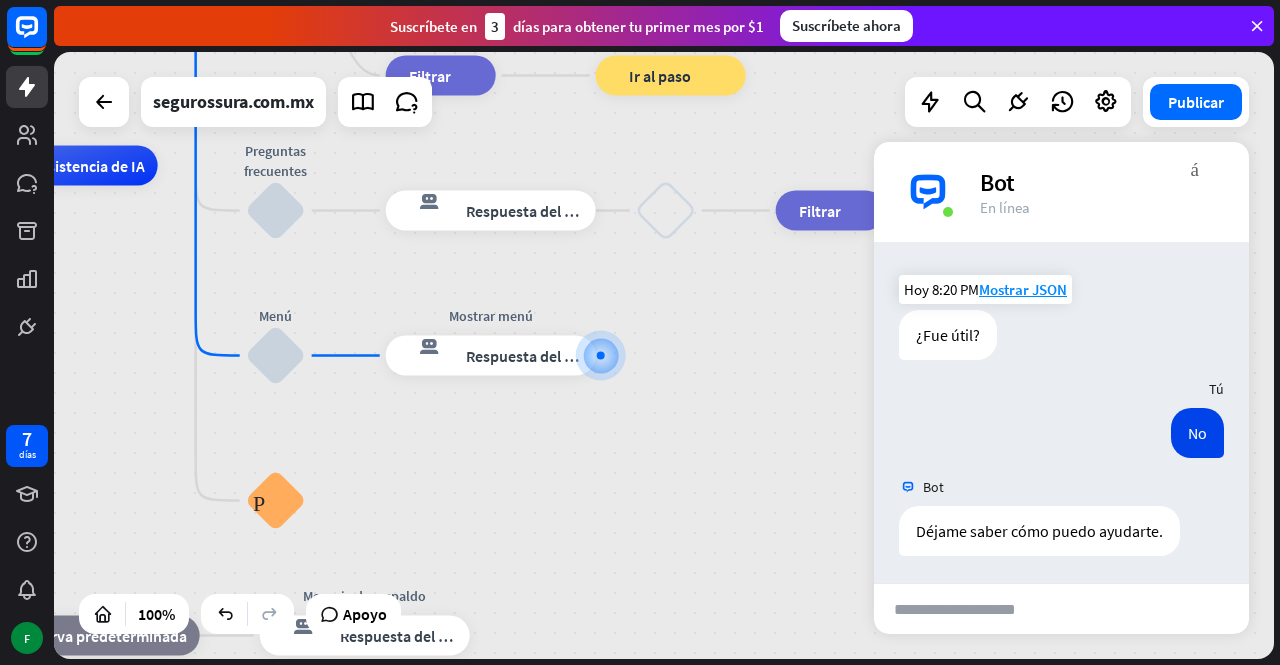 click at bounding box center [972, 609] 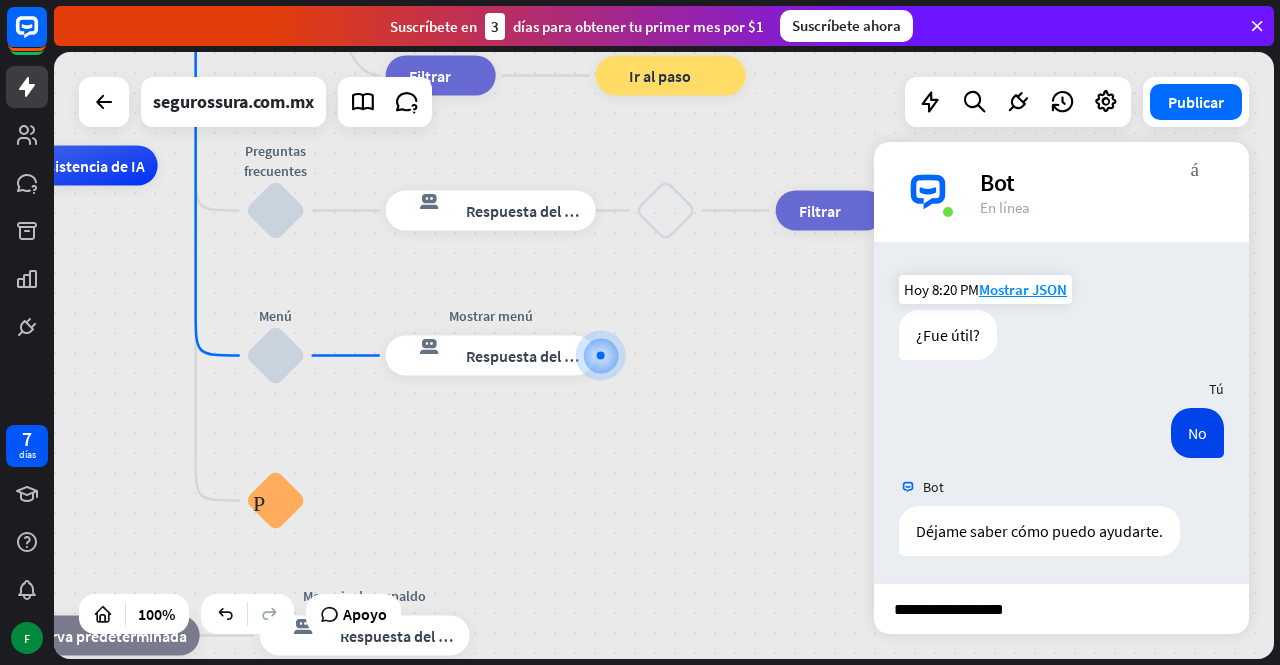 type on "**********" 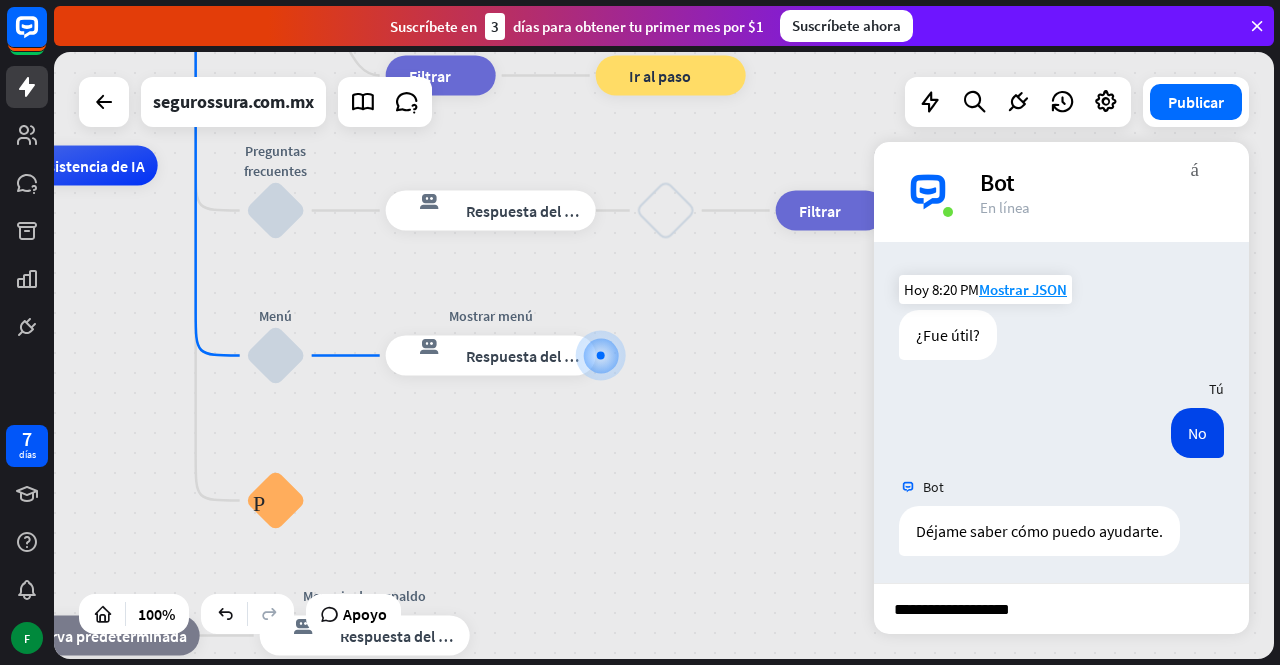 type 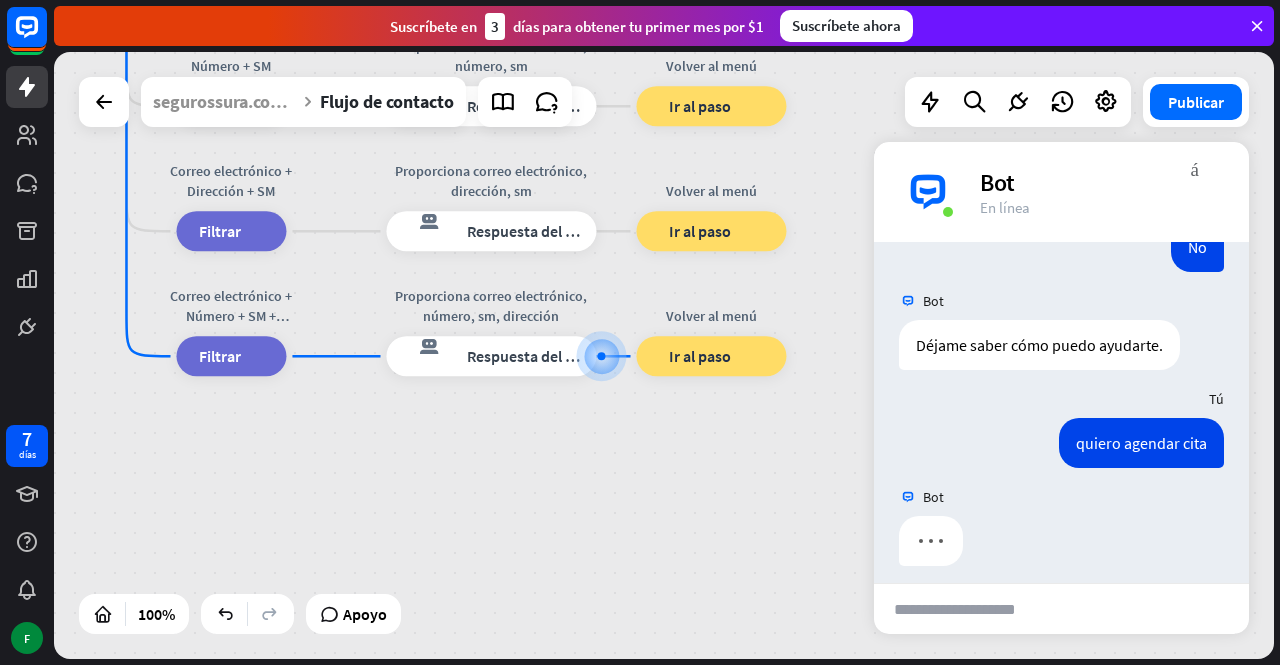 scroll, scrollTop: 1410, scrollLeft: 0, axis: vertical 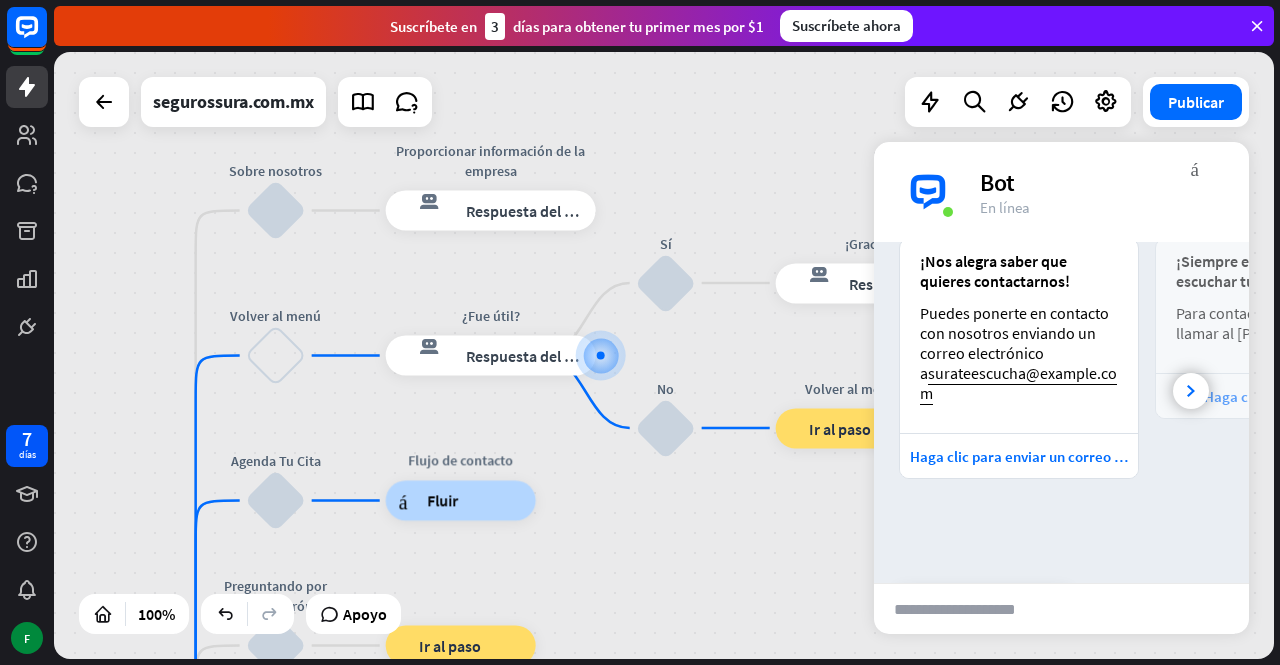 click on "inicio_2   Punto de inicio                 Mensaje de bienvenida   respuesta del bot de bloqueo   Respuesta del bot                 Sobre nosotros   bloquear_entrada_de_usuario                 Proporcionar información de la empresa   respuesta del bot de bloqueo   Respuesta del bot                 Volver al menú   bloquear_entrada_de_usuario                 ¿Fue útil?   respuesta del bot de bloqueo   Respuesta del bot                     Sí   bloquear_entrada_de_usuario                 ¡Gracias!   respuesta del bot de bloqueo   Respuesta del bot                 No   bloquear_entrada_de_usuario                 Volver al menú   bloque_ir a   Ir al paso                 Agenda Tu Cita   bloquear_entrada_de_usuario                 Flujo de contacto   árbol constructor   Fluir                 Preguntando por correo electrónico   bloquear_entrada_de_usuario                   bloque_ir a   Ir al paso                 Preguntando por el número de teléfono   bloquear_entrada_de_usuario" at bounding box center (664, 355) 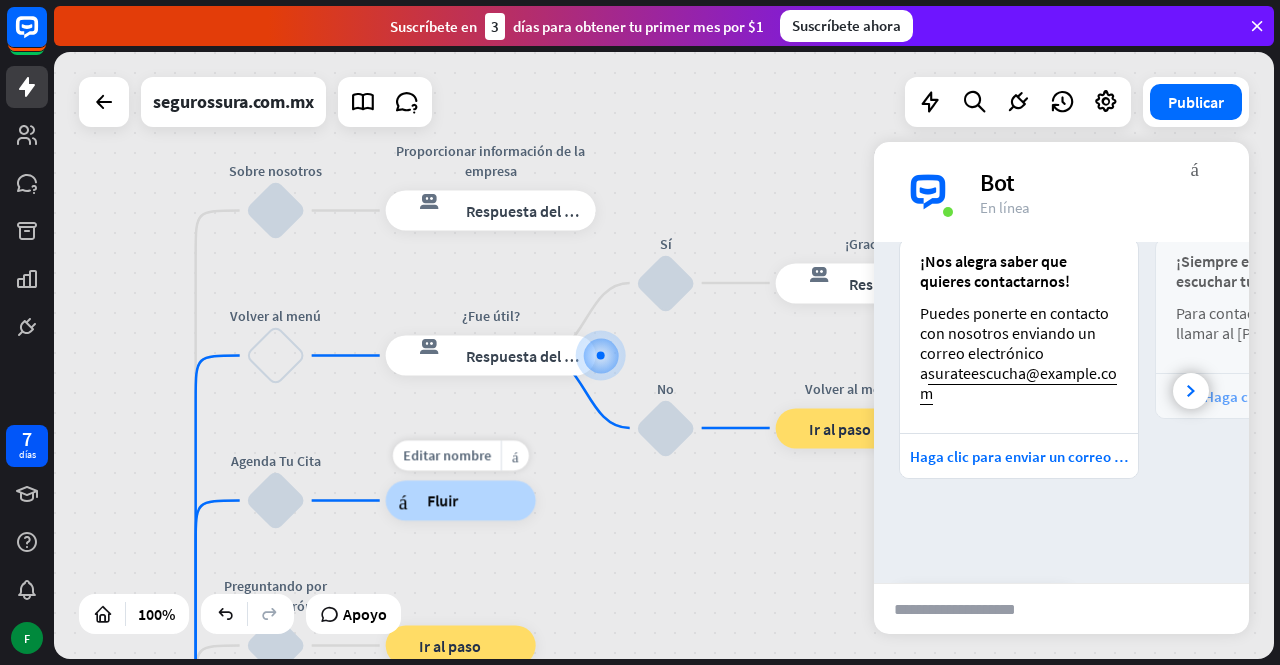 click on "Fluir" at bounding box center [443, 501] 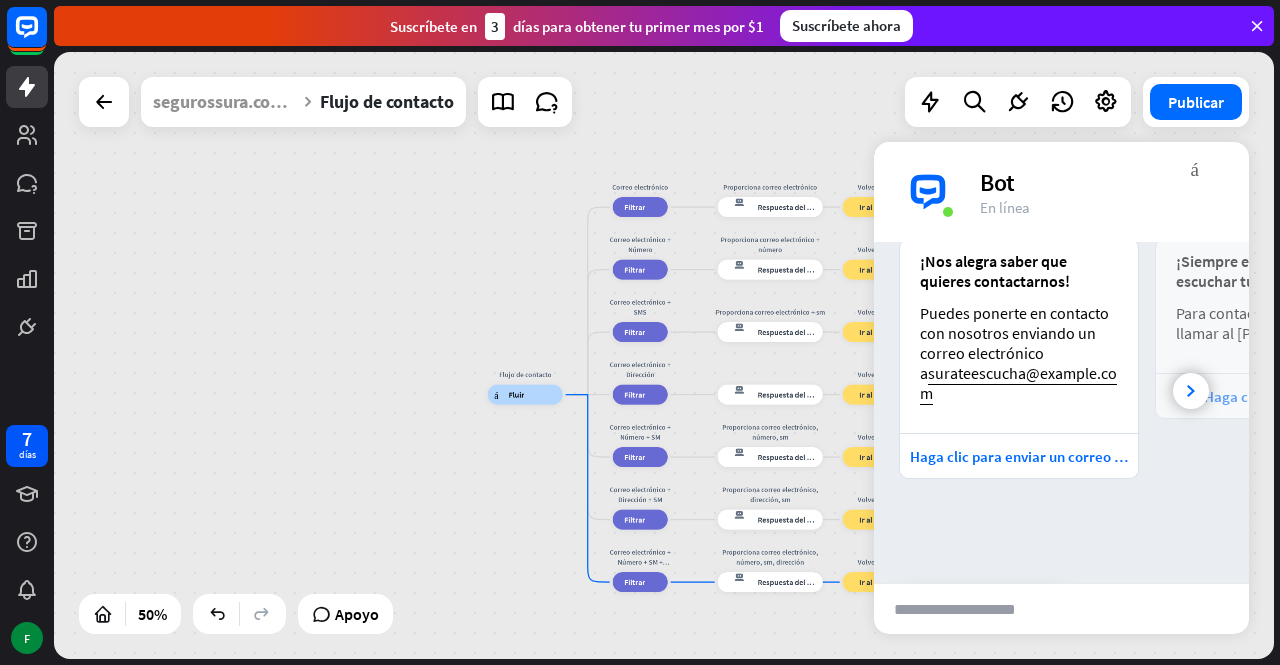 click on "Flujo de contacto   árbol constructor   Fluir                 Correo electrónico   filtrar   Filtrar                 Proporciona correo electrónico   respuesta del bot de bloqueo   Respuesta del bot                 Volver al menú   bloque_ir a   Ir al paso                 Correo electrónico + Número   filtrar   Filtrar                 Proporciona correo electrónico + número   respuesta del bot de bloqueo   Respuesta del bot                 Volver al menú   bloque_ir a   Ir al paso                 Correo electrónico + SMS   filtrar   Filtrar                 Proporciona correo electrónico + sm   respuesta del bot de bloqueo   Respuesta del bot                 Volver al menú   bloque_ir a   Ir al paso                 Correo electrónico + Dirección   filtrar   Filtrar                   respuesta del bot de bloqueo   Respuesta del bot                 Volver al menú   bloque_ir a   Ir al paso                 Correo electrónico + Número + SM   filtrar   Filtrar" at bounding box center (664, 355) 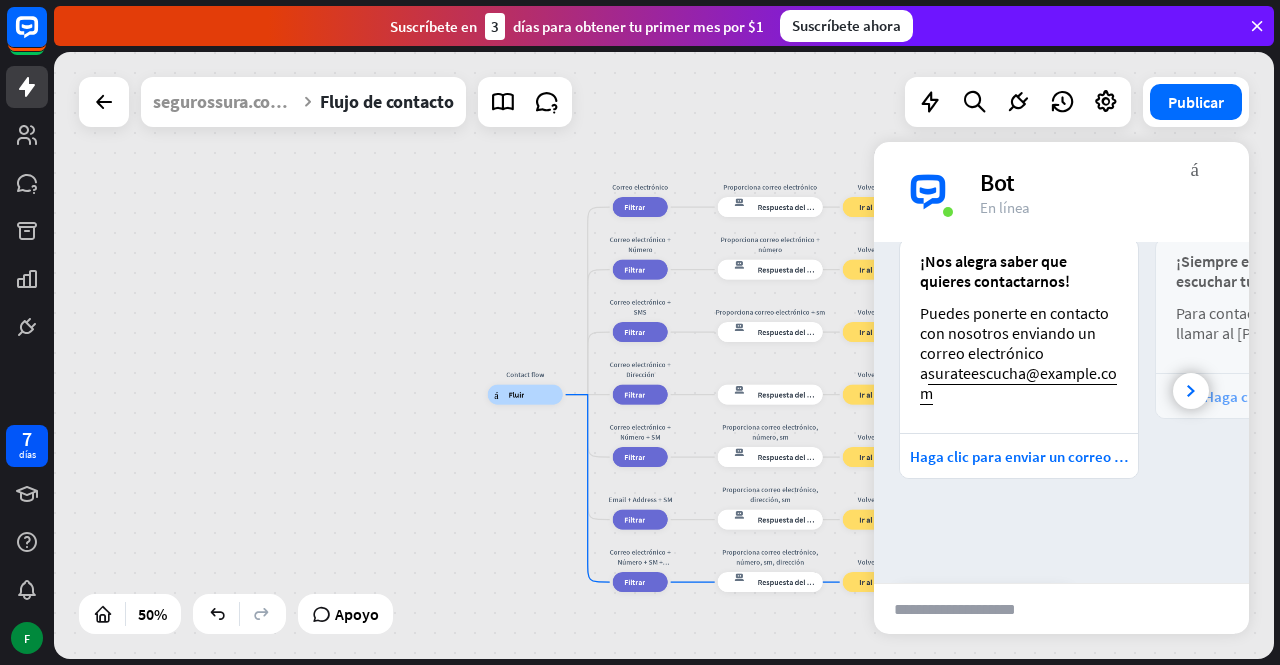 drag, startPoint x: 723, startPoint y: 564, endPoint x: 445, endPoint y: 344, distance: 354.51938 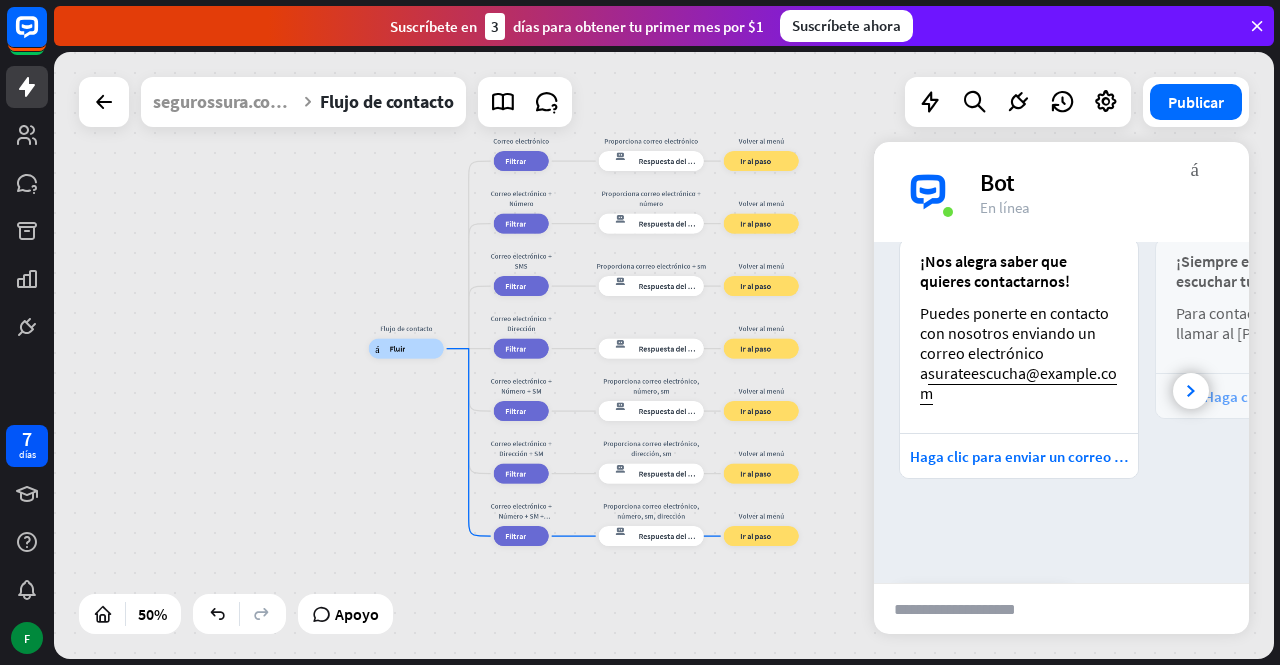 drag, startPoint x: 500, startPoint y: 307, endPoint x: 376, endPoint y: 259, distance: 132.96616 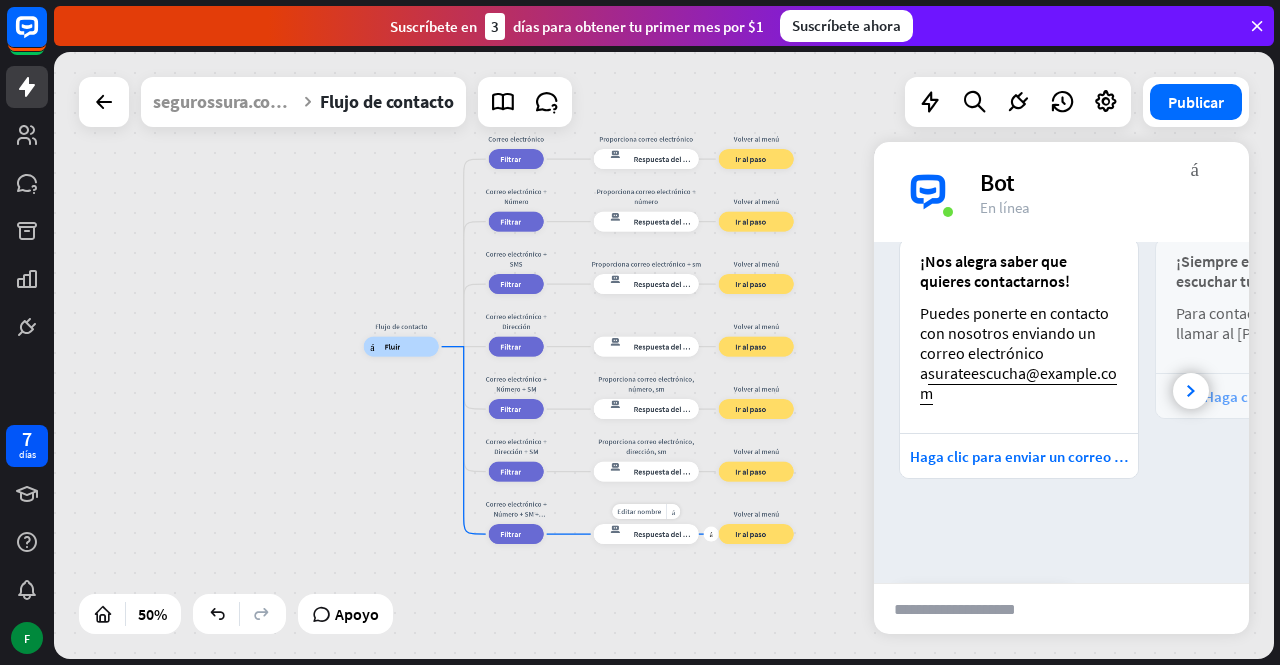 click on "Respuesta del bot" at bounding box center (664, 534) 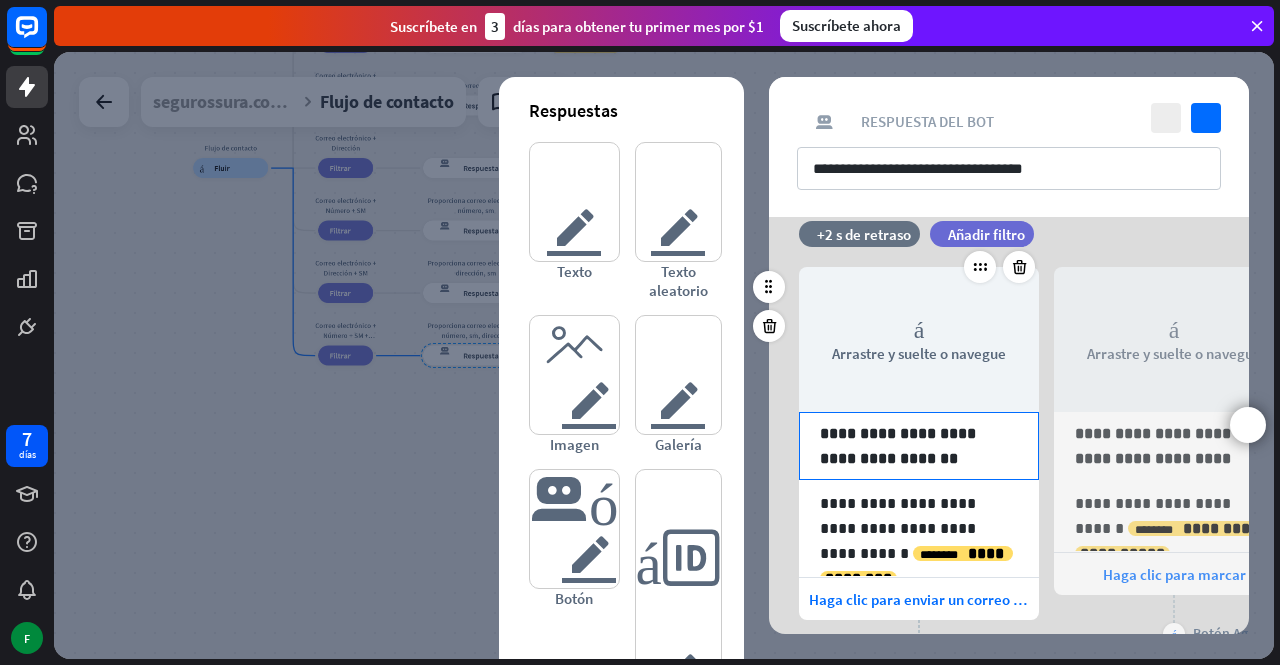 scroll, scrollTop: 33, scrollLeft: 0, axis: vertical 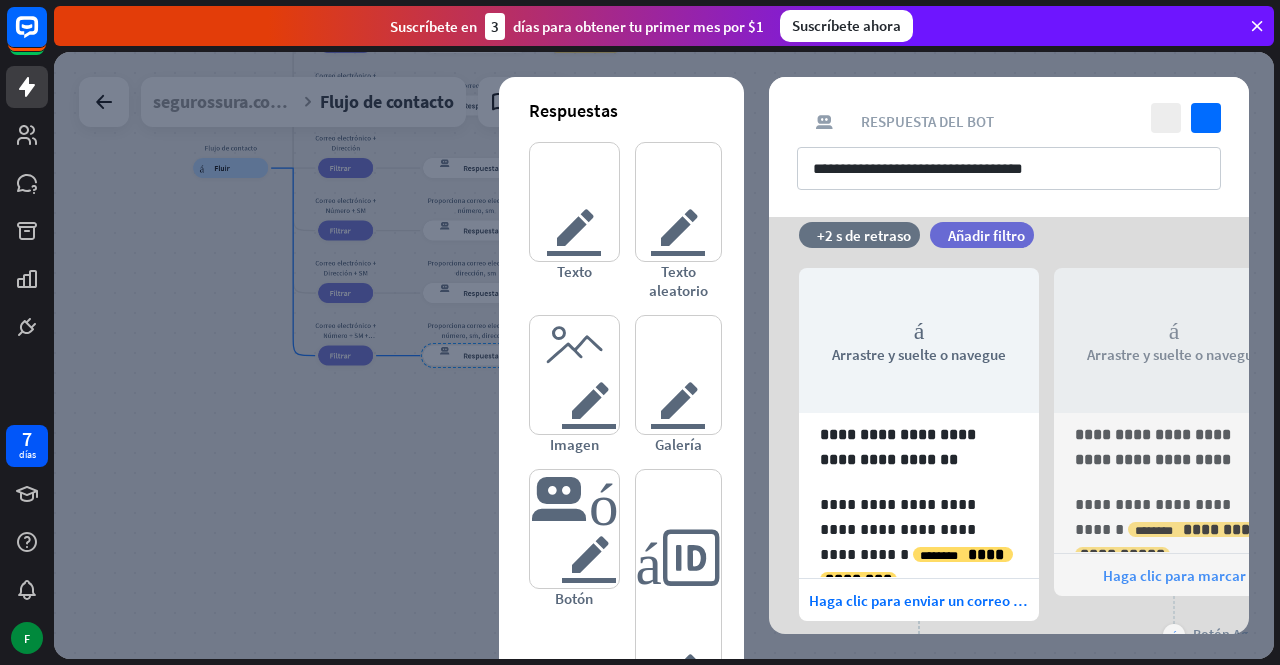 click at bounding box center [664, 355] 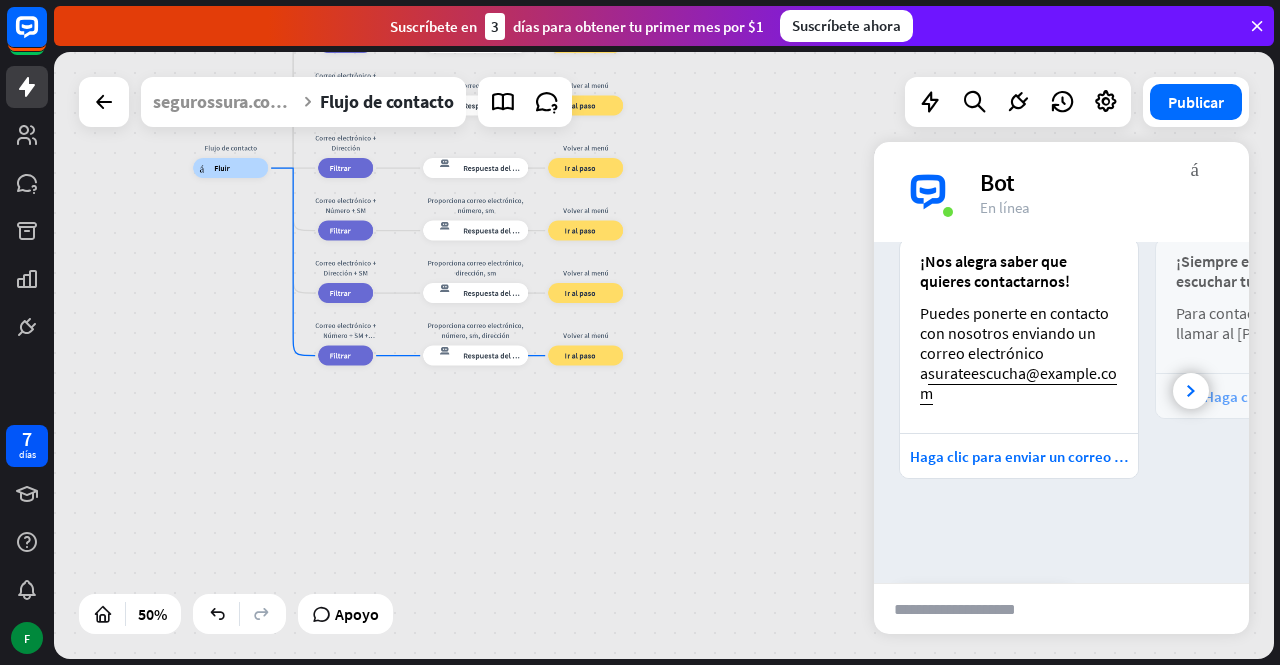 drag, startPoint x: 1174, startPoint y: 487, endPoint x: 1069, endPoint y: 514, distance: 108.41586 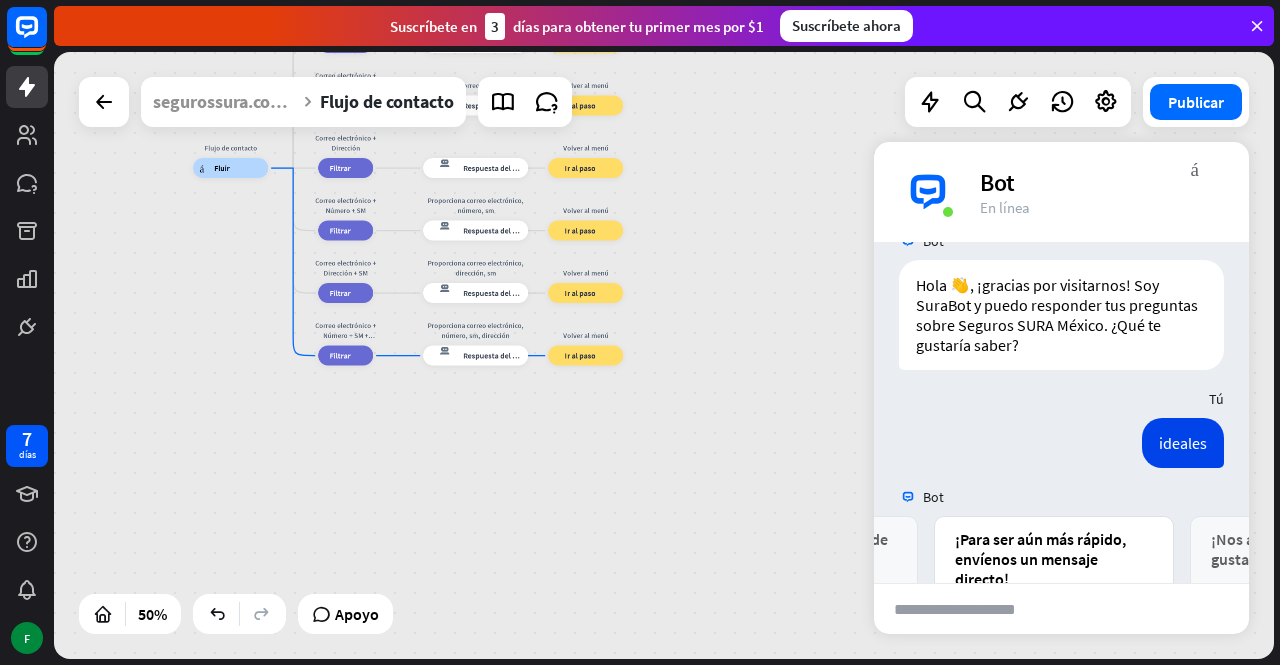 scroll, scrollTop: 0, scrollLeft: 0, axis: both 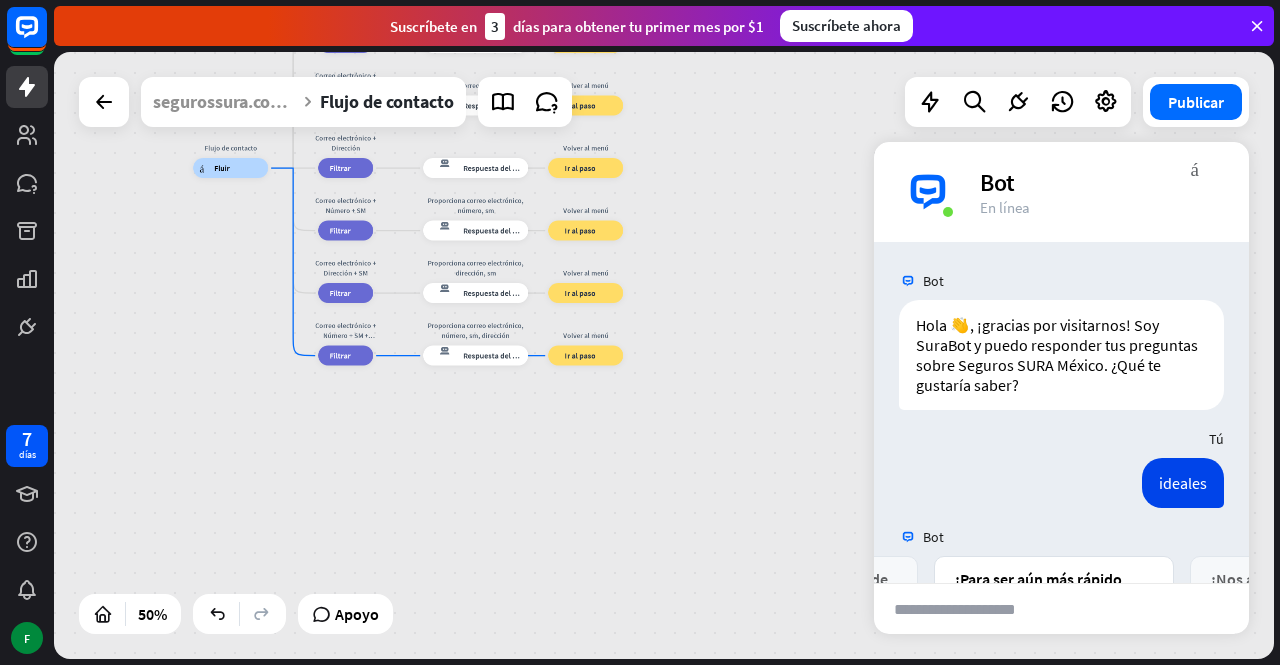 click on "Flujo de contacto   árbol constructor   Fluir                 Correo electrónico   filtrar   Filtrar                 Proporciona correo electrónico   respuesta del bot de bloqueo   Respuesta del bot                 Volver al menú   bloque_ir a   Ir al paso                 Correo electrónico + Número   filtrar   Filtrar                 Proporciona correo electrónico + número   respuesta del bot de bloqueo   Respuesta del bot                 Volver al menú   bloque_ir a   Ir al paso                 Correo electrónico + SMS   filtrar   Filtrar                 Proporciona correo electrónico + sm   respuesta del bot de bloqueo   Respuesta del bot                 Volver al menú   bloque_ir a   Ir al paso                 Correo electrónico + Dirección   filtrar   Filtrar                   respuesta del bot de bloqueo   Respuesta del bot                 Volver al menú   bloque_ir a   Ir al paso                 Correo electrónico + Número + SM   filtrar   Filtrar" at bounding box center (498, 320) 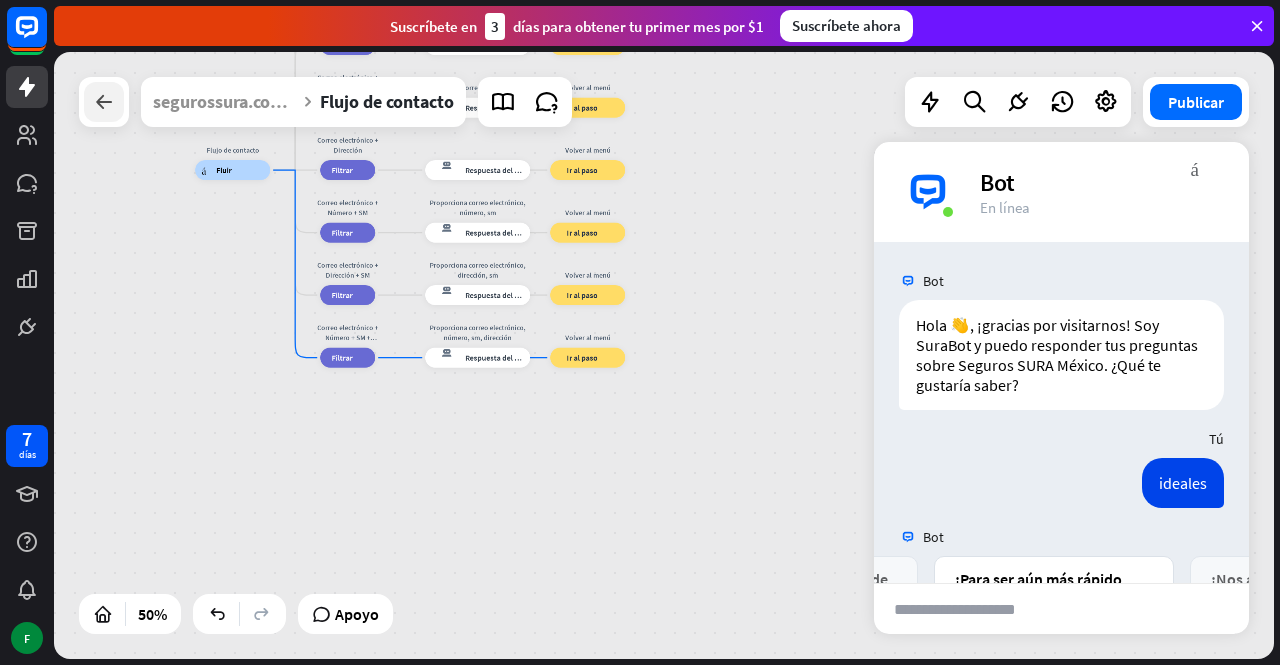 click at bounding box center [104, 102] 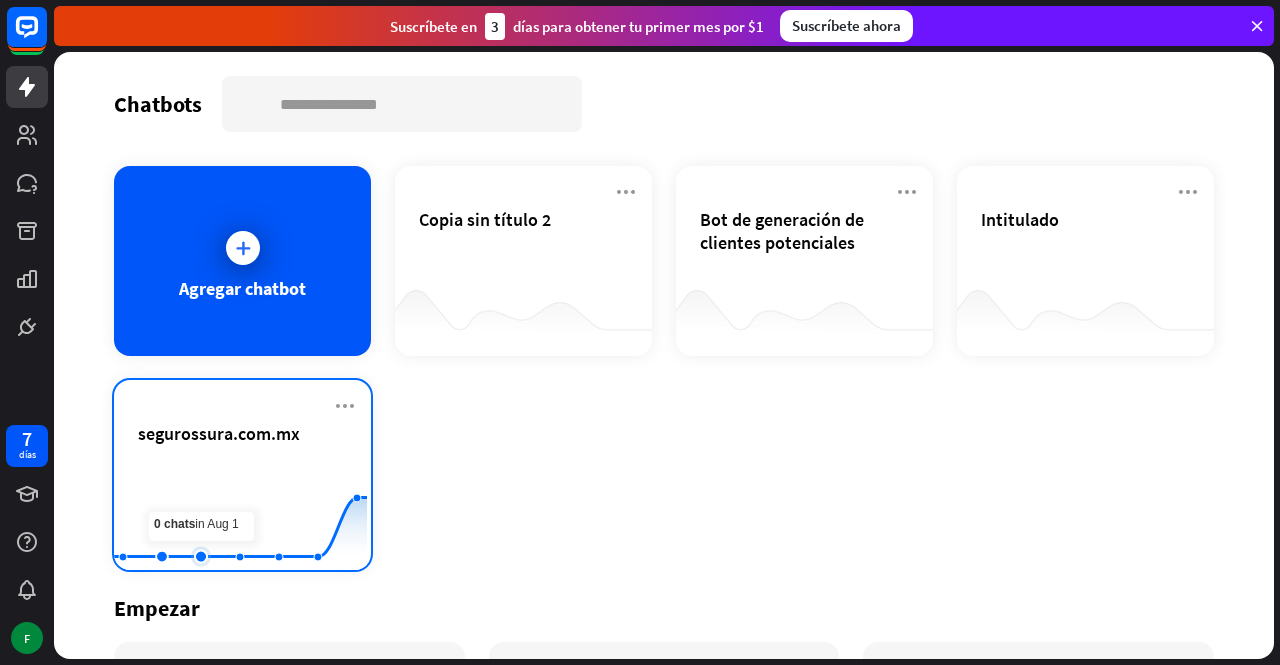 click 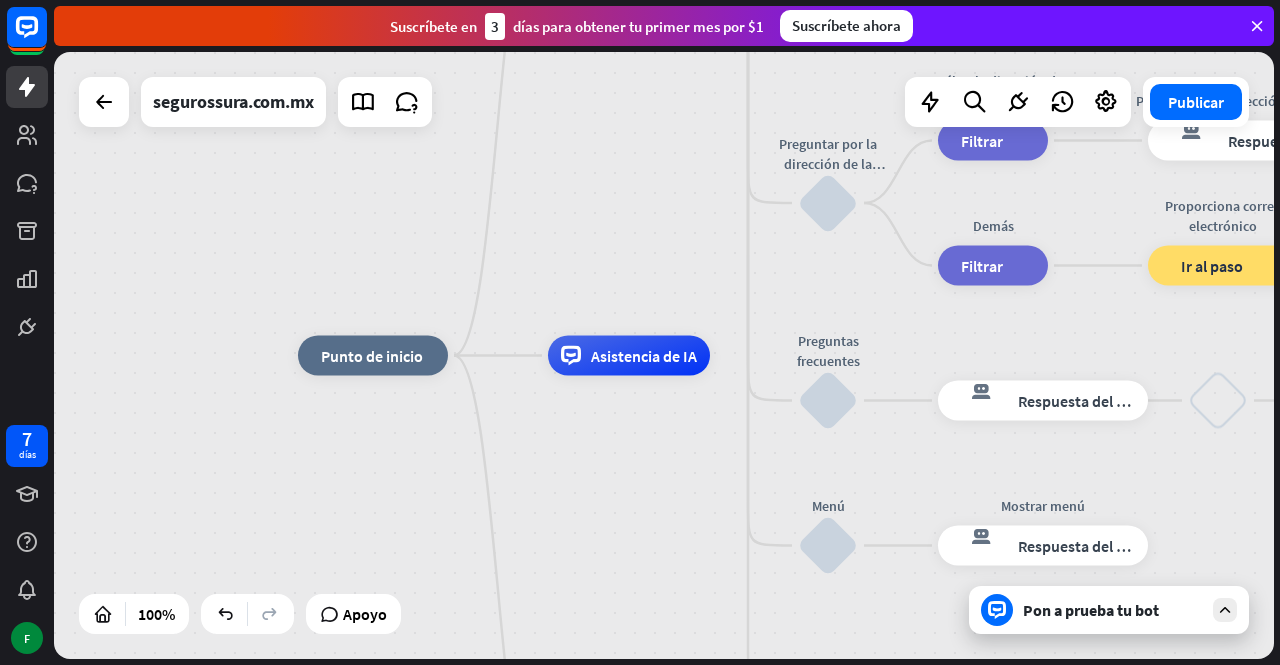 click on "Pon a prueba tu bot" at bounding box center [1091, 610] 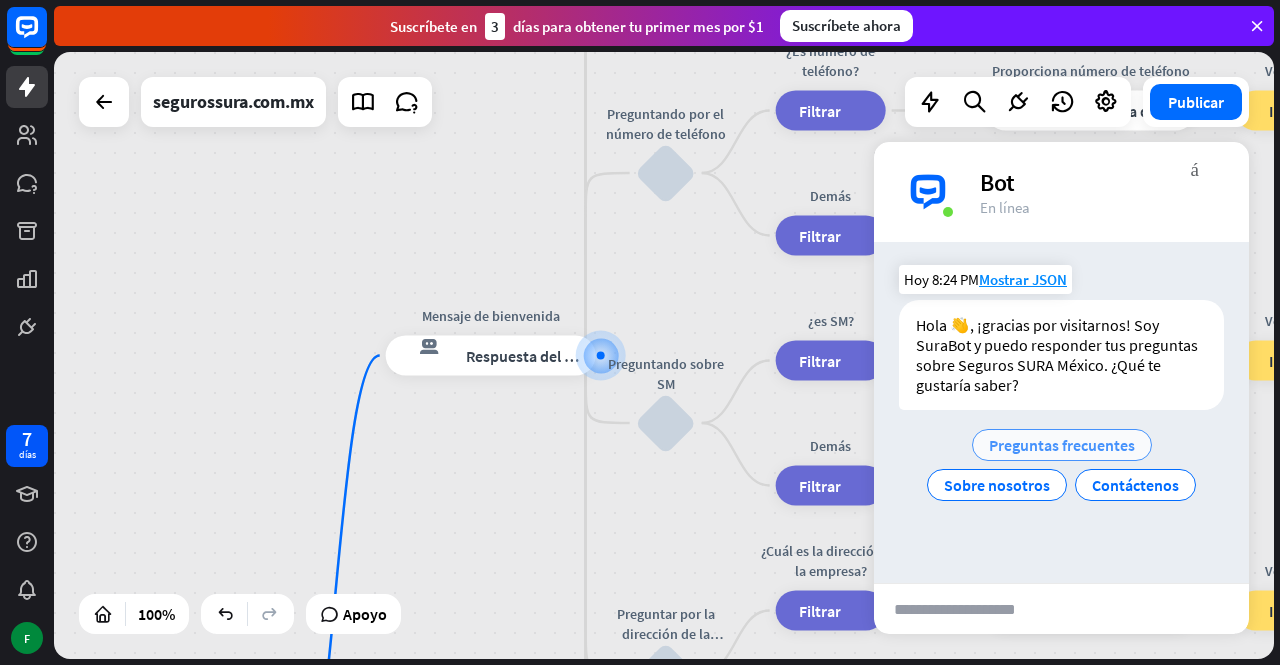 click on "Preguntas frecuentes" at bounding box center (1062, 445) 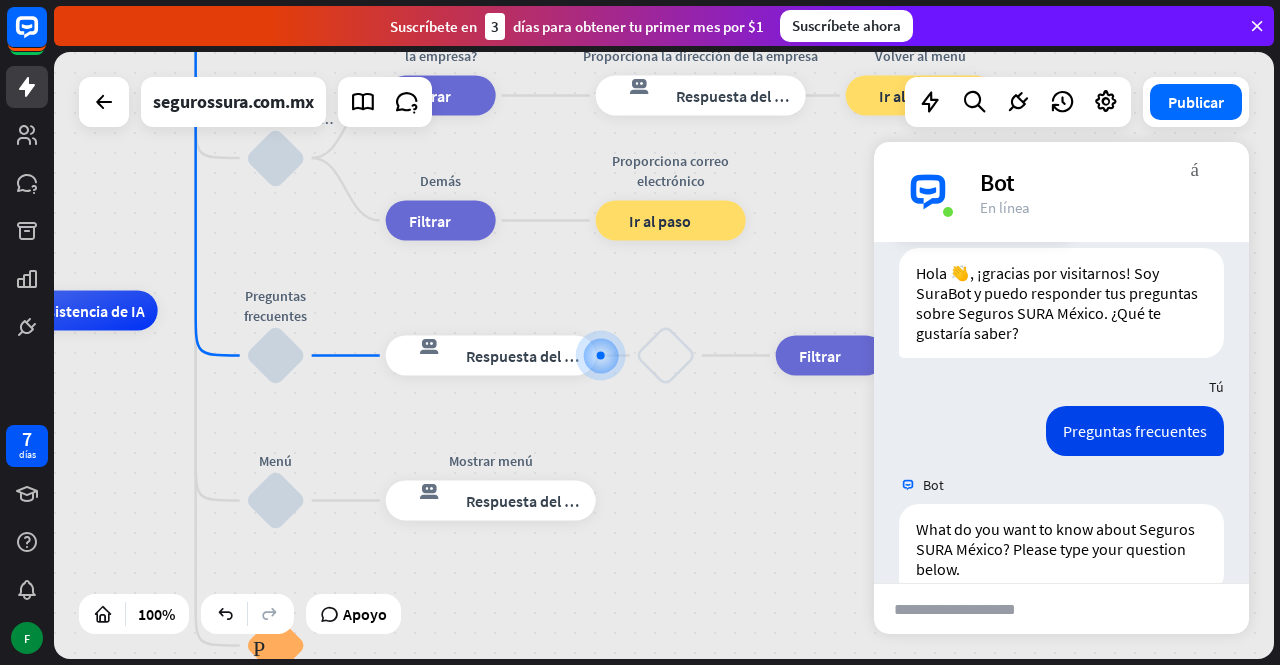 scroll, scrollTop: 92, scrollLeft: 0, axis: vertical 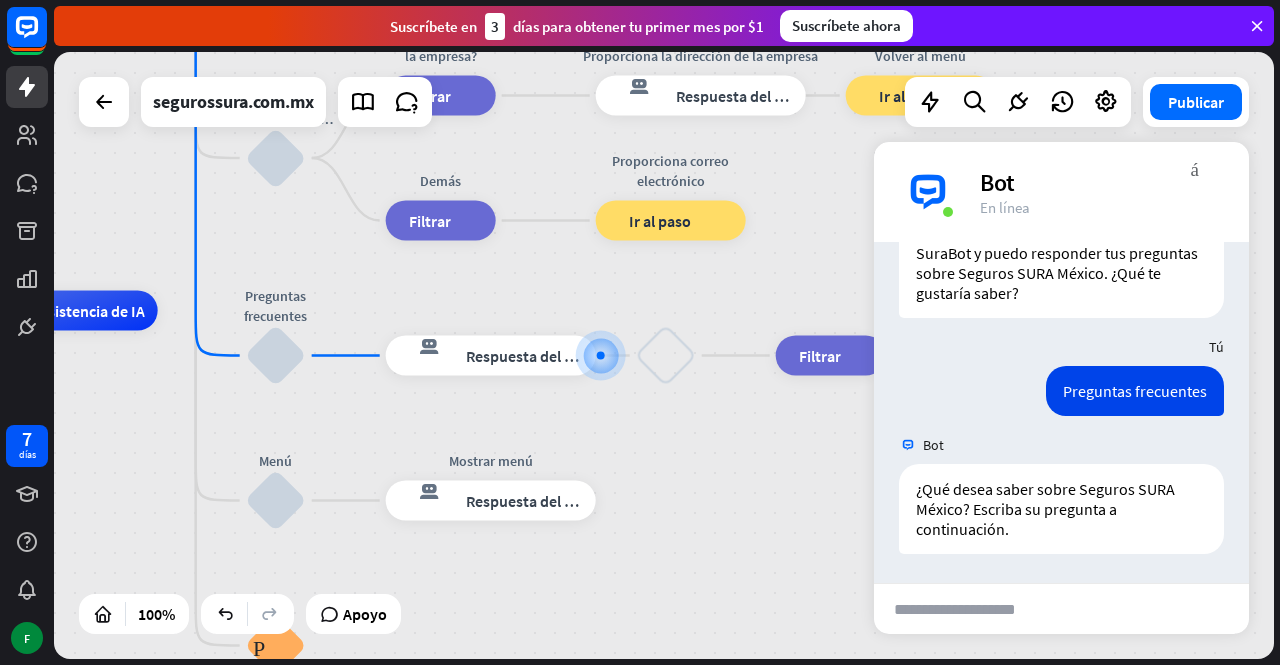 click at bounding box center [972, 609] 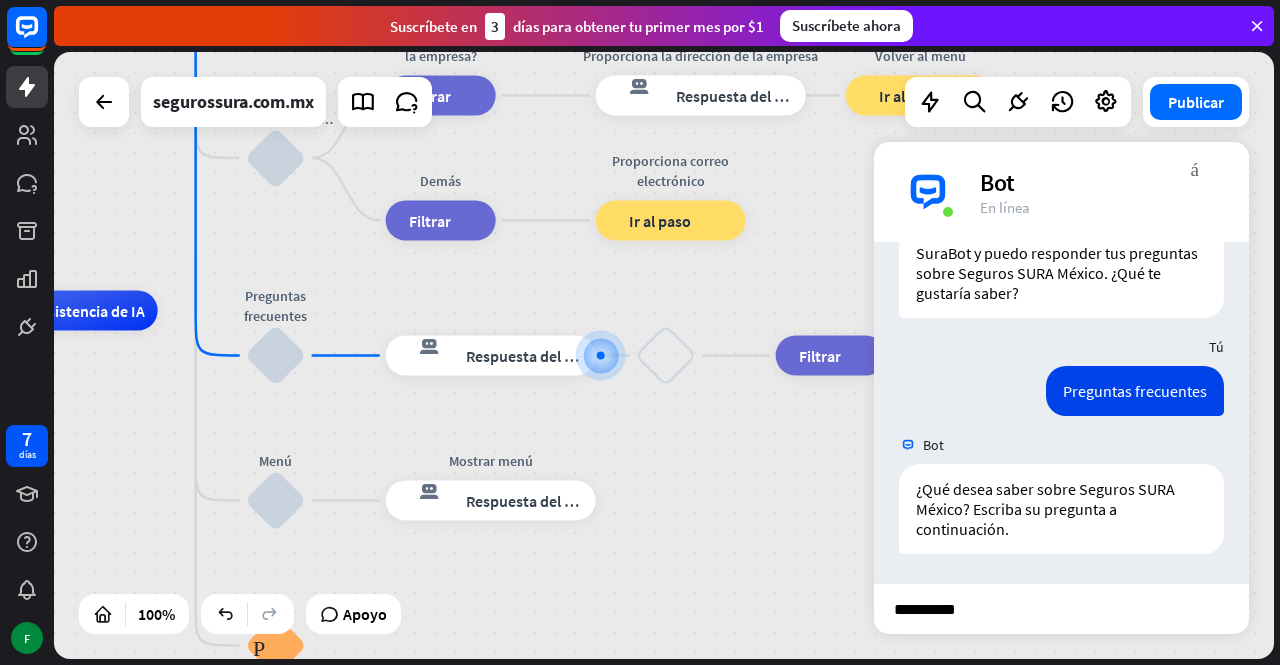 type on "**********" 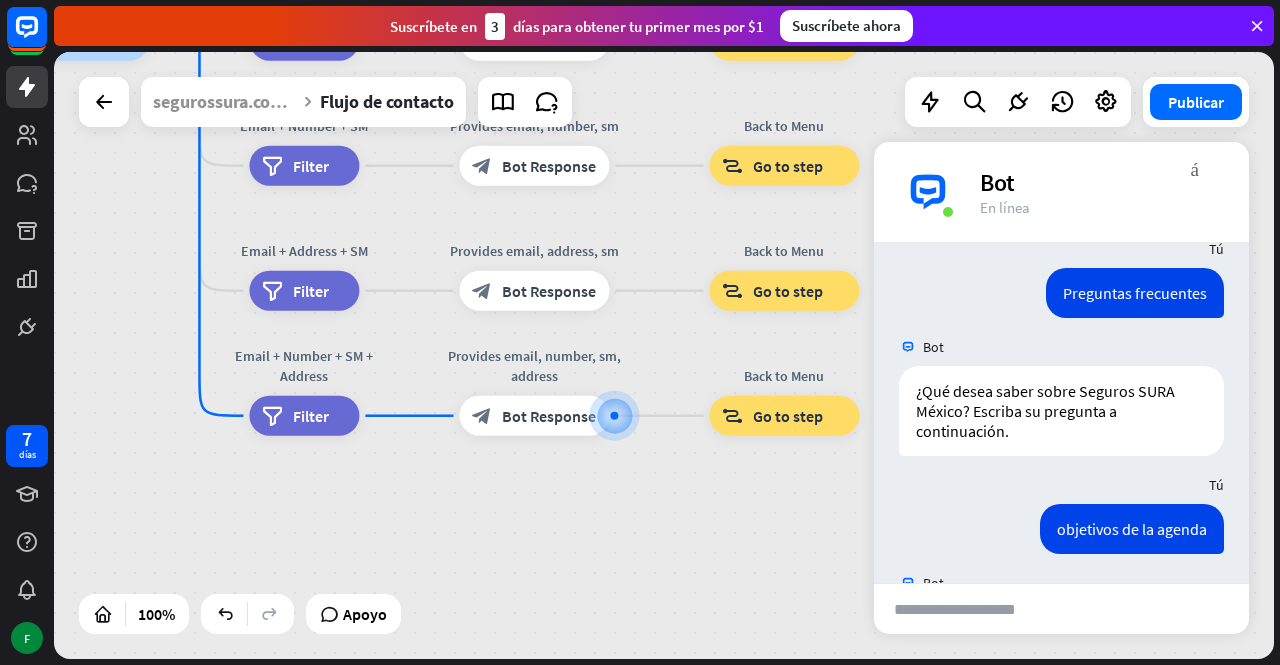 scroll, scrollTop: 288, scrollLeft: 0, axis: vertical 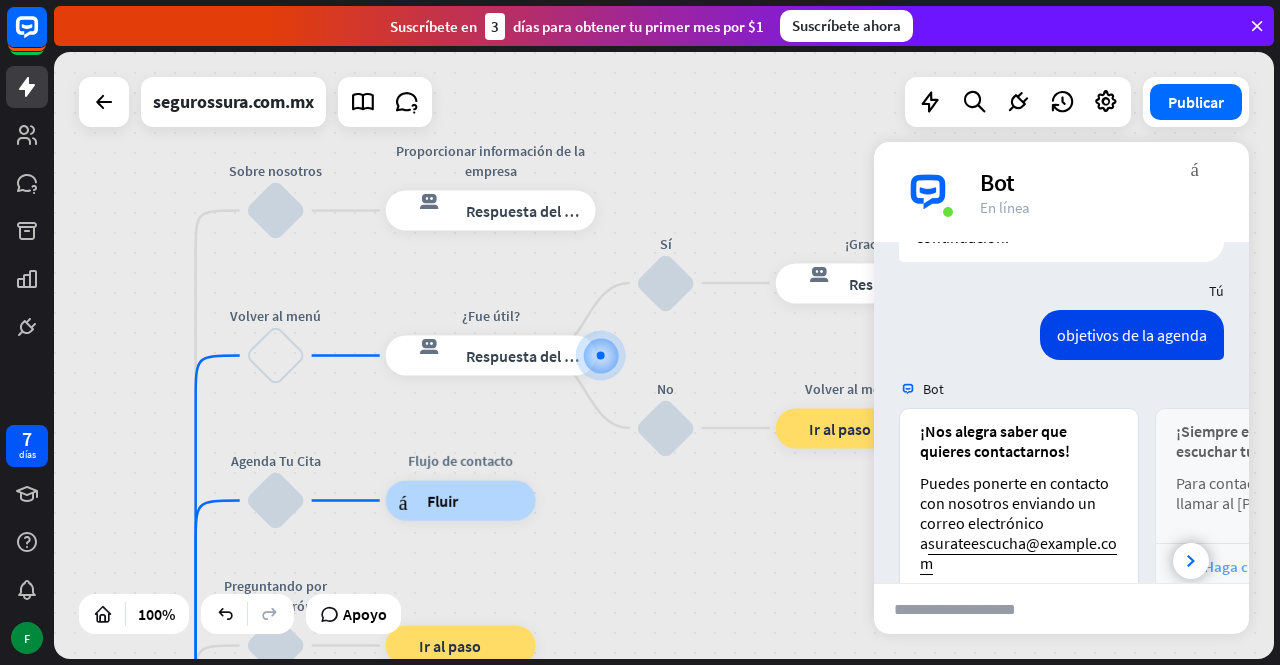 click on "inicio_2   Punto de inicio                 Mensaje de bienvenida   respuesta del bot de bloqueo   Respuesta del bot                 Sobre nosotros   bloquear_entrada_de_usuario                 Proporcionar información de la empresa   respuesta del bot de bloqueo   Respuesta del bot                 Volver al menú   bloquear_entrada_de_usuario                 ¿Fue útil?   respuesta del bot de bloqueo   Respuesta del bot                     Sí   bloquear_entrada_de_usuario                 ¡Gracias!   respuesta del bot de bloqueo   Respuesta del bot                 No   bloquear_entrada_de_usuario                 Volver al menú   bloque_ir a   Ir al paso                 Agenda Tu Cita   bloquear_entrada_de_usuario                 Flujo de contacto   árbol constructor   Fluir                 Preguntando por correo electrónico   bloquear_entrada_de_usuario                   bloque_ir a   Ir al paso                 Preguntando por el número de teléfono   bloquear_entrada_de_usuario" at bounding box center (664, 355) 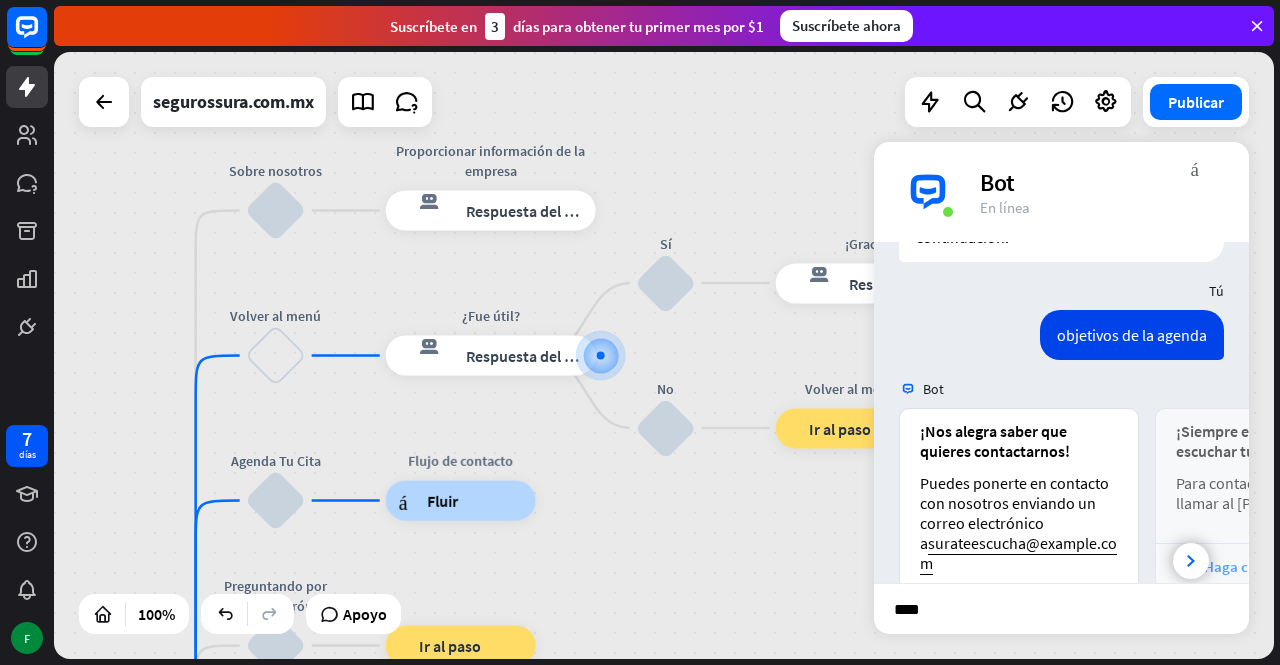 type on "*****" 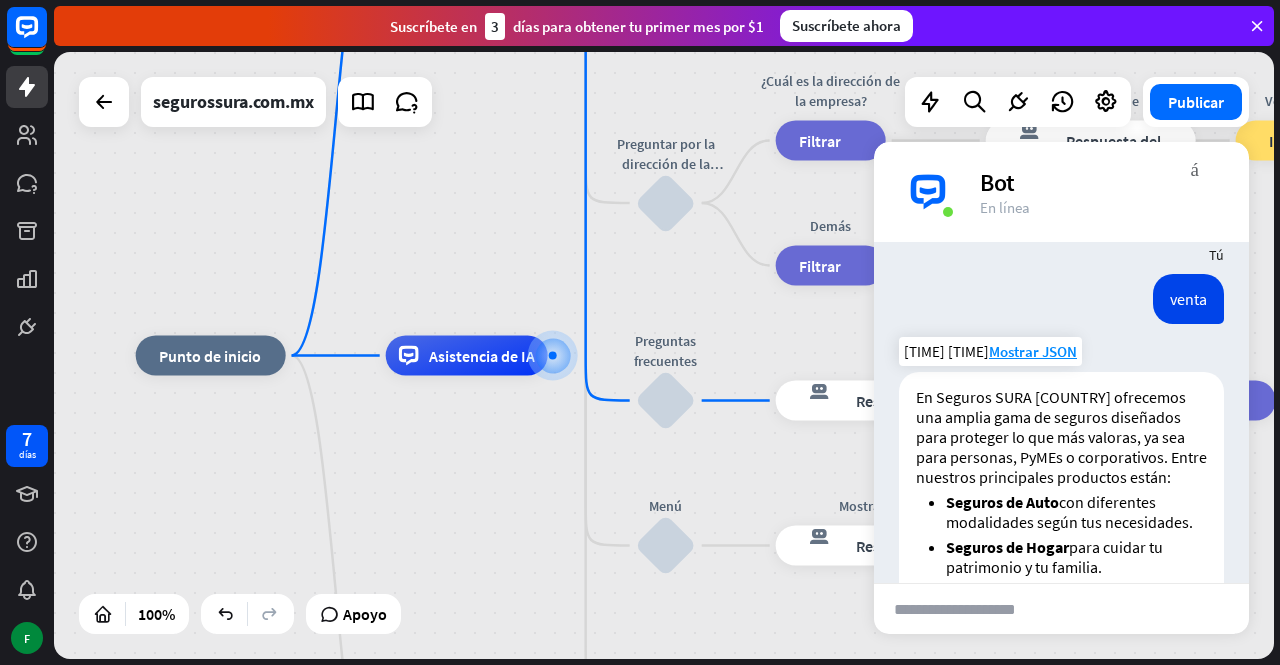 scroll, scrollTop: 979, scrollLeft: 0, axis: vertical 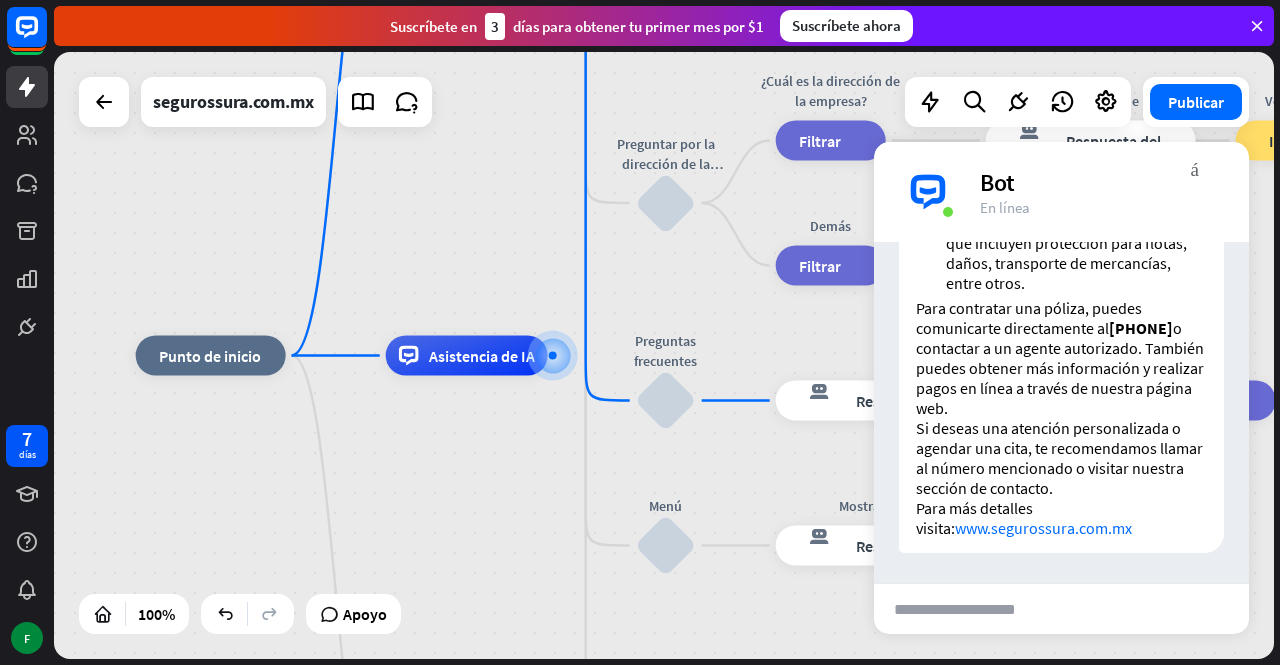 click at bounding box center (972, 609) 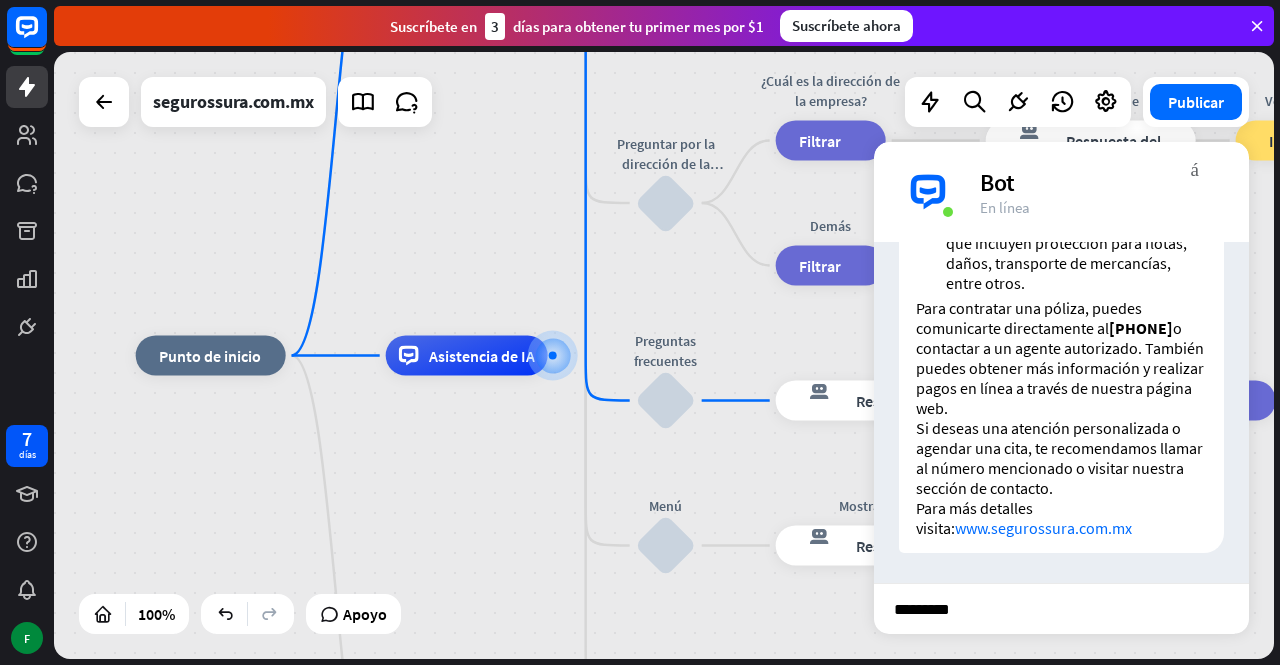 type on "**********" 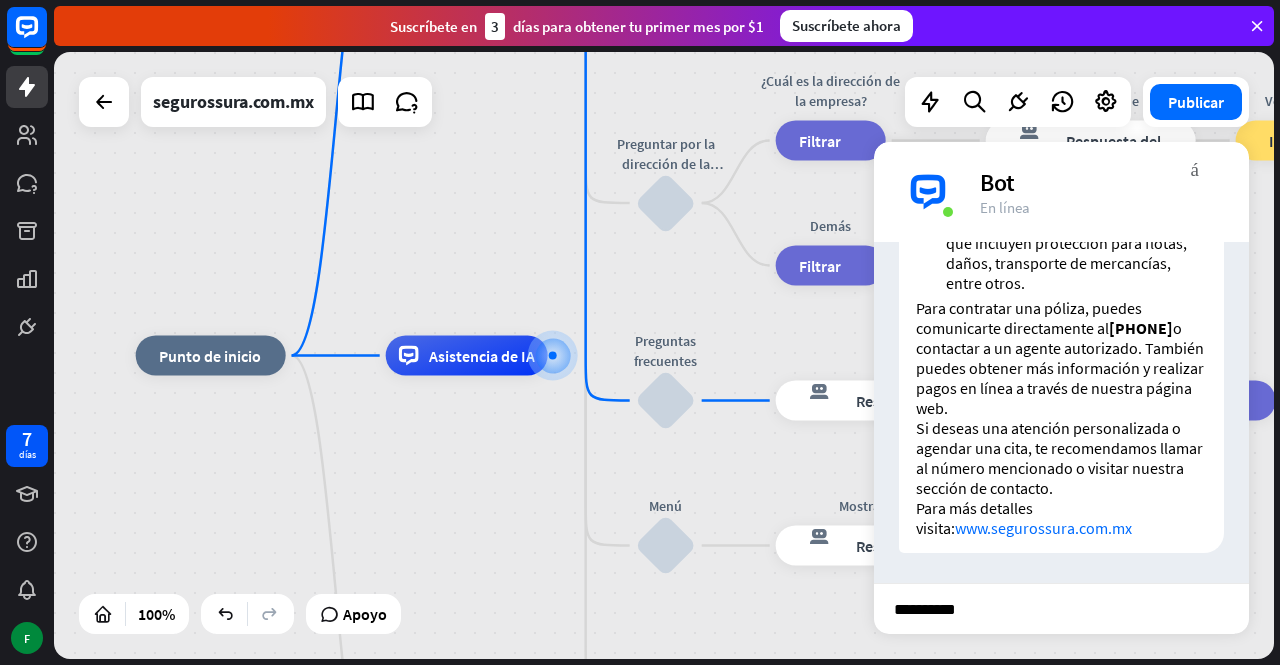 type 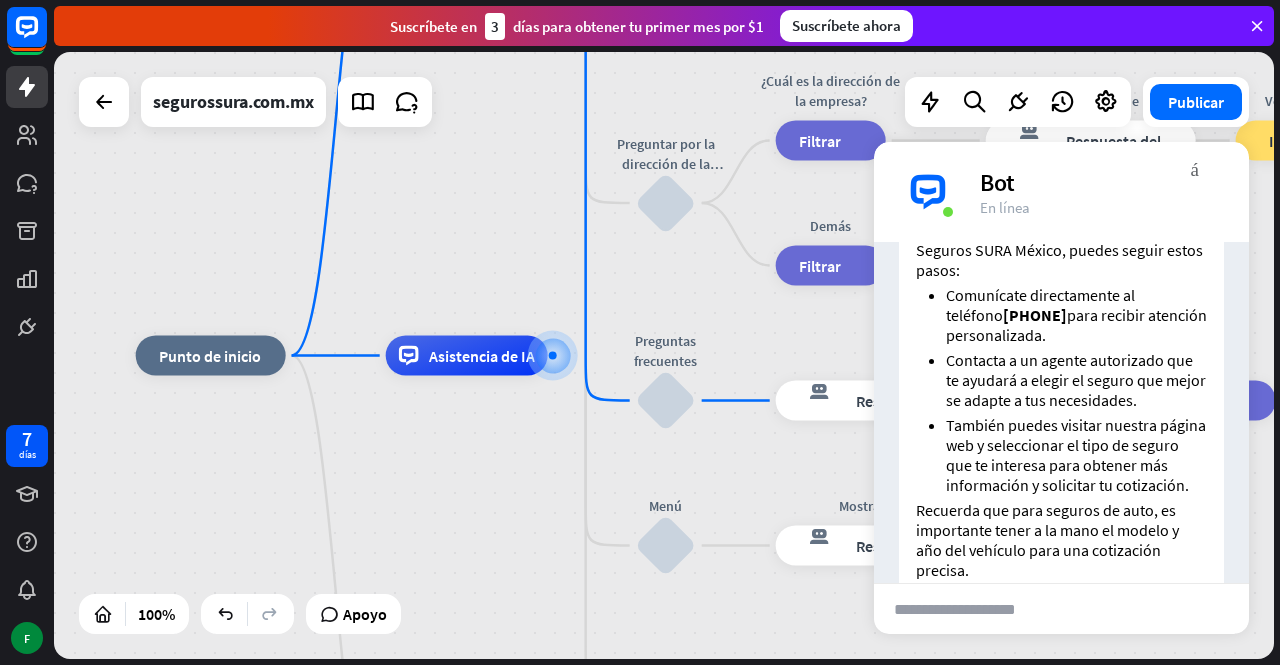 scroll, scrollTop: 1855, scrollLeft: 0, axis: vertical 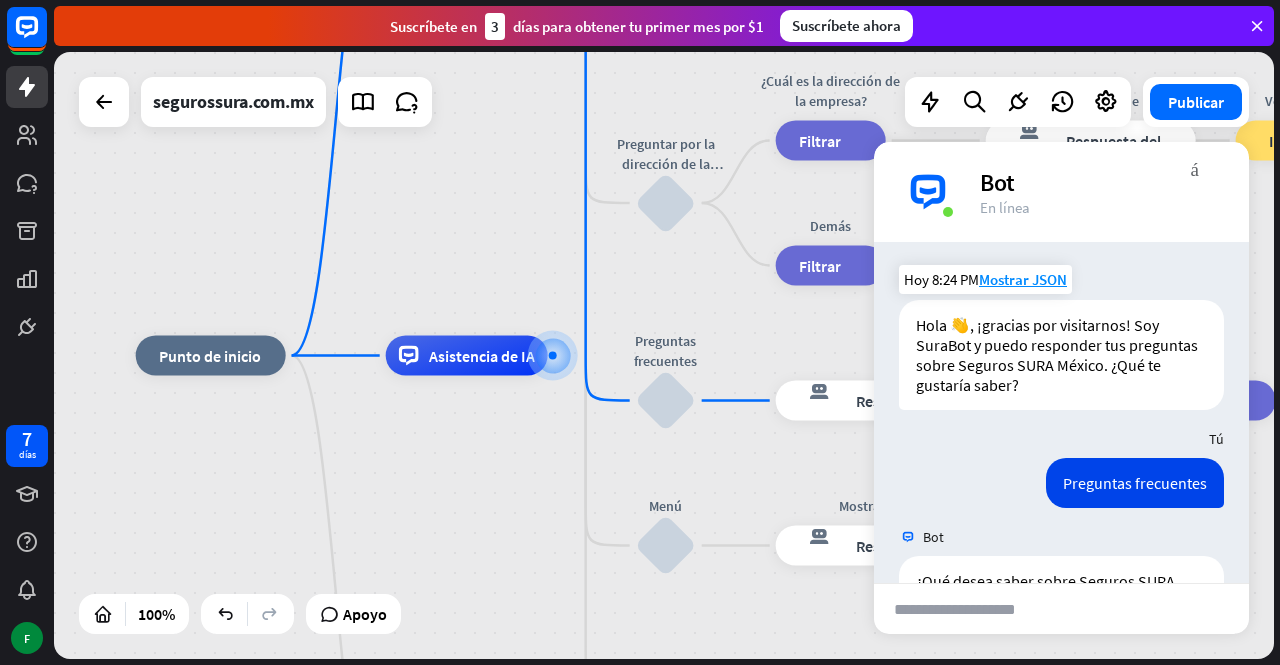 click on "inicio_2   Punto de inicio                 Mensaje de bienvenida   respuesta del bot de bloqueo   Respuesta del bot                 Sobre nosotros   bloquear_entrada_de_usuario                 Proporcionar información de la empresa   respuesta del bot de bloqueo   Respuesta del bot                 Volver al menú   bloquear_entrada_de_usuario                 ¿Fue útil?   respuesta del bot de bloqueo   Respuesta del bot                 Sí   bloquear_entrada_de_usuario                 ¡Gracias!   respuesta del bot de bloqueo   Respuesta del bot                 No   bloquear_entrada_de_usuario                 Volver al menú   bloque_ir a   Ir al paso                 Agenda Tu Cita   bloquear_entrada_de_usuario                 Flujo de contacto   árbol constructor   Fluir                 Preguntando por correo electrónico   bloquear_entrada_de_usuario                   bloque_ir a   Ir al paso                 Preguntando por el número de teléfono   bloquear_entrada_de_usuario" at bounding box center (746, 659) 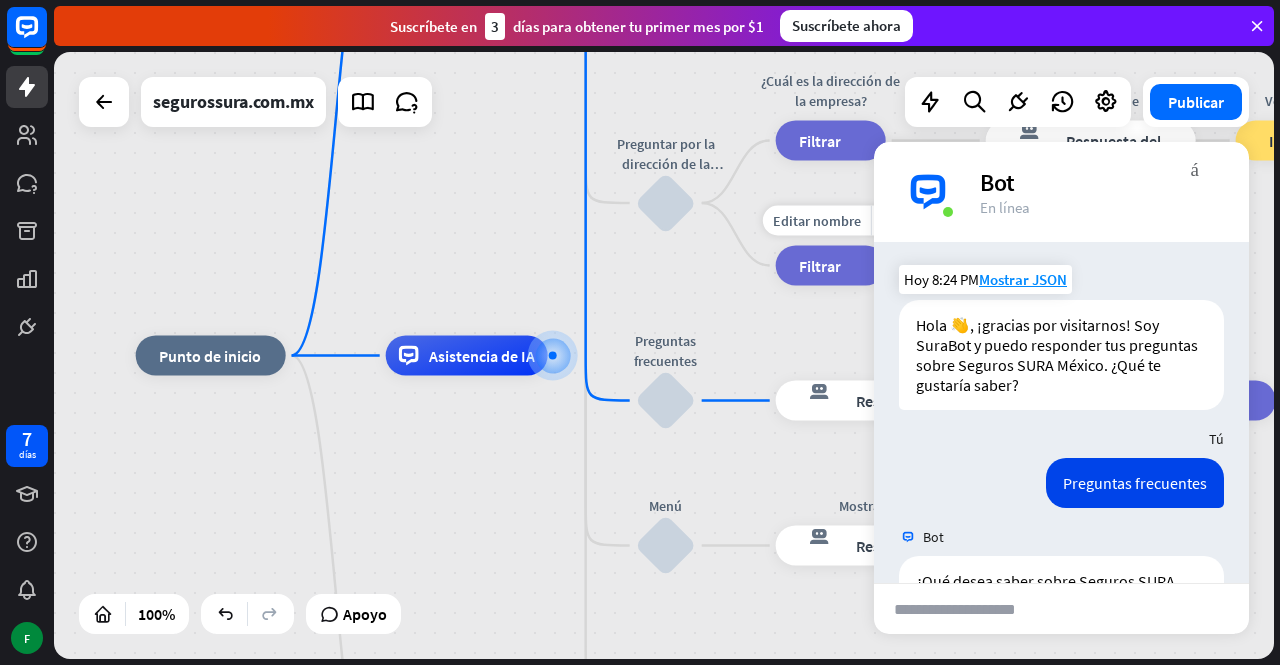 click on "filtrar   Filtrar" at bounding box center (831, 266) 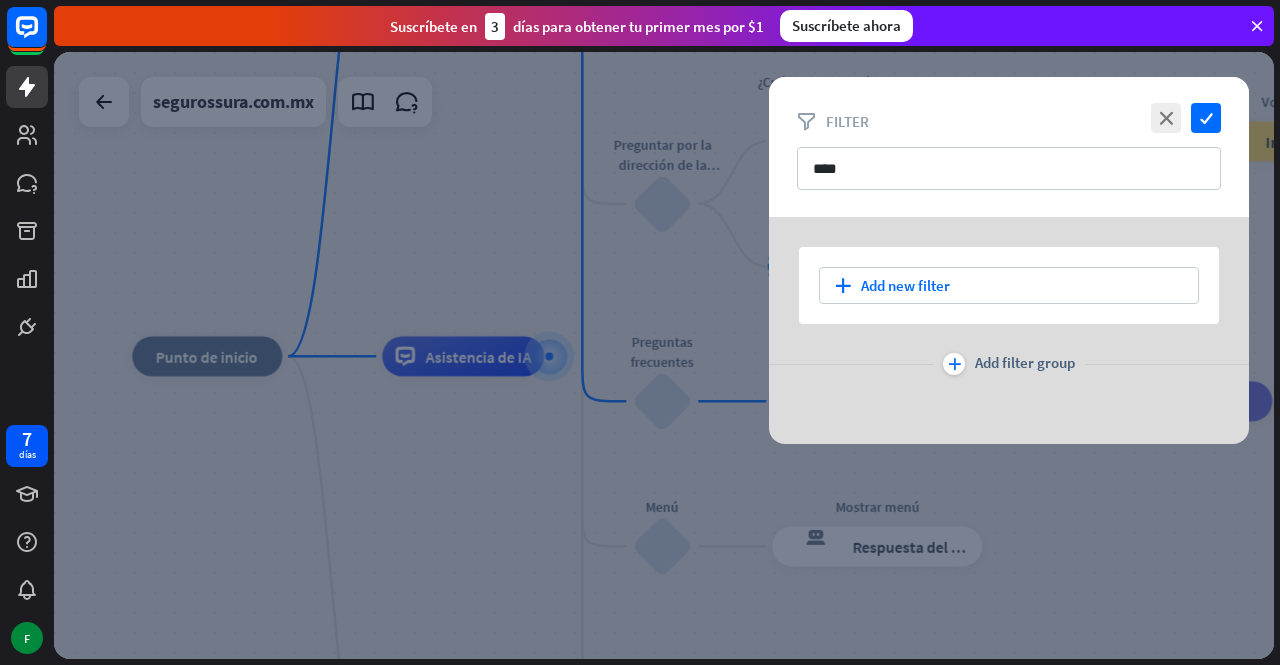 click at bounding box center [664, 355] 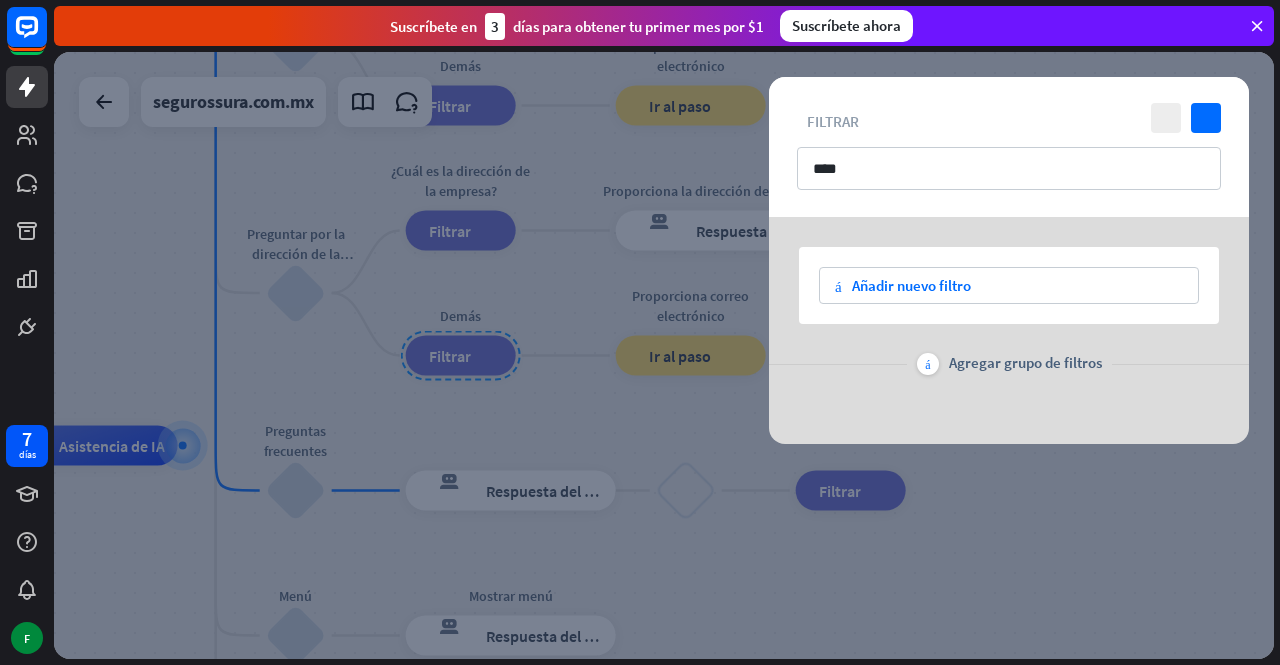 click at bounding box center (664, 355) 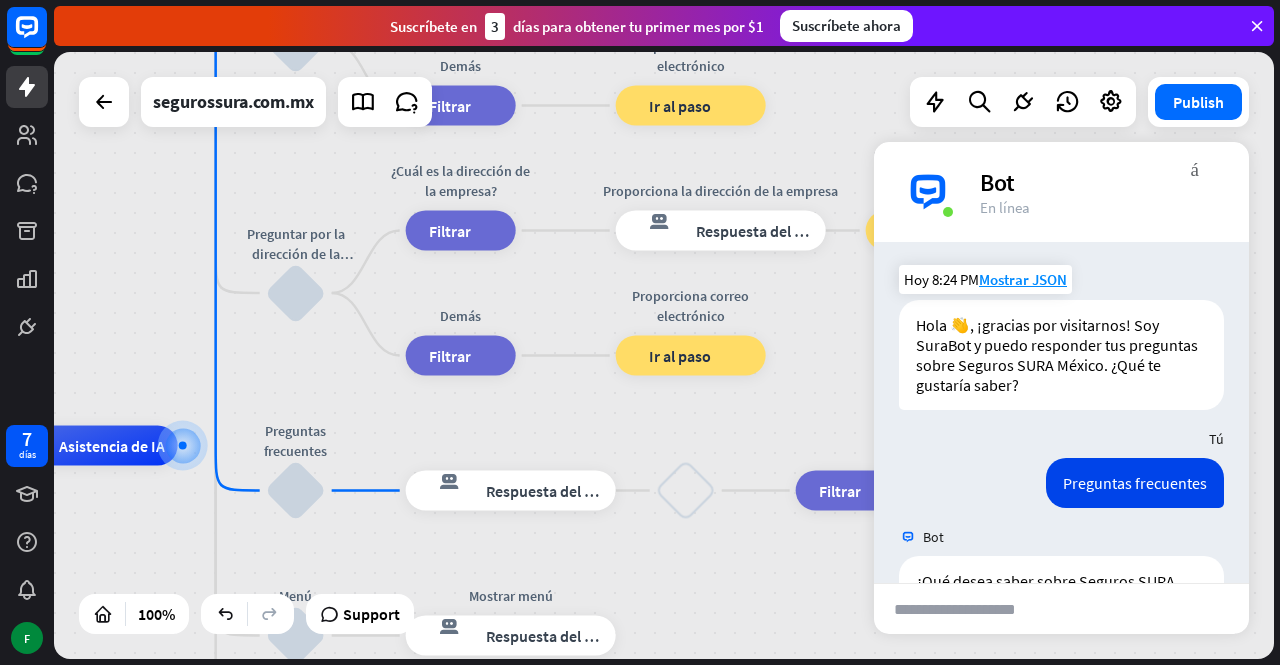 click on "inicio_2   Punto de inicio                 Mensaje de bienvenida   respuesta del bot de bloqueo   Respuesta del bot                 Sobre nosotros   bloquear_entrada_de_usuario                 Proporcionar información de la empresa   respuesta del bot de bloqueo   Respuesta del bot                 Volver al menú   bloquear_entrada_de_usuario                 ¿Fue útil?   respuesta del bot de bloqueo   Respuesta del bot                 Sí   bloquear_entrada_de_usuario                 ¡Gracias!   respuesta del bot de bloqueo   Respuesta del bot                 No   bloquear_entrada_de_usuario                 Volver al menú   bloque_ir a   Ir al paso                 Agenda Tu Cita   bloquear_entrada_de_usuario                 Flujo de contacto   árbol constructor   Fluir                 Preguntando por correo electrónico   bloquear_entrada_de_usuario                   bloque_ir a   Ir al paso                 Preguntando por el número de teléfono   bloquear_entrada_de_usuario" at bounding box center (664, 355) 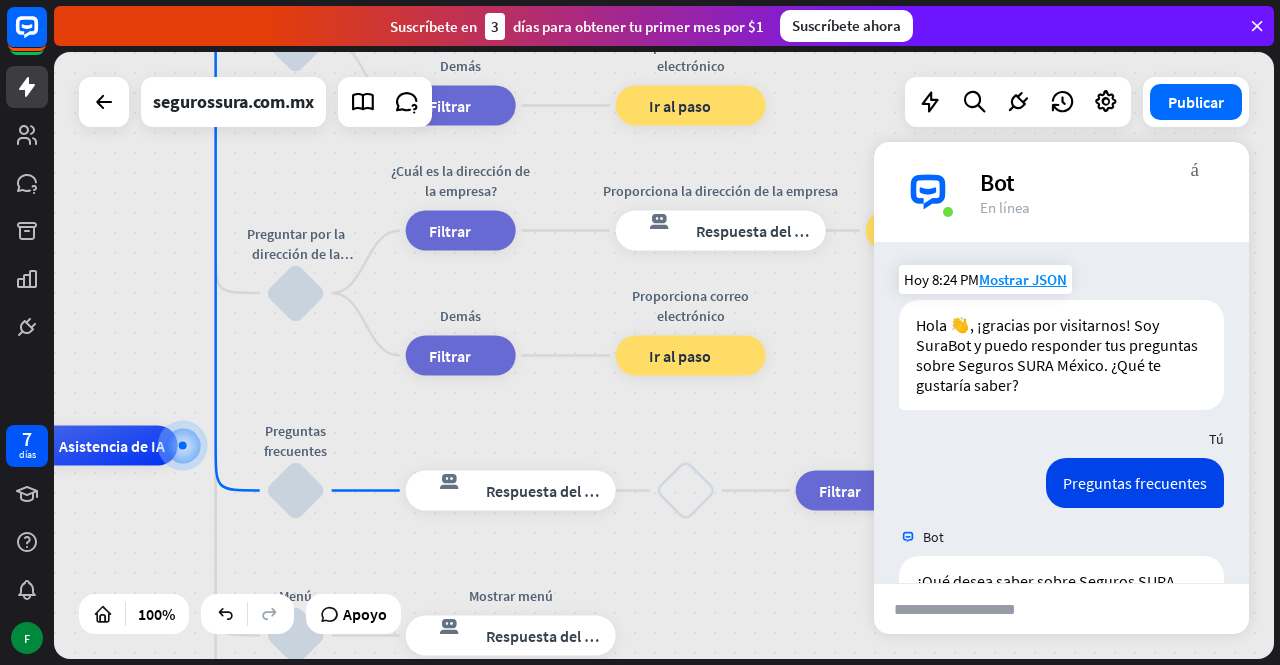 click on "enviar" at bounding box center [1163, 609] 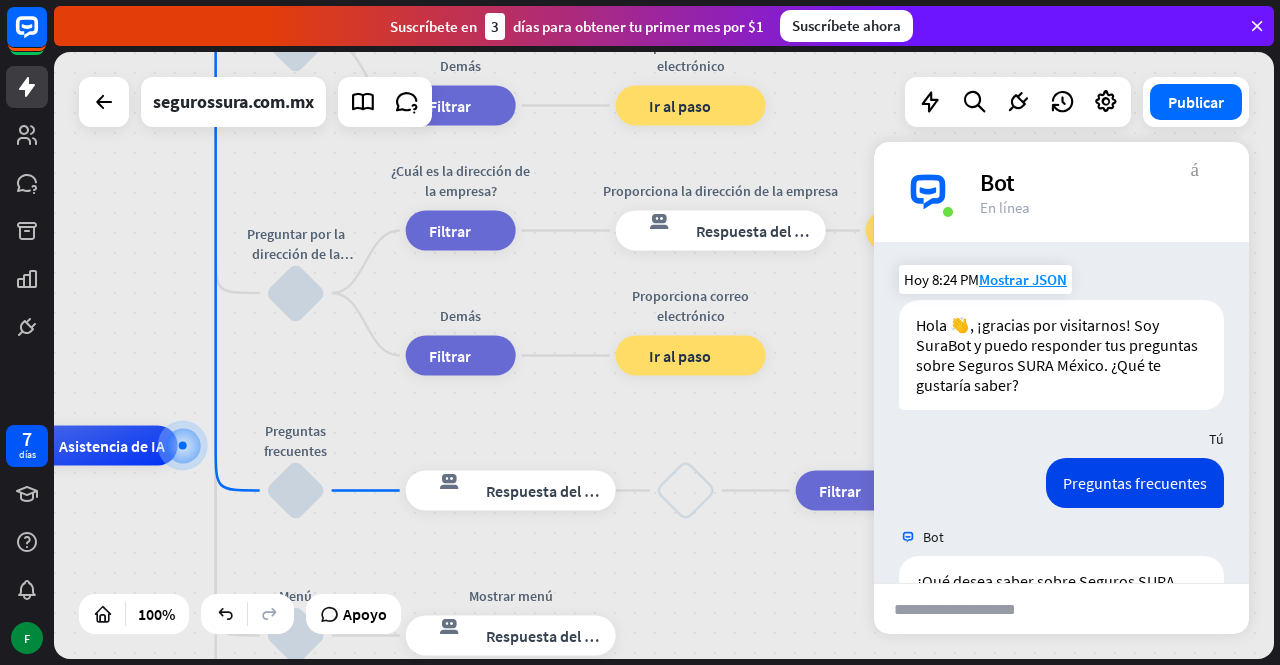 click on "más_vert" at bounding box center [1195, 167] 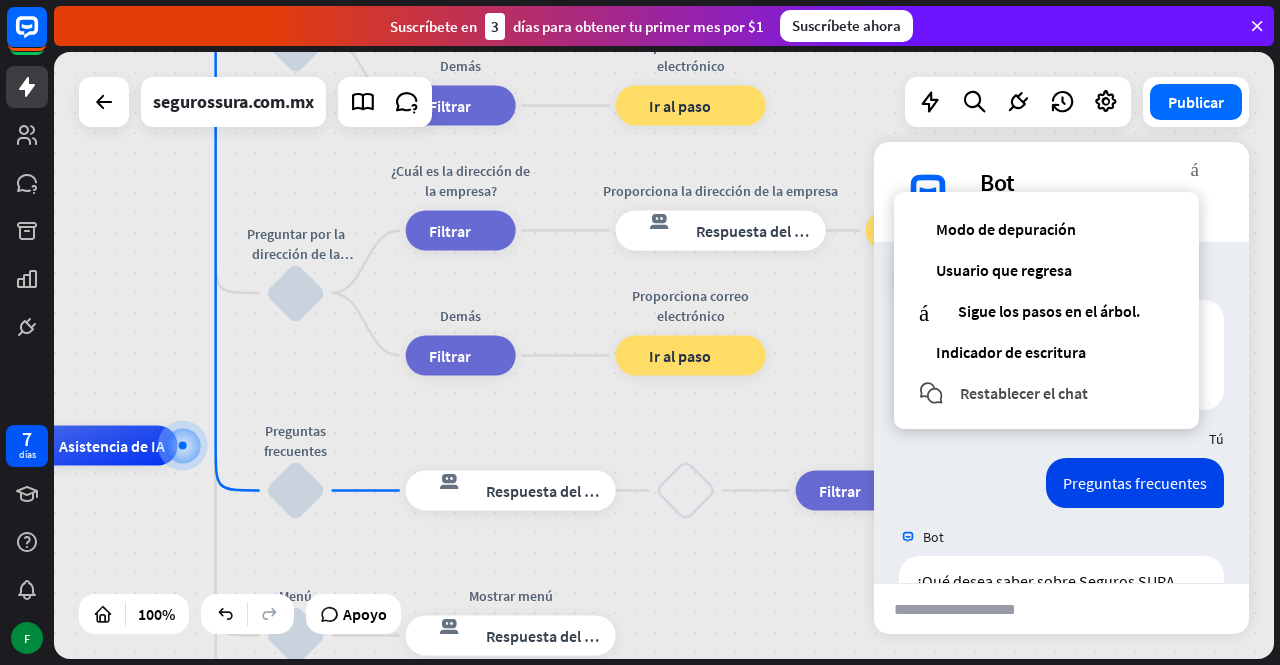 click on "Restablecer el chat" at bounding box center [1024, 393] 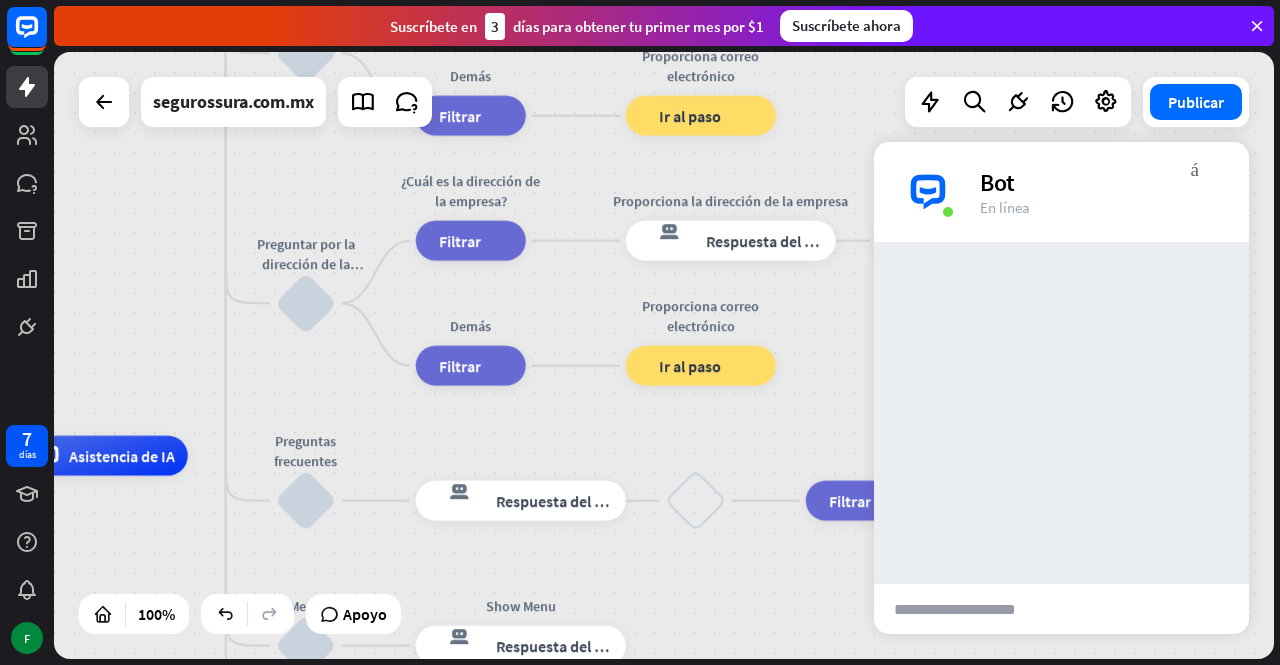 click on "inicio_2   Punto de inicio                     Mensaje de bienvenida   respuesta del bot de bloqueo   Respuesta del bot                     Sobre nosotros   bloquear_entrada_de_usuario                 Proporcionar información de la empresa   respuesta del bot de bloqueo   Respuesta del bot                 Volver al menú   bloquear_entrada_de_usuario                 ¿Fue útil?   respuesta del bot de bloqueo   Respuesta del bot                 Sí   bloquear_entrada_de_usuario                 ¡Gracias!   respuesta del bot de bloqueo   Respuesta del bot                 No   bloquear_entrada_de_usuario                 Volver al menú   bloque_ir a   Ir al paso                 Agenda Tu Cita   bloquear_entrada_de_usuario                 Flujo de contacto   árbol constructor   Fluir                 Preguntando por correo electrónico   bloquear_entrada_de_usuario                   bloque_ir a   Ir al paso                 Preguntando por el número de teléfono   bloquear_entrada_de_usuario" at bounding box center [386, 759] 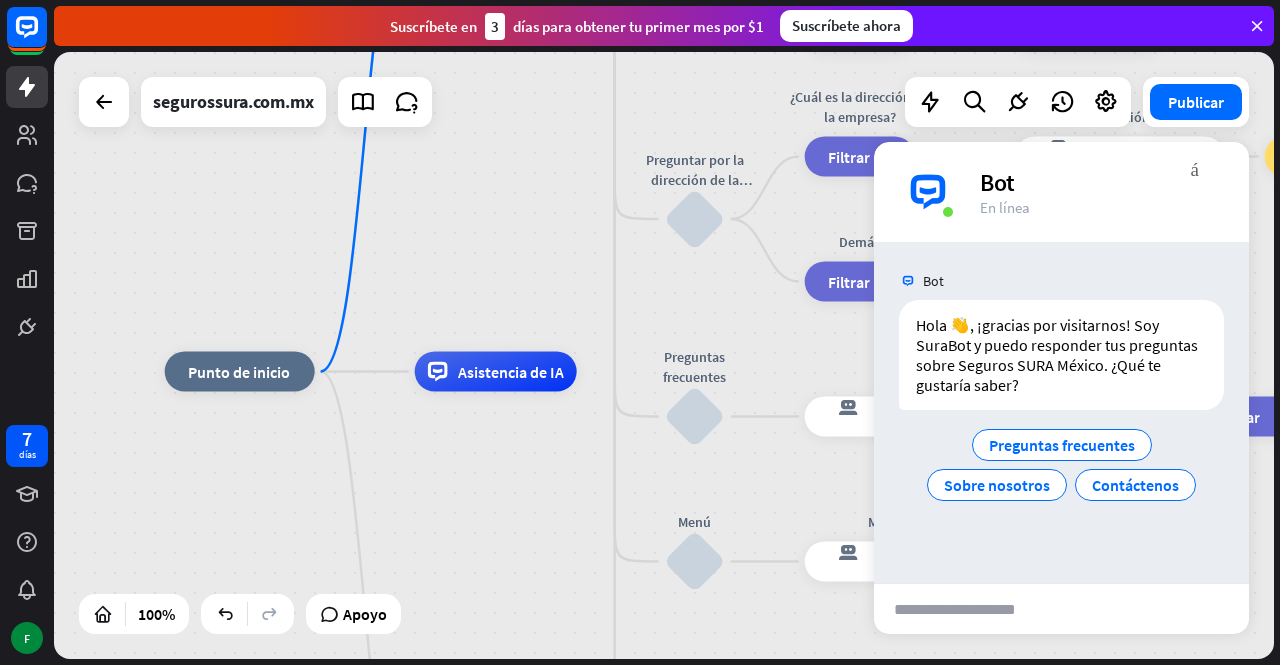 drag, startPoint x: 433, startPoint y: 515, endPoint x: 462, endPoint y: 61, distance: 454.92526 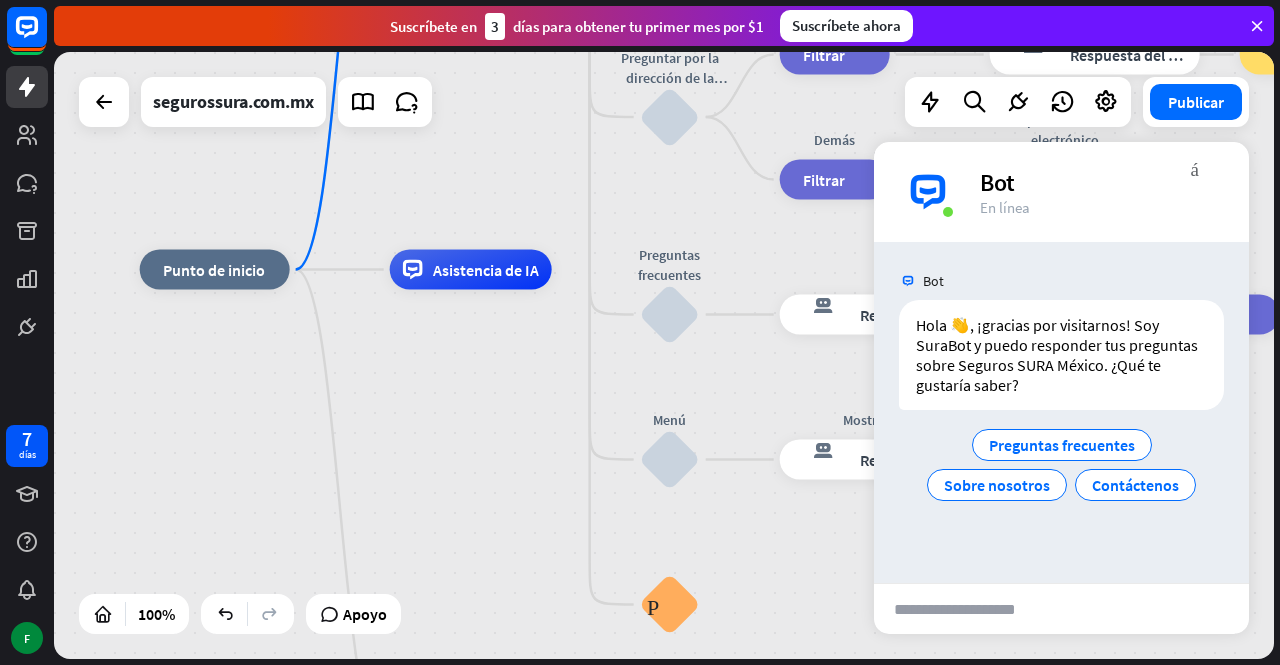 drag, startPoint x: 503, startPoint y: 265, endPoint x: 477, endPoint y: 161, distance: 107.200745 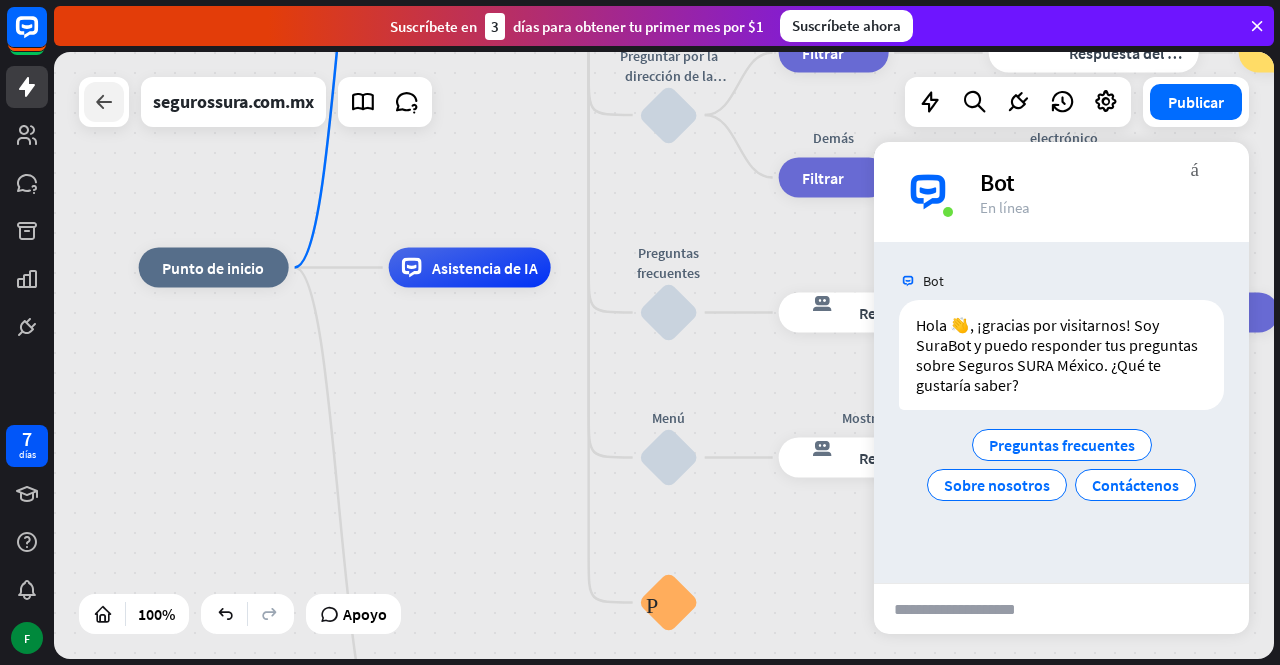 click at bounding box center [104, 102] 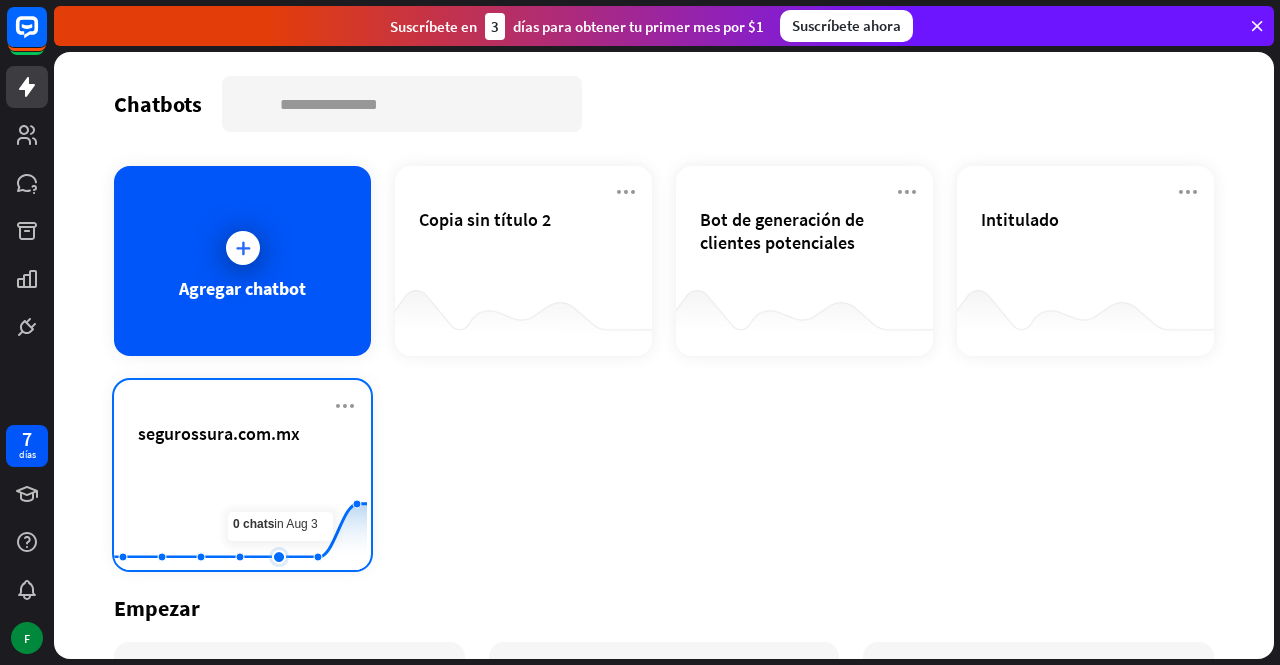 click 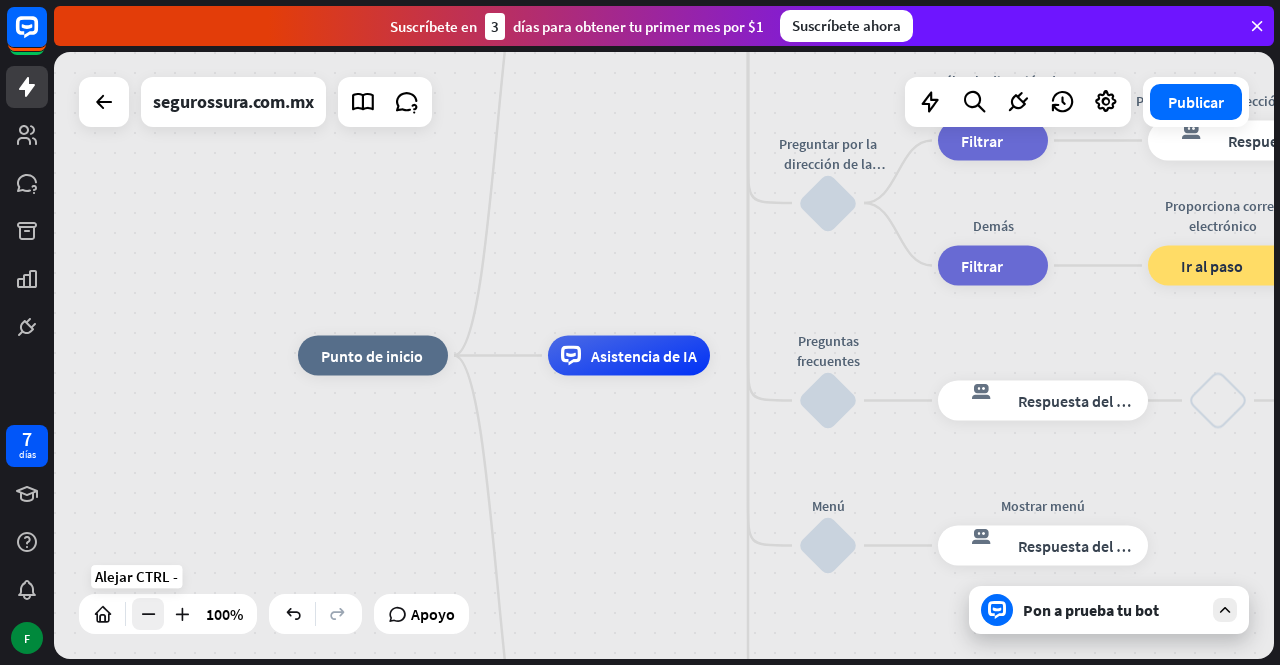 click at bounding box center (148, 614) 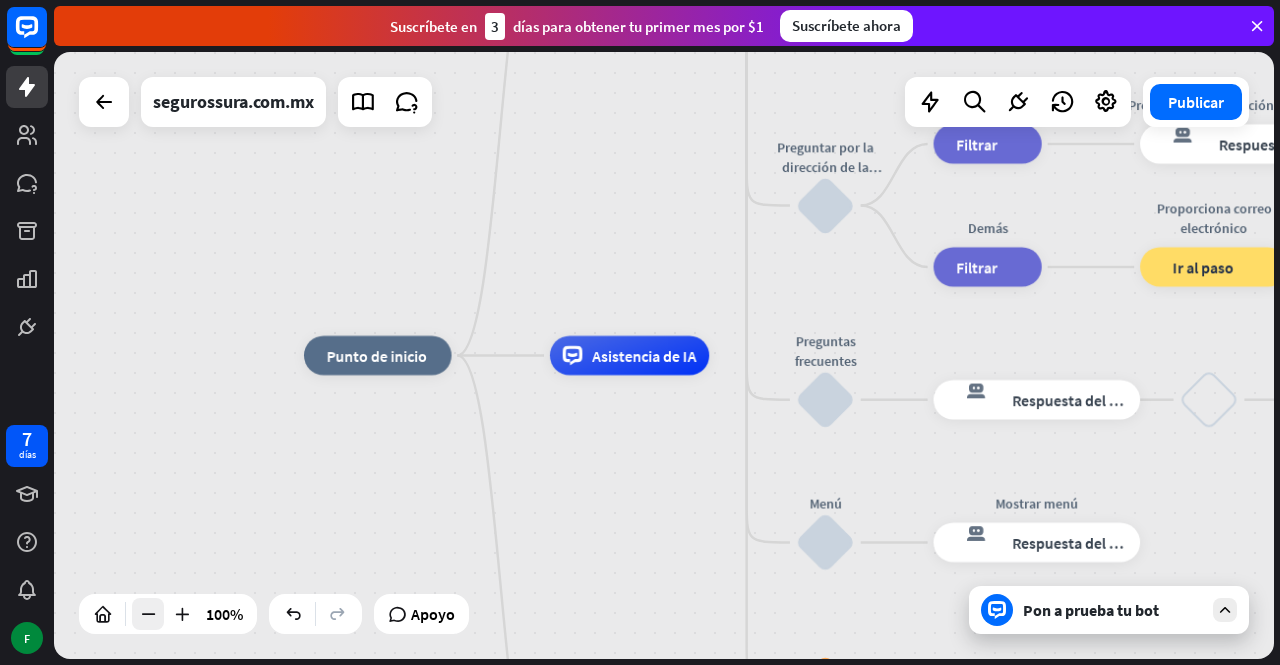 click at bounding box center [148, 614] 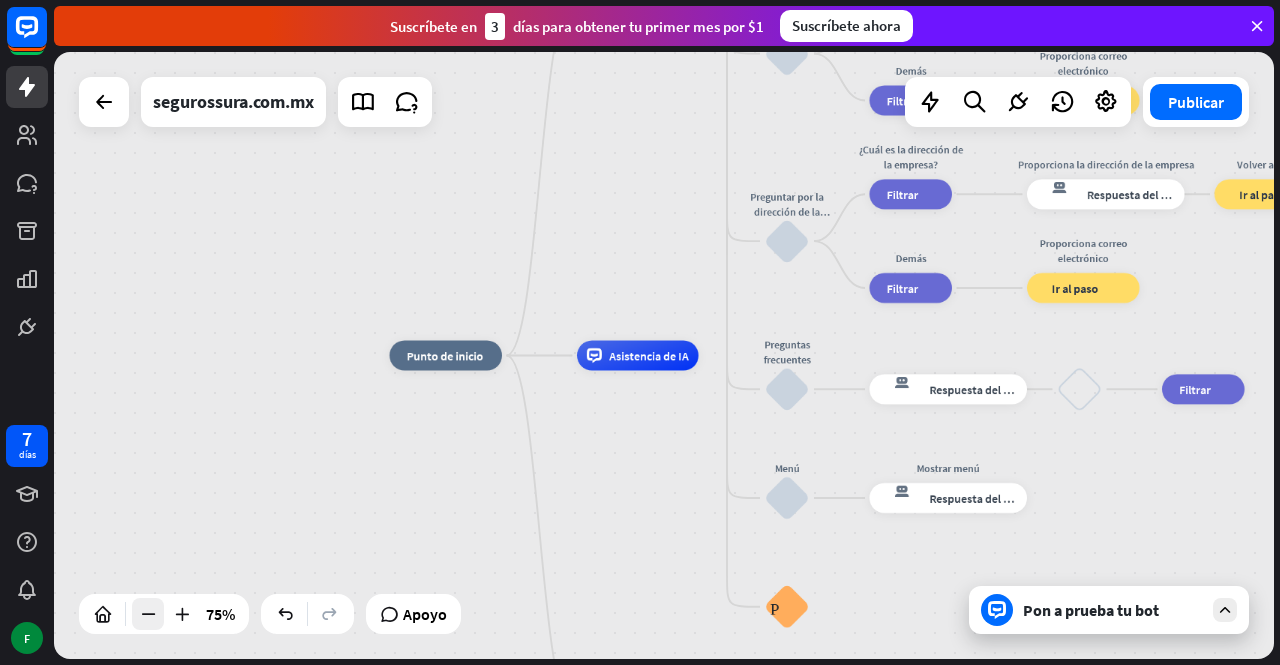 click at bounding box center (148, 614) 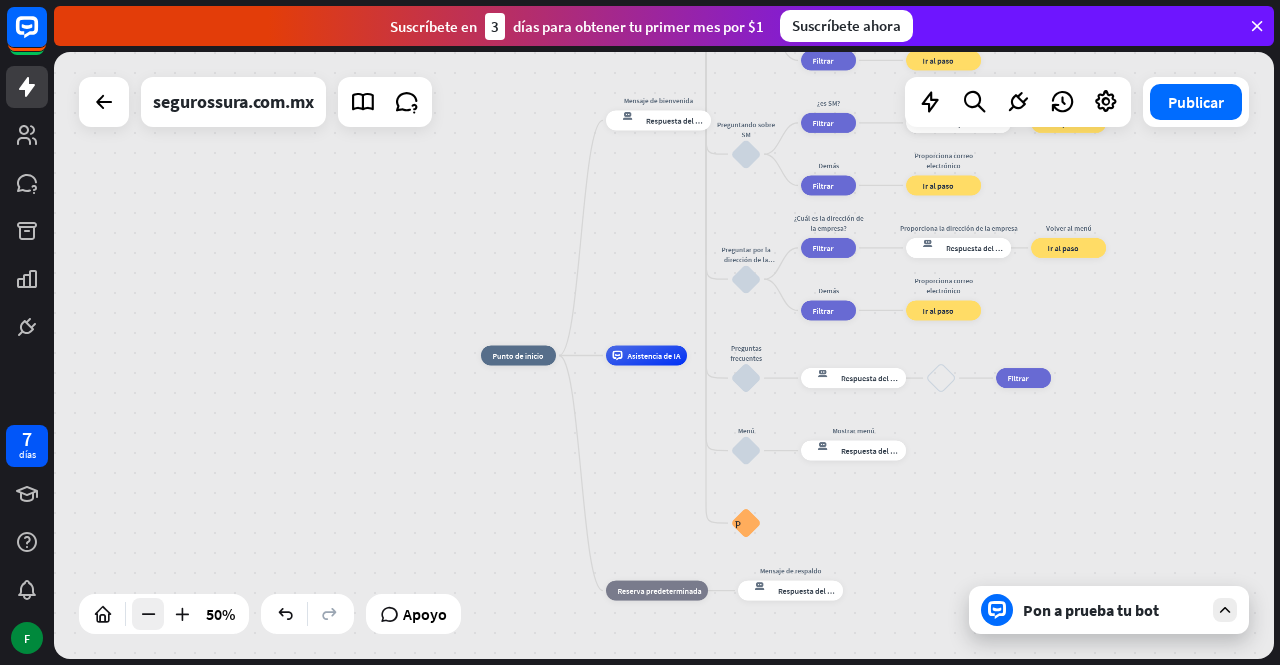 click at bounding box center [148, 614] 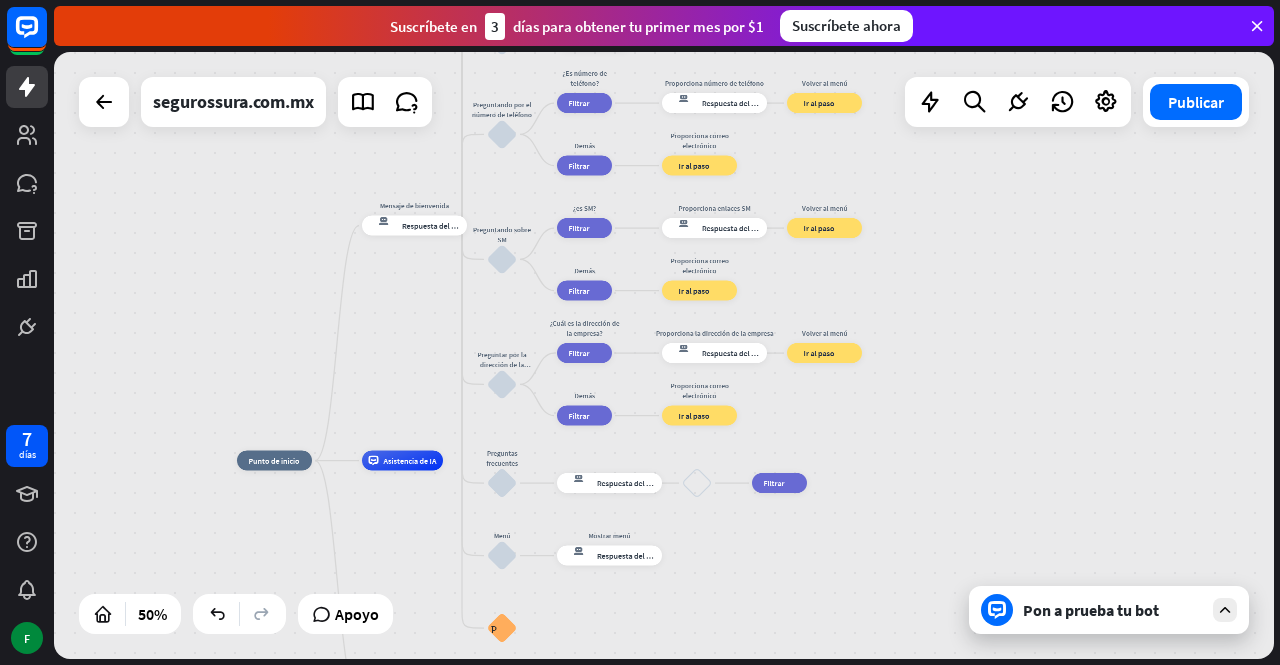 drag, startPoint x: 1158, startPoint y: 380, endPoint x: 914, endPoint y: 485, distance: 265.6332 